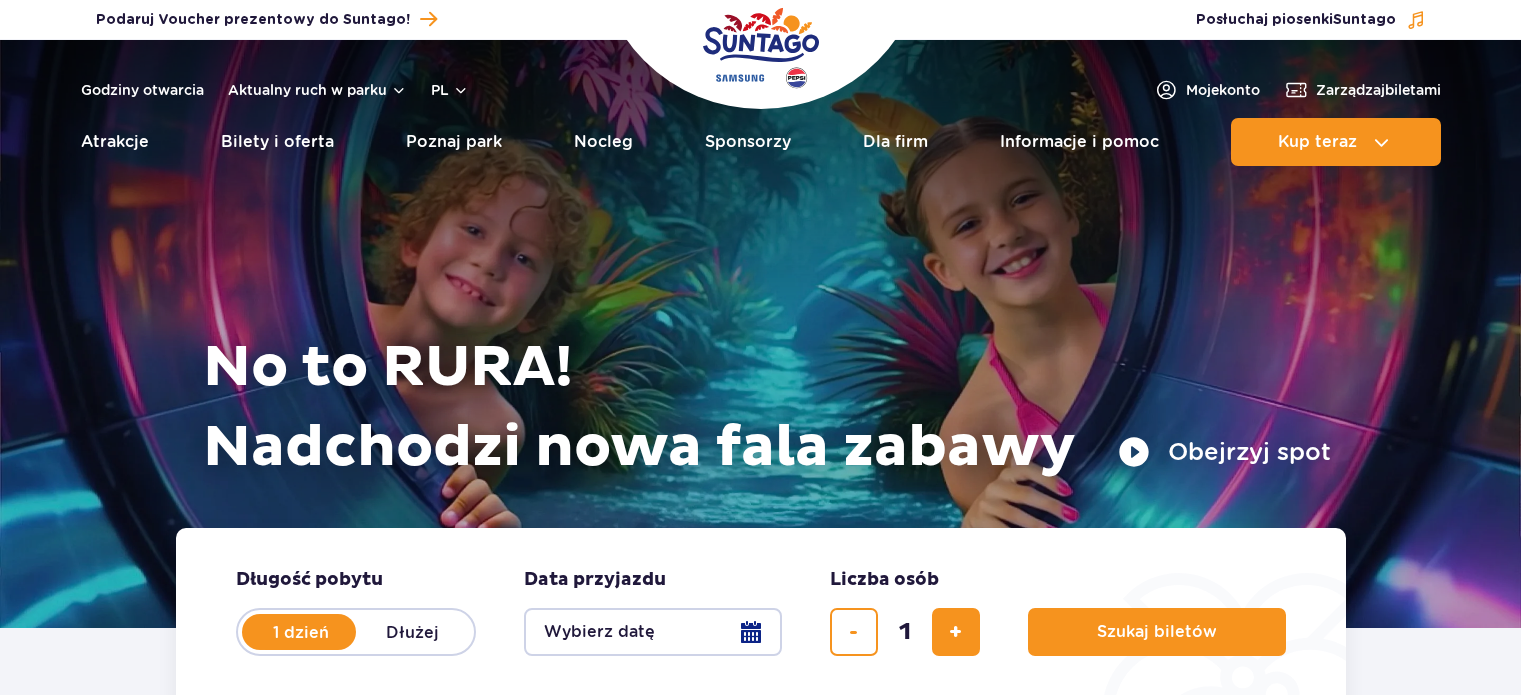 scroll, scrollTop: 199, scrollLeft: 0, axis: vertical 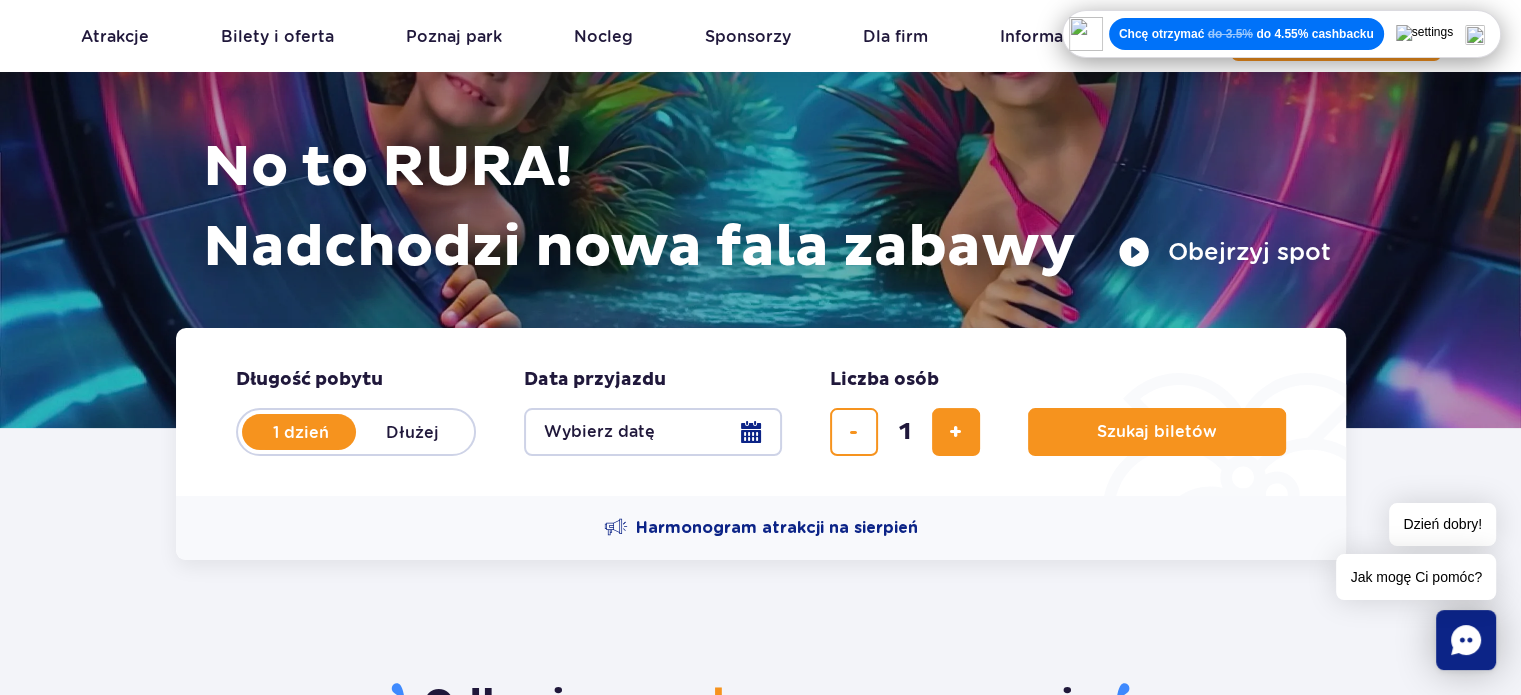 click on "Wybierz datę" at bounding box center (653, 432) 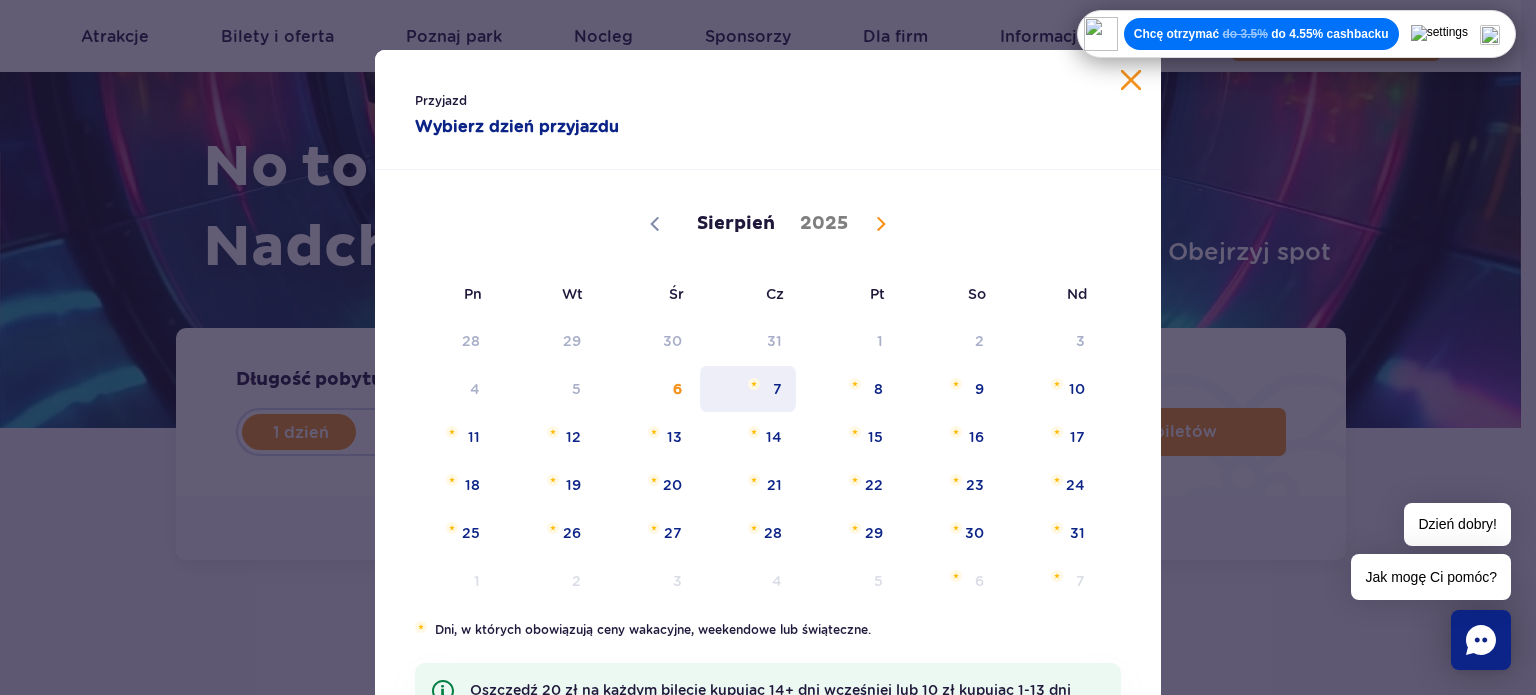 click on "7" at bounding box center (748, 389) 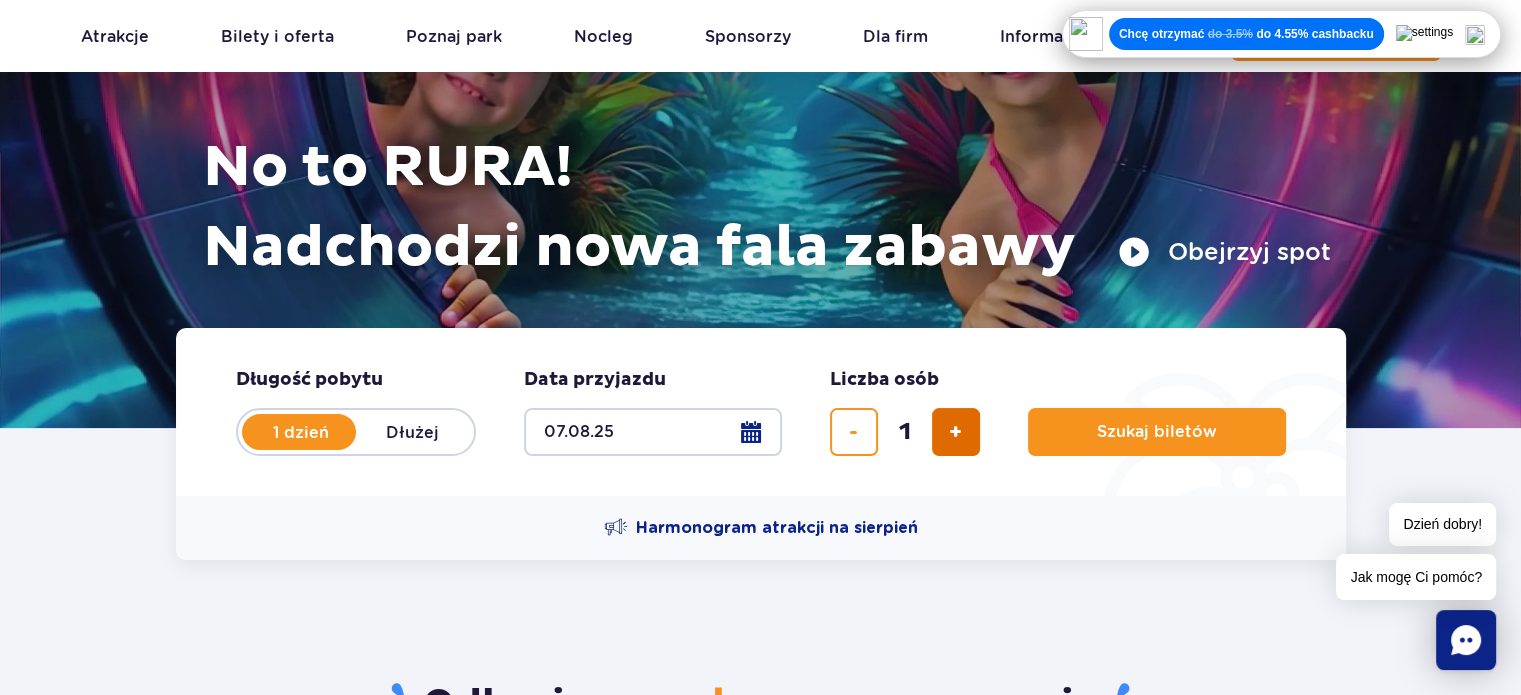 click at bounding box center (955, 432) 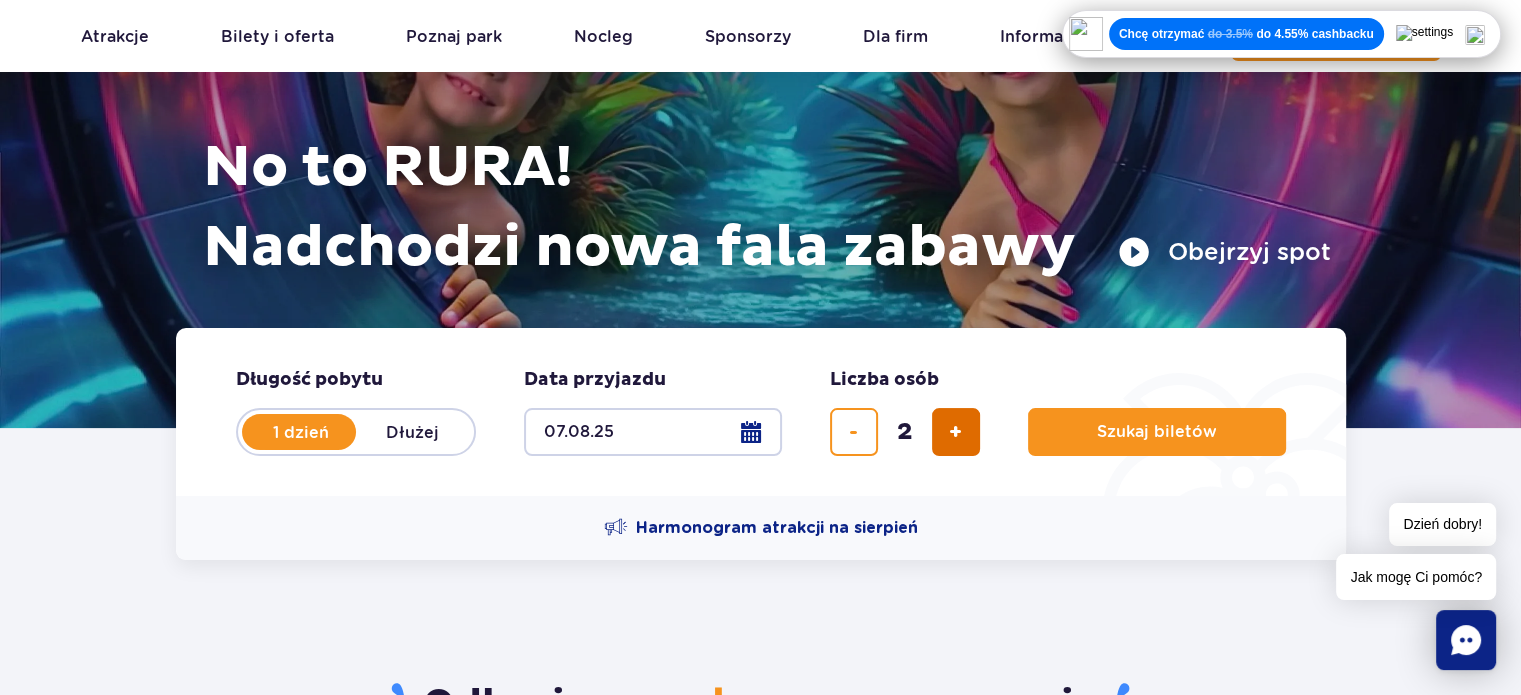 click at bounding box center (955, 432) 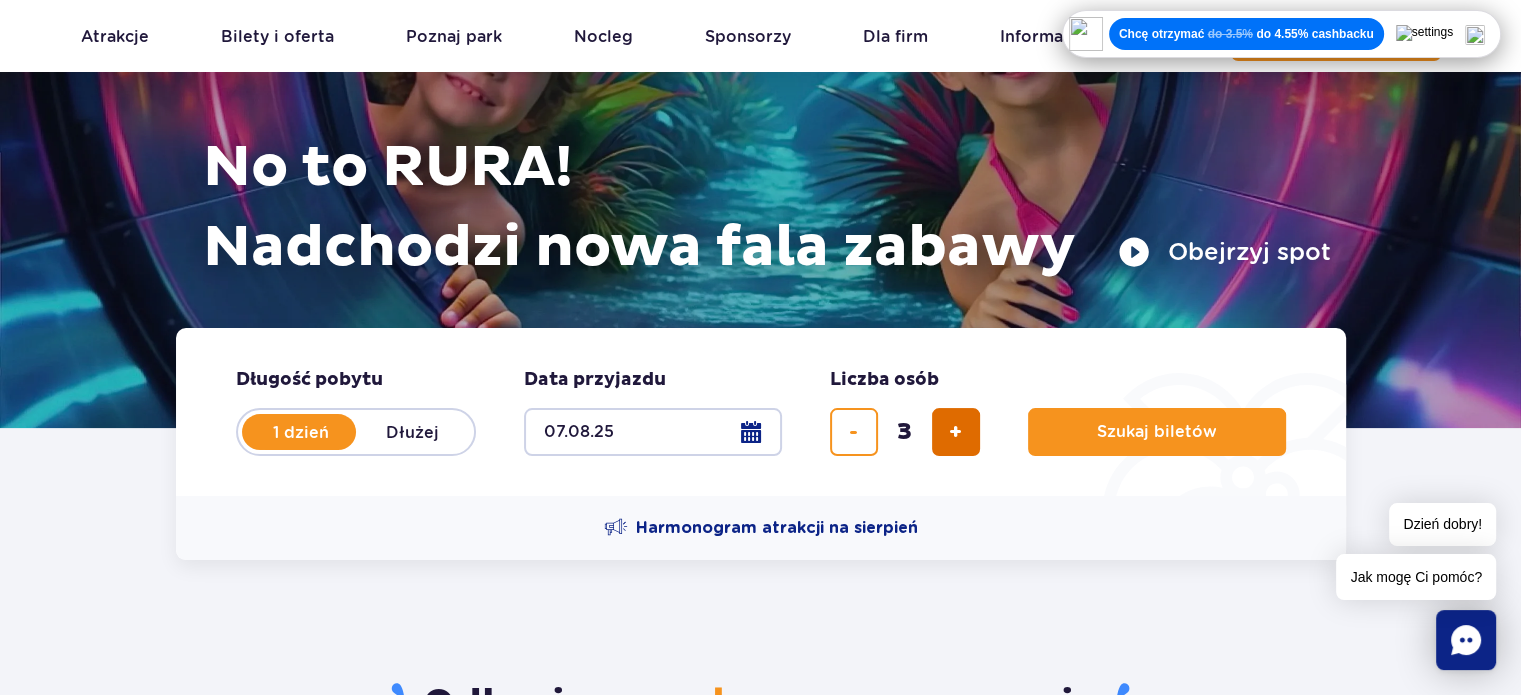 click at bounding box center [955, 432] 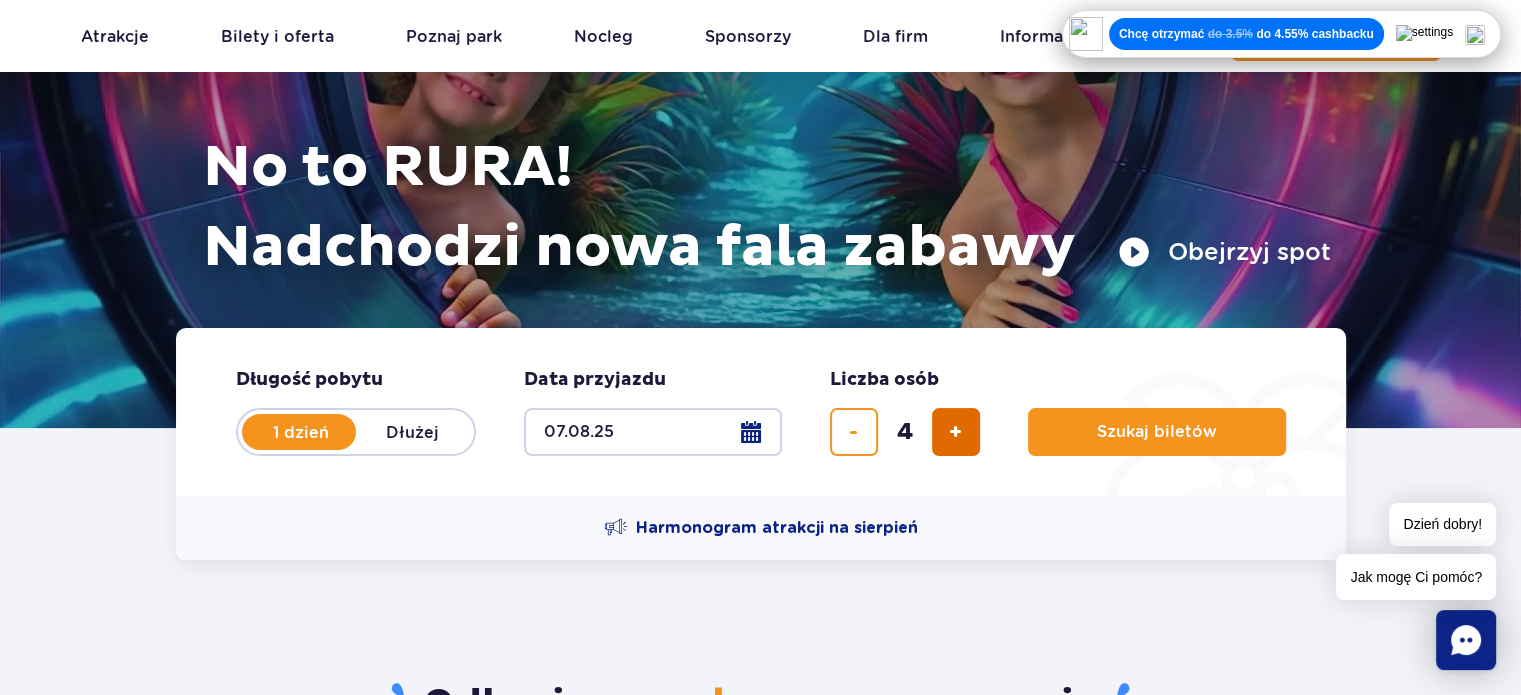 click at bounding box center [955, 432] 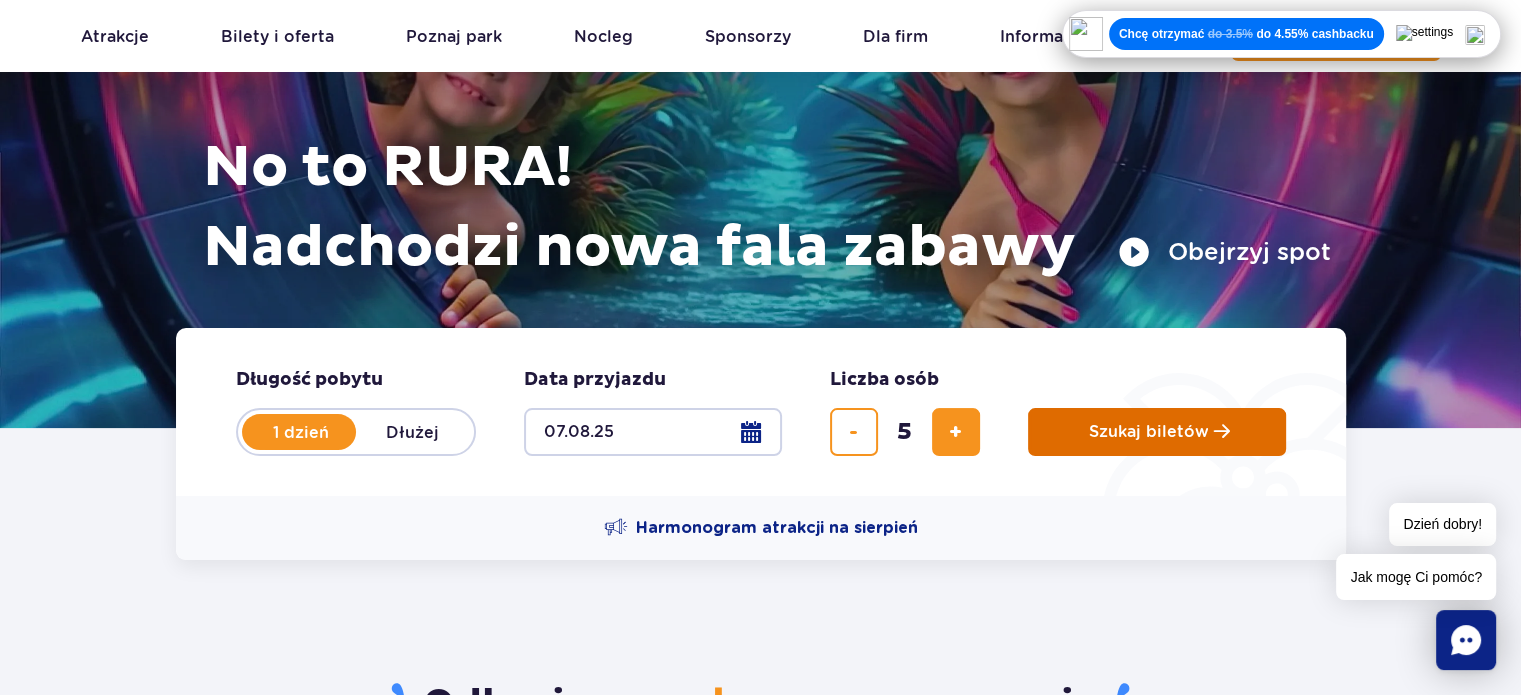 click on "Szukaj biletów" at bounding box center (1149, 432) 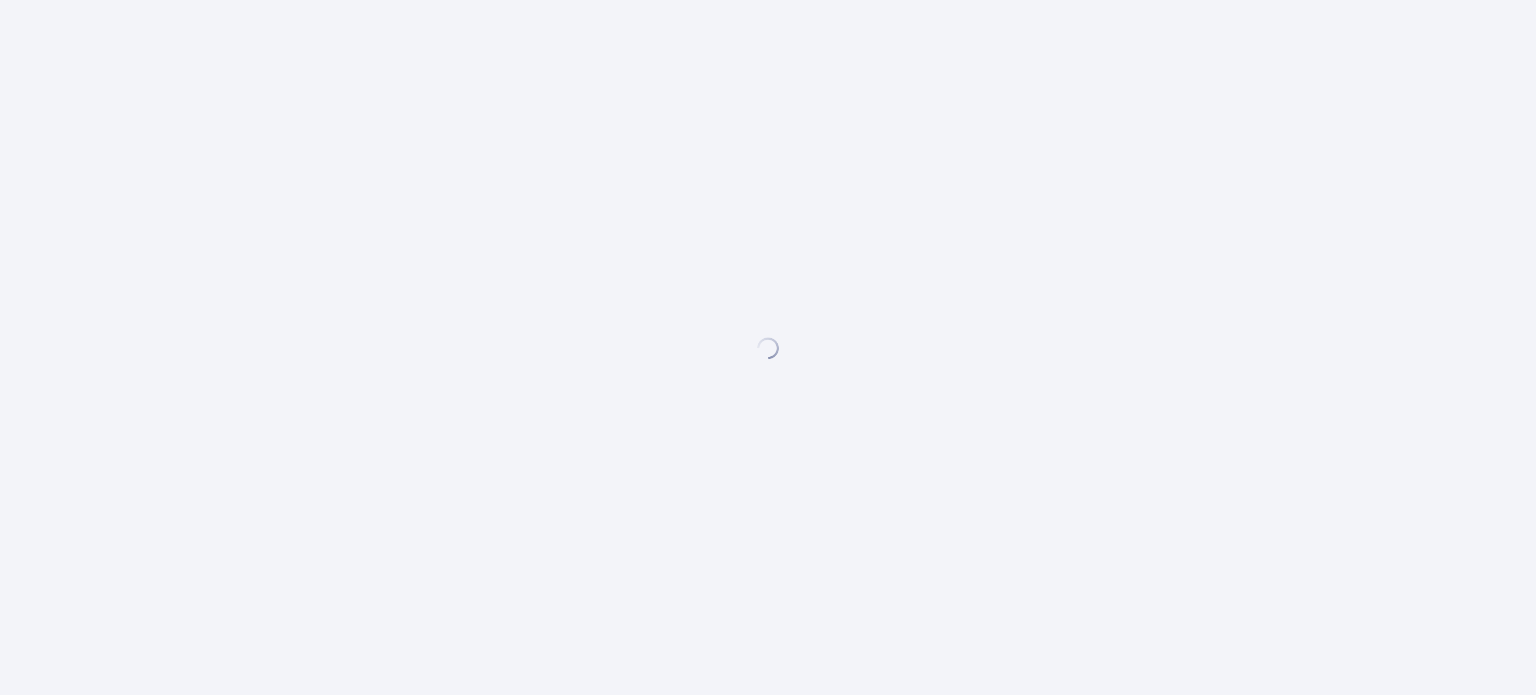 scroll, scrollTop: 0, scrollLeft: 0, axis: both 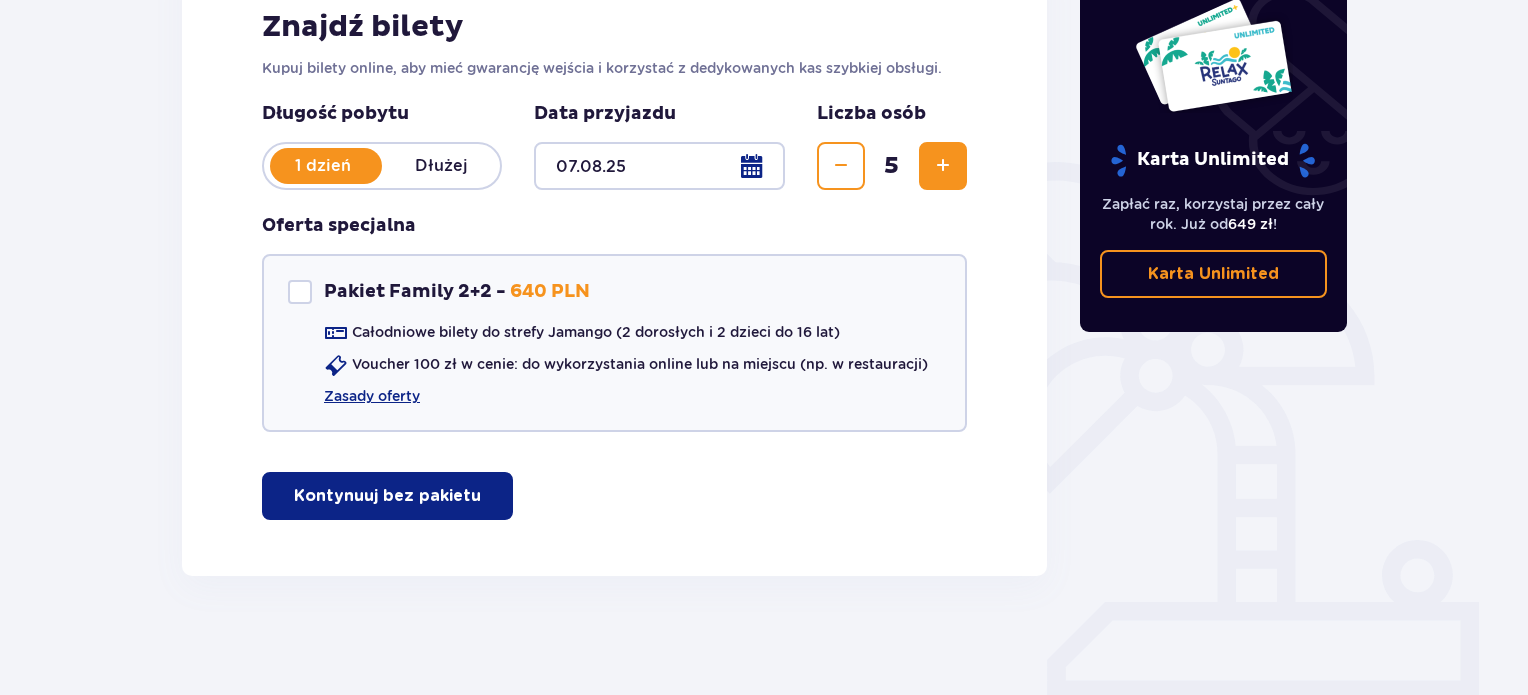 click on "Kontynuuj bez pakietu" at bounding box center (387, 496) 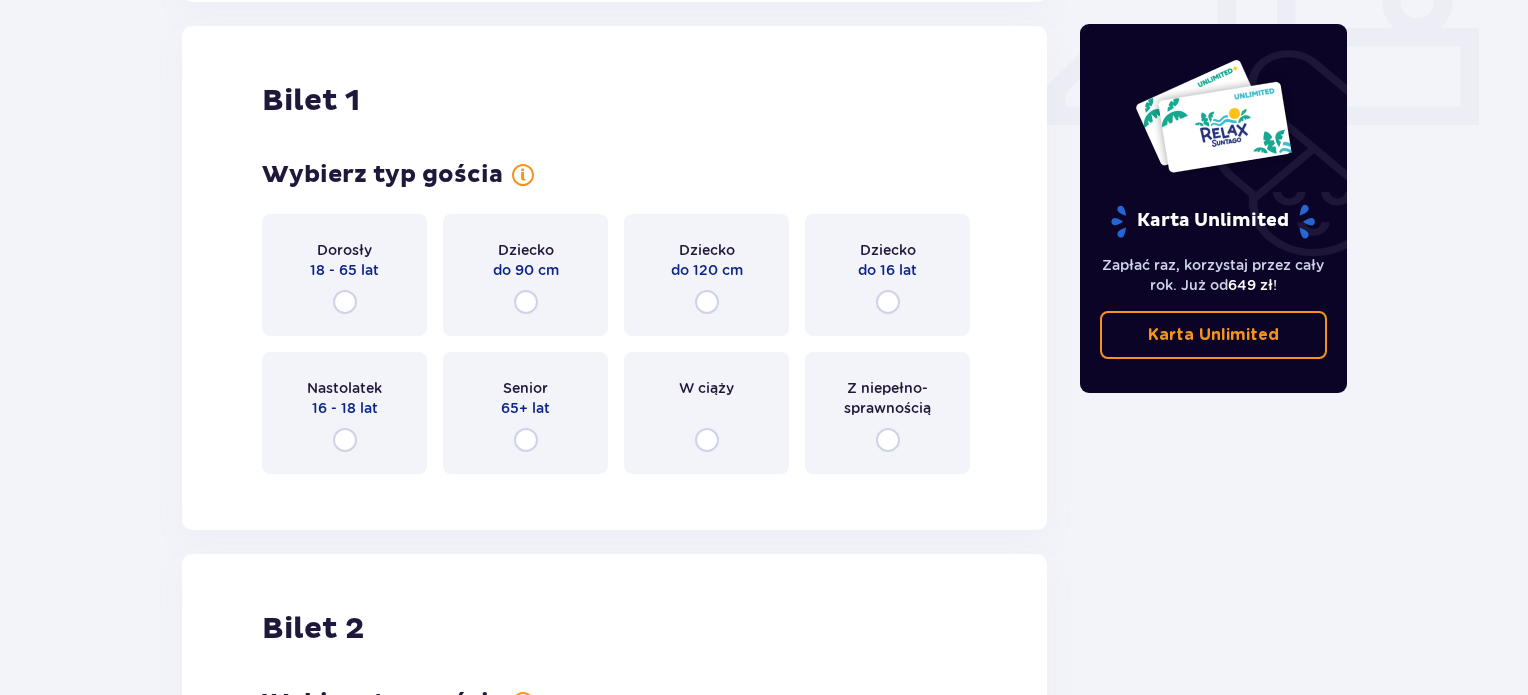 scroll, scrollTop: 909, scrollLeft: 0, axis: vertical 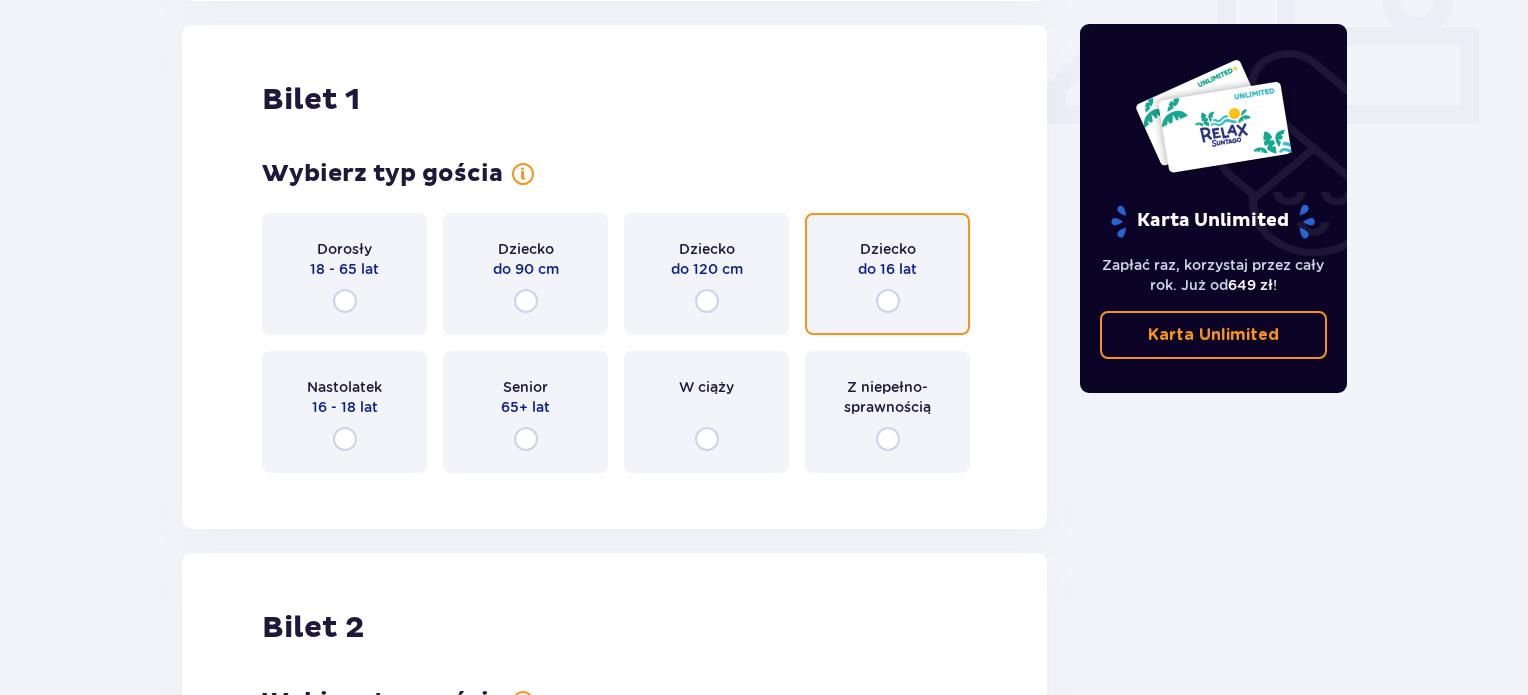 click at bounding box center (888, 301) 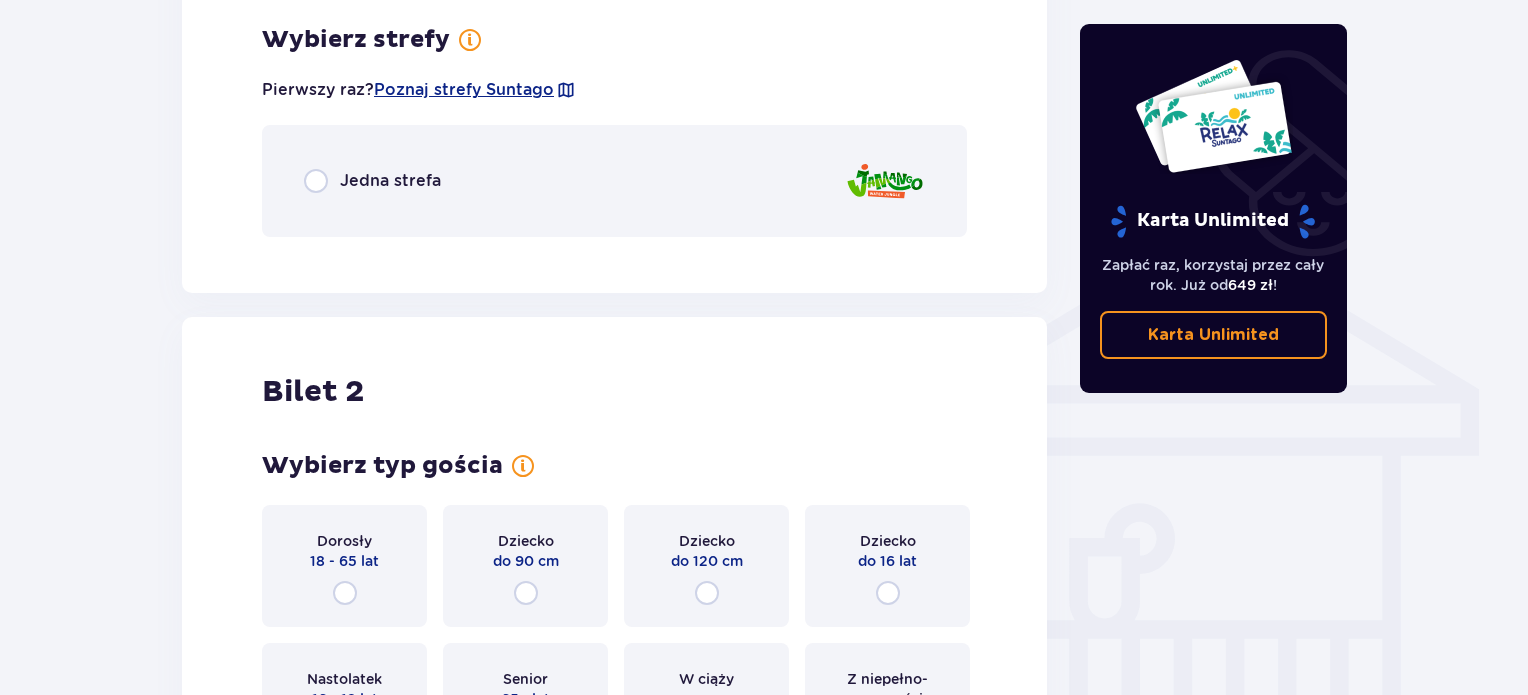 scroll, scrollTop: 1597, scrollLeft: 0, axis: vertical 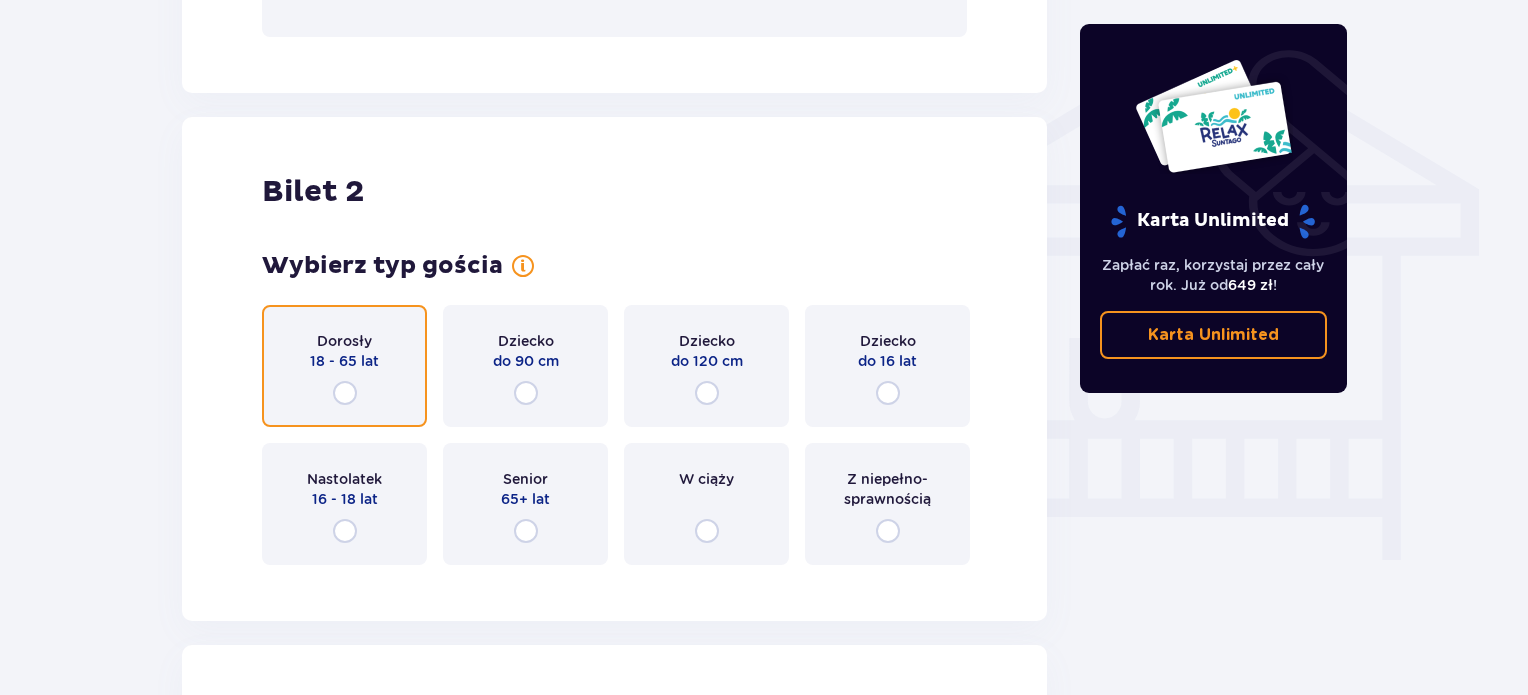 click at bounding box center [345, 393] 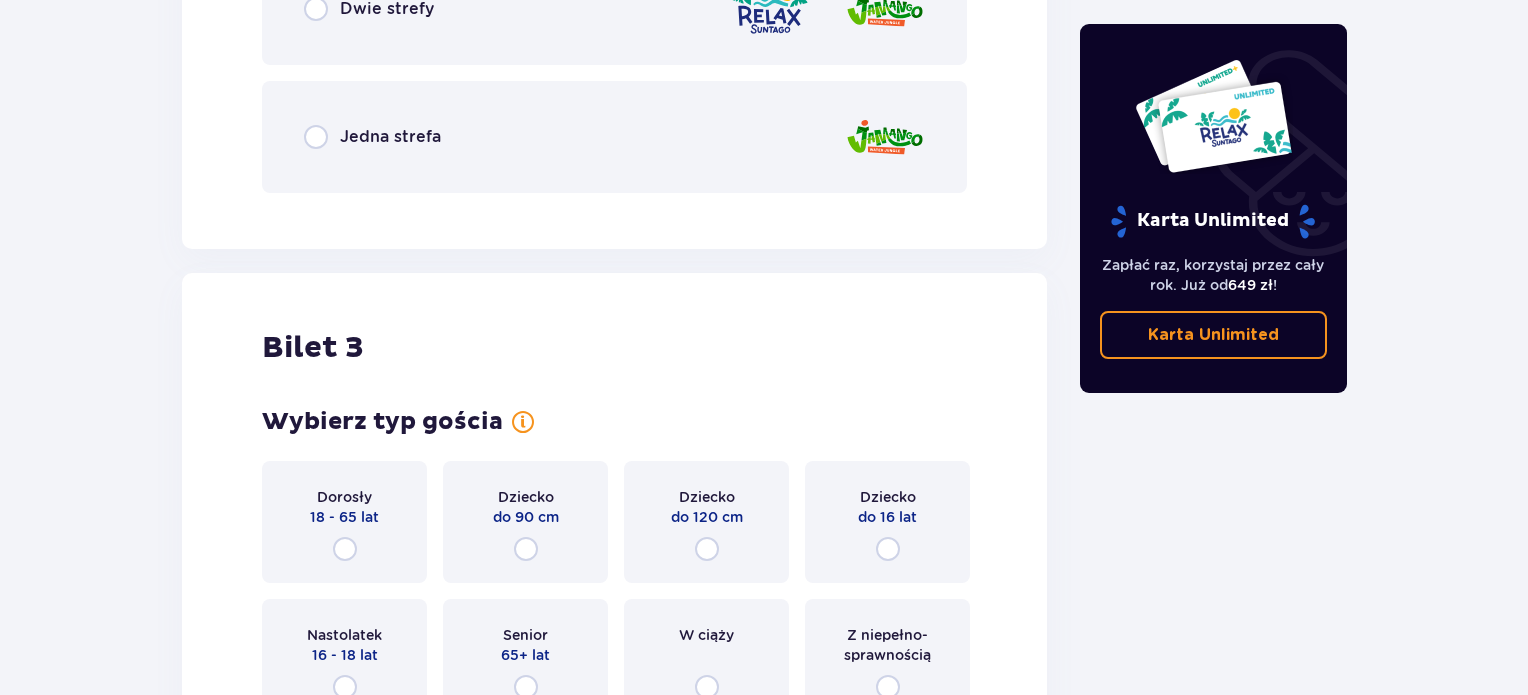 scroll, scrollTop: 2677, scrollLeft: 0, axis: vertical 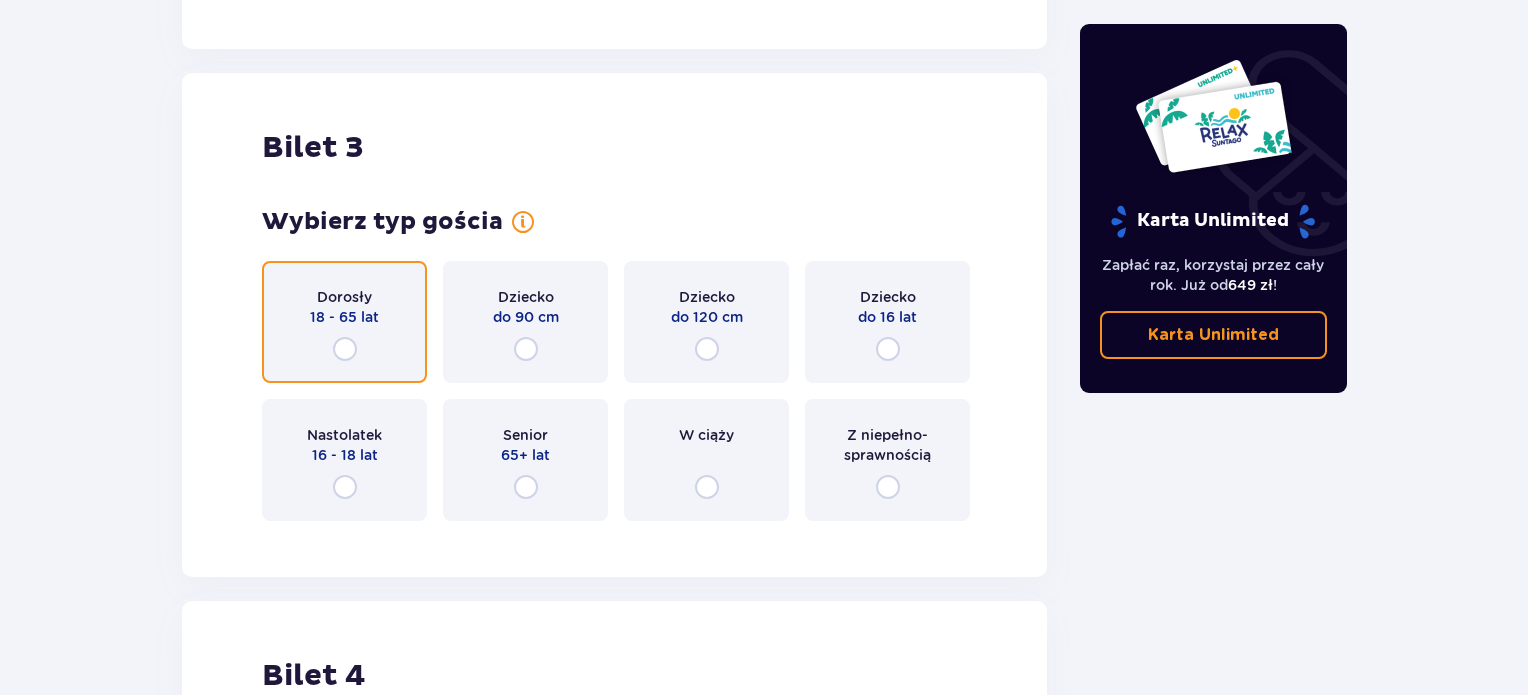 click at bounding box center [345, 349] 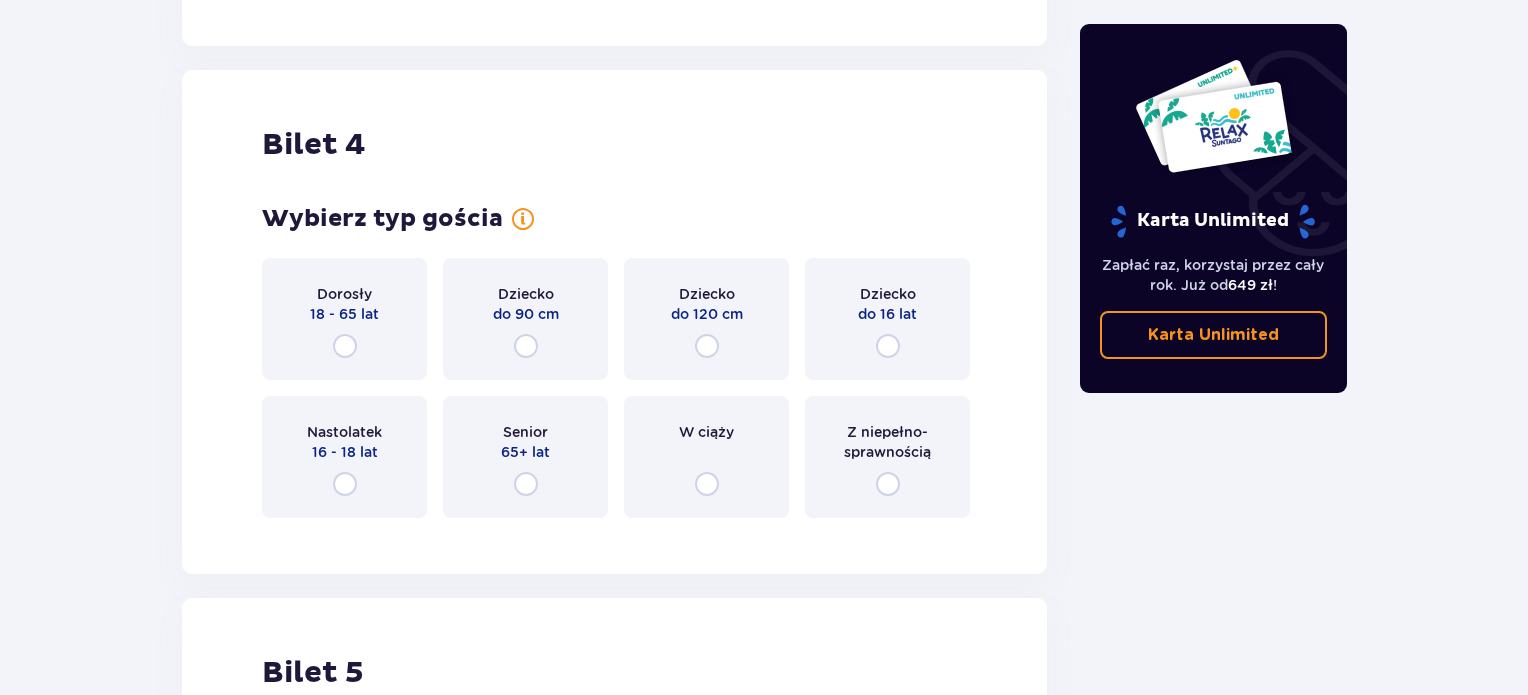 scroll, scrollTop: 3700, scrollLeft: 0, axis: vertical 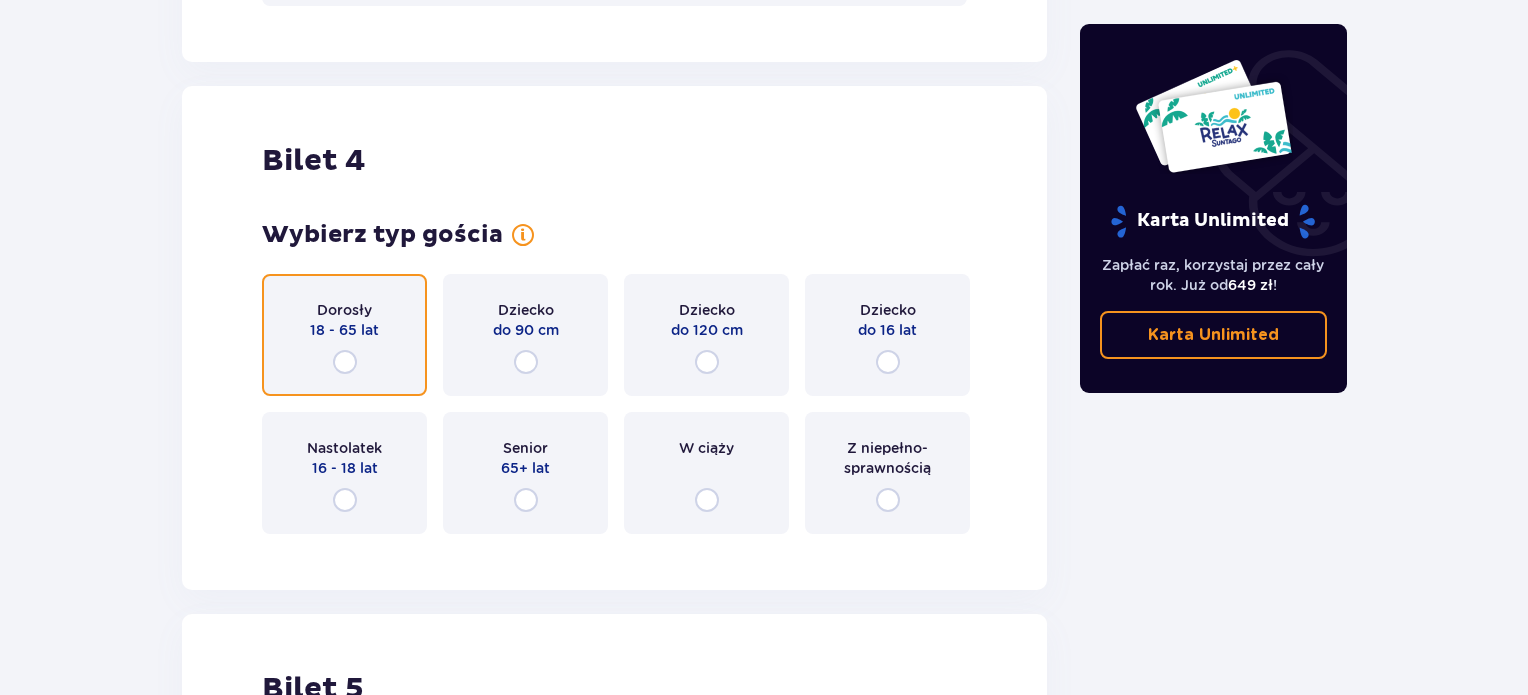 click at bounding box center [345, 362] 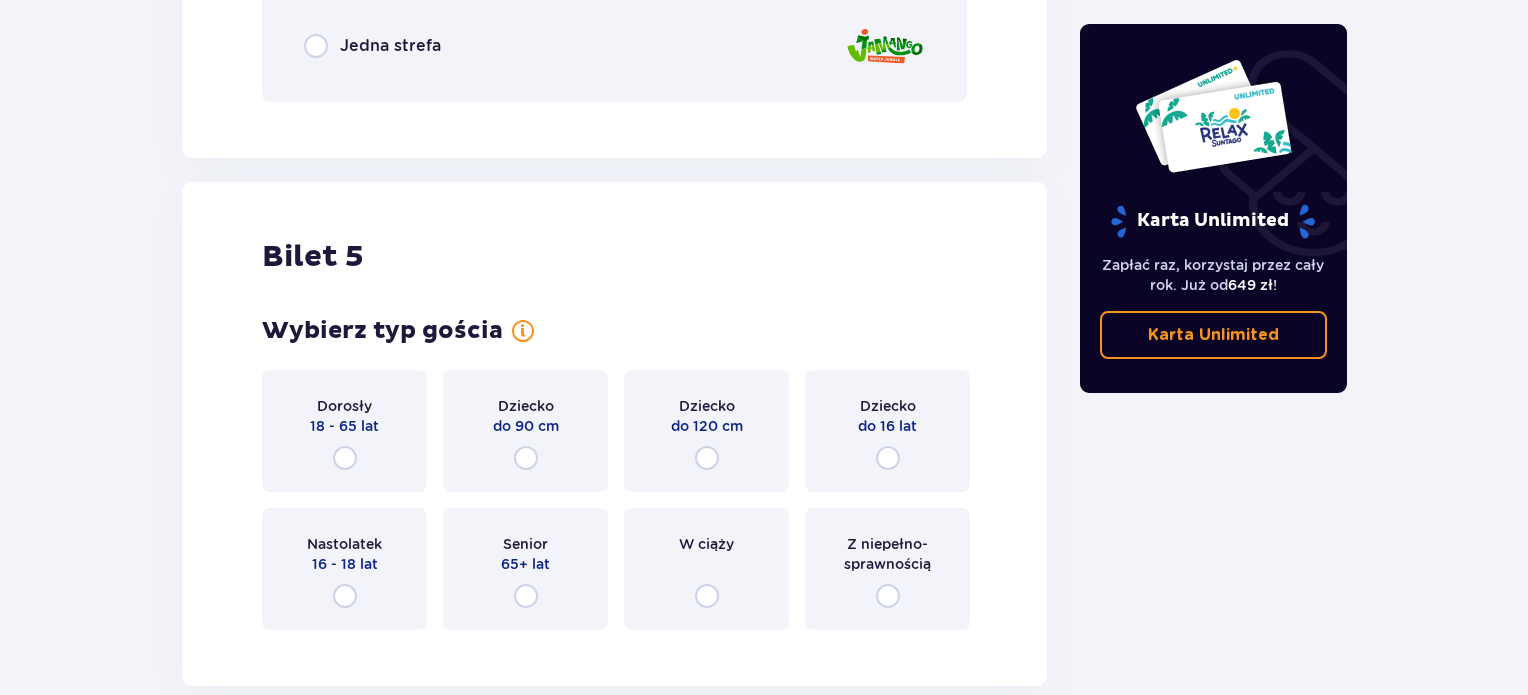 scroll, scrollTop: 4749, scrollLeft: 0, axis: vertical 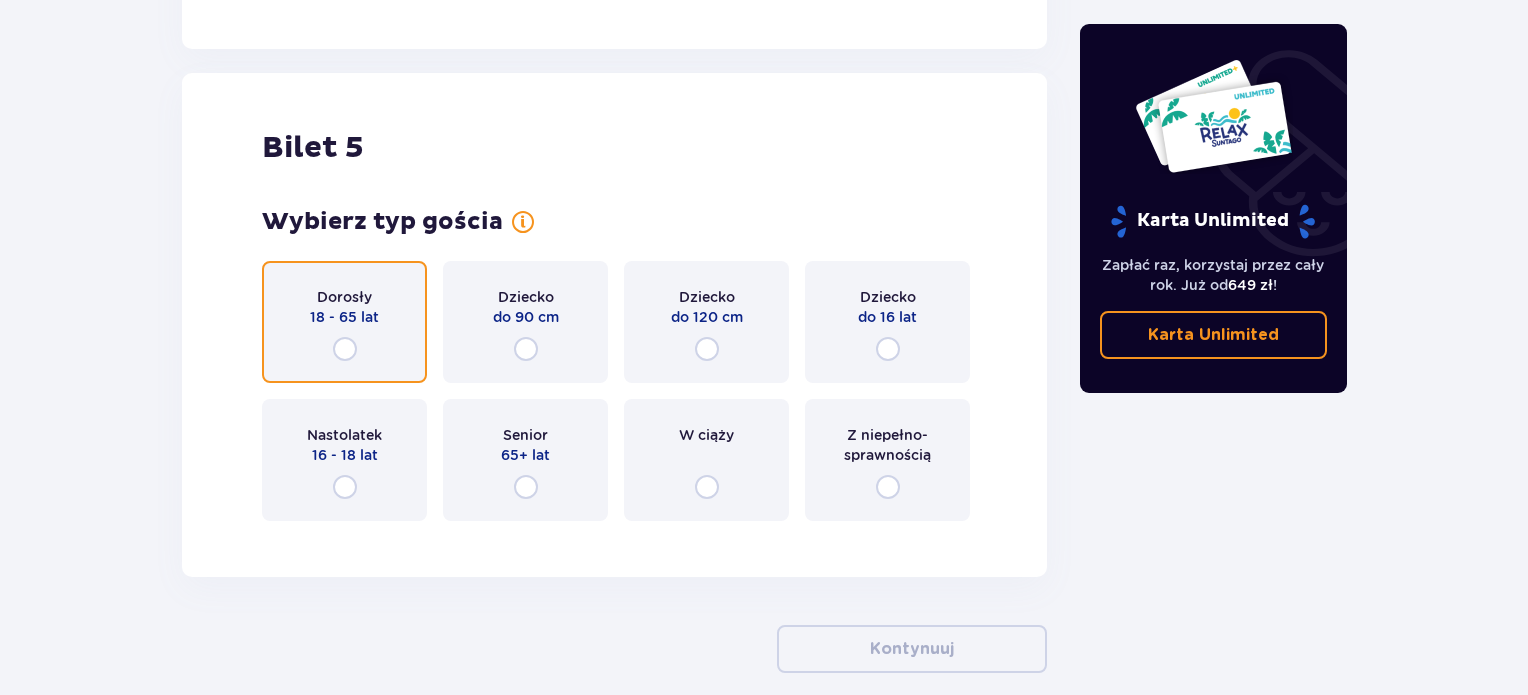 click at bounding box center [345, 349] 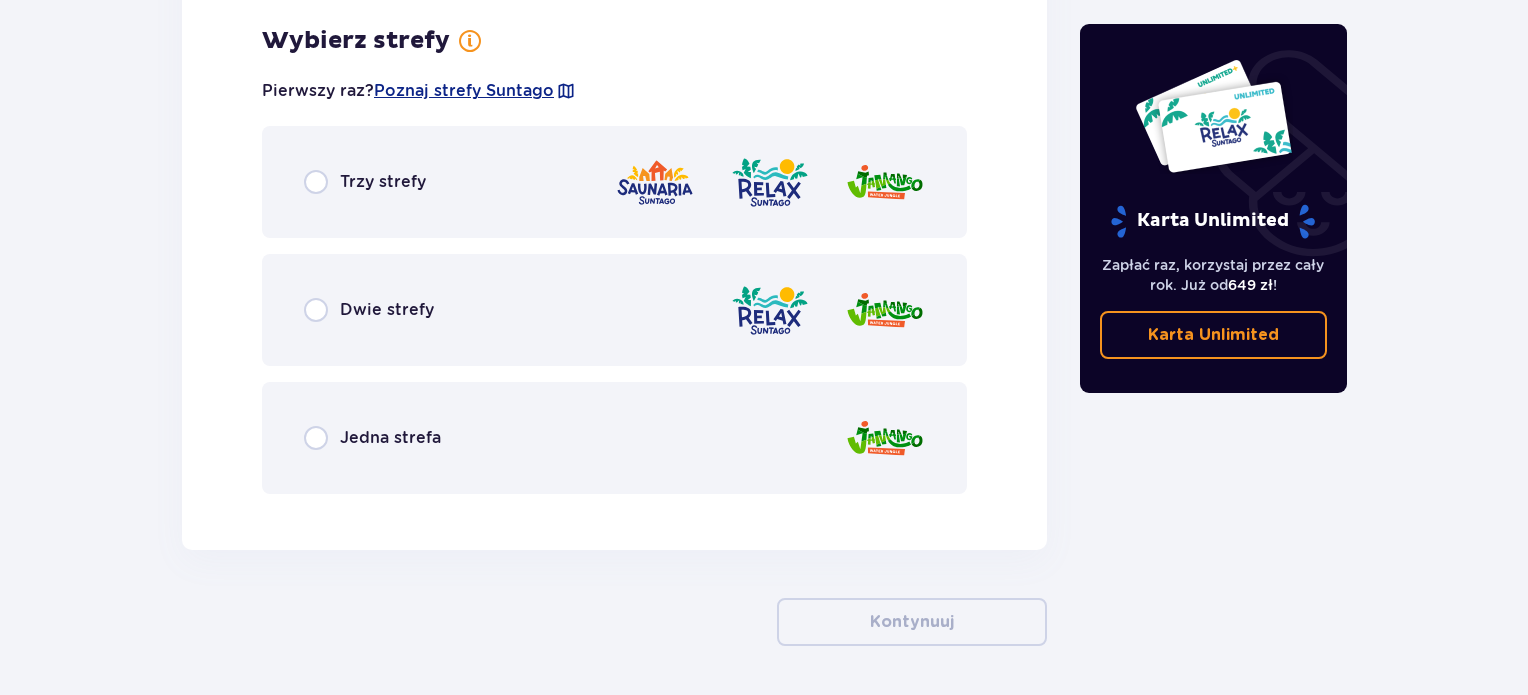 scroll, scrollTop: 5285, scrollLeft: 0, axis: vertical 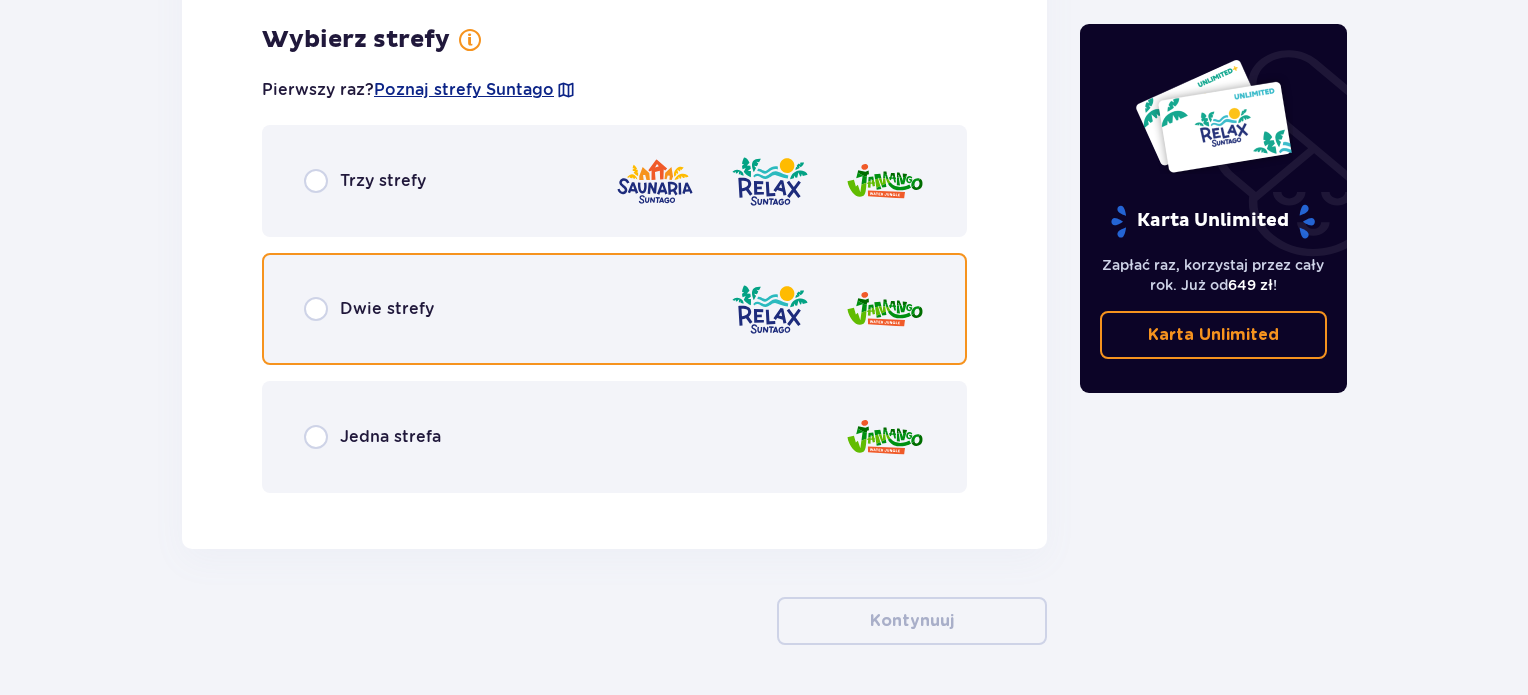 click at bounding box center [316, 309] 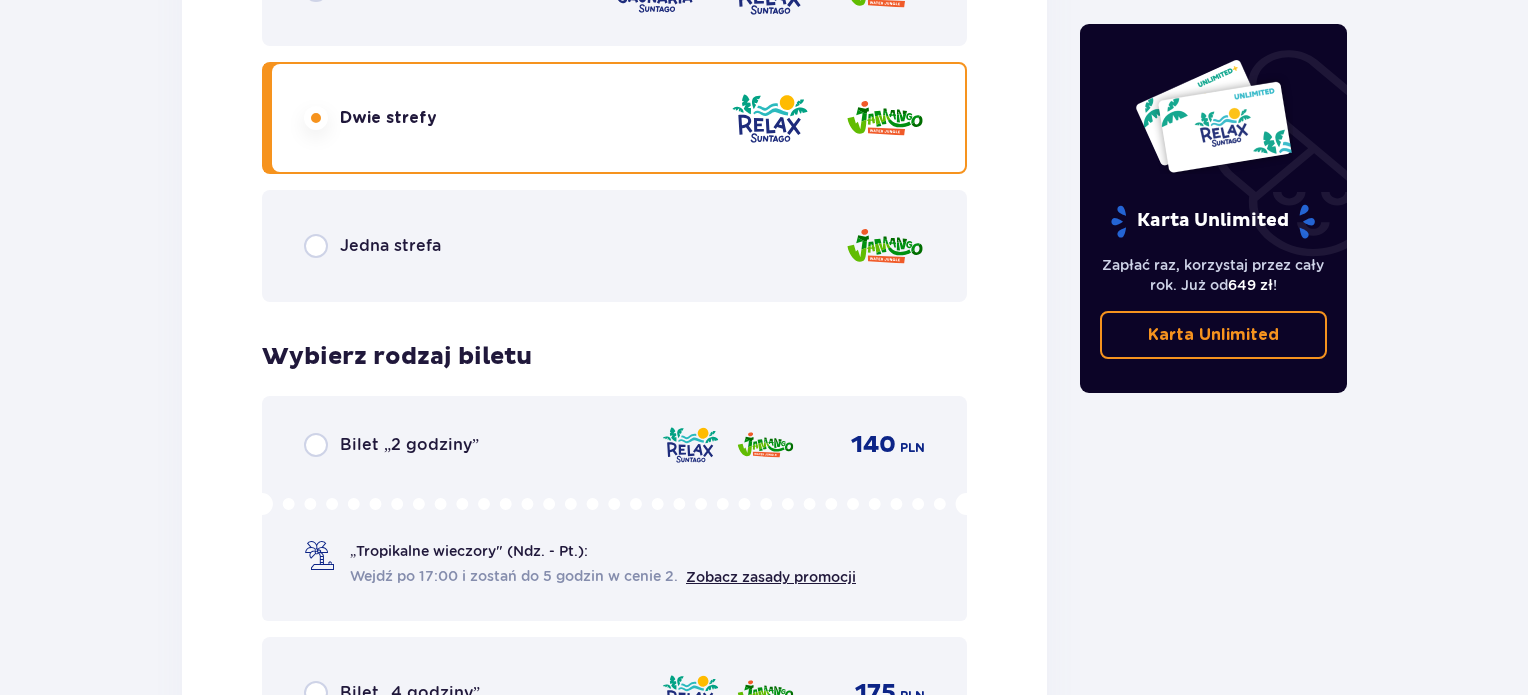 scroll, scrollTop: 5593, scrollLeft: 0, axis: vertical 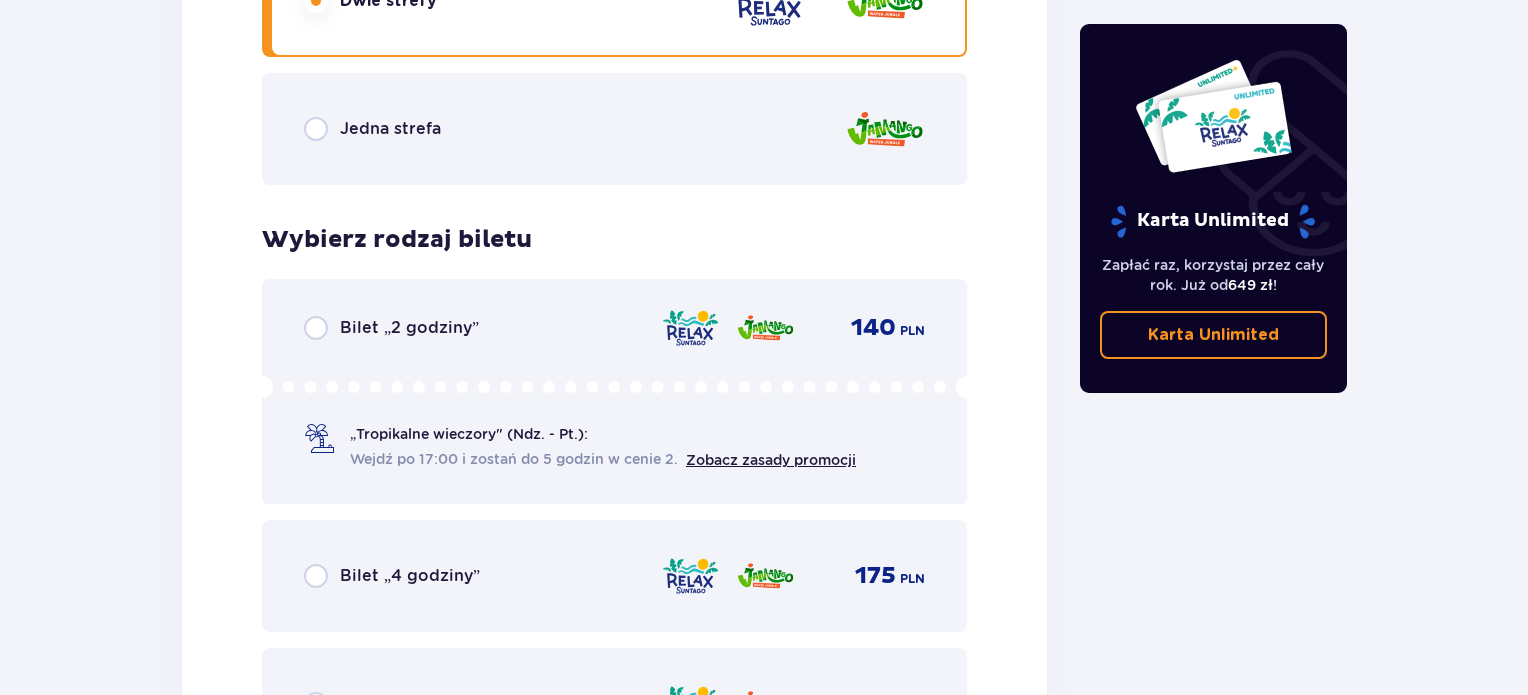 click on "„Tropikalne wieczory" (Ndz. - Pt.):" at bounding box center (469, 434) 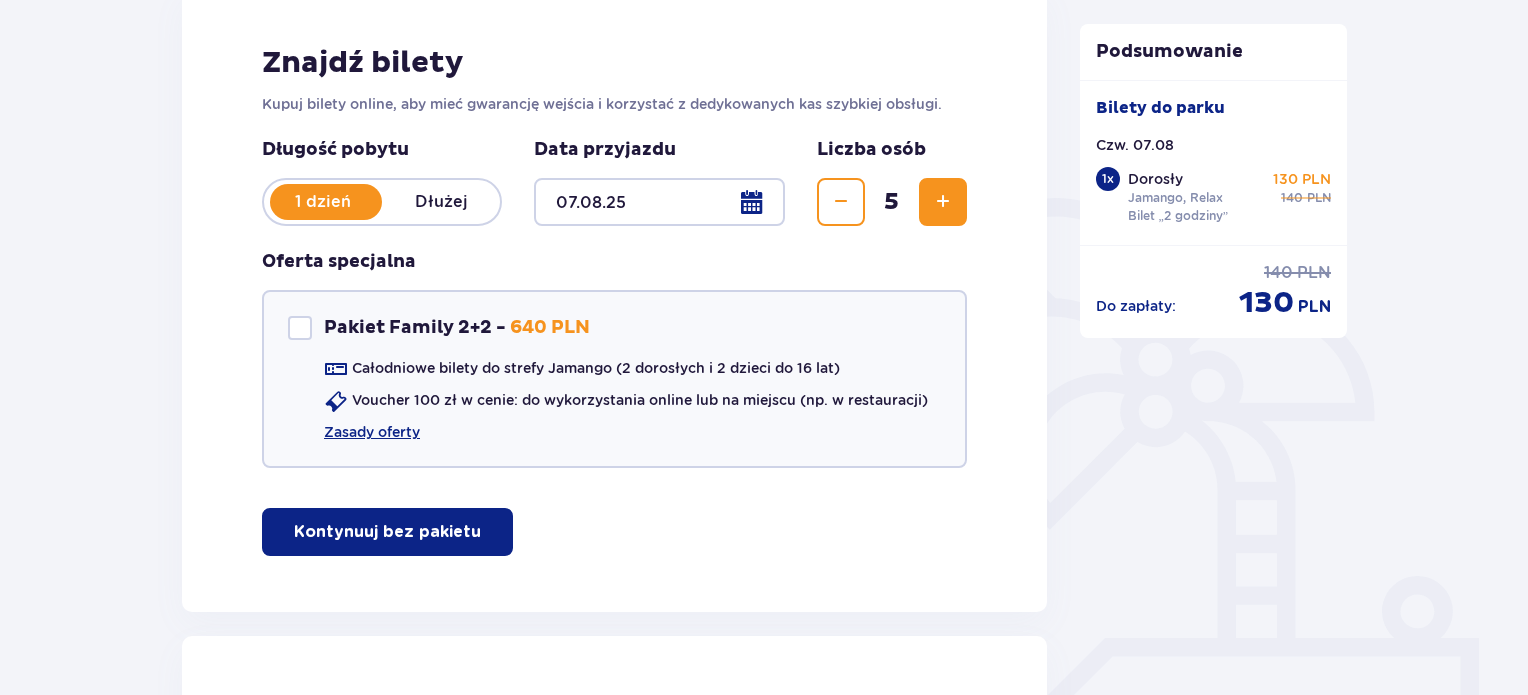 scroll, scrollTop: 0, scrollLeft: 0, axis: both 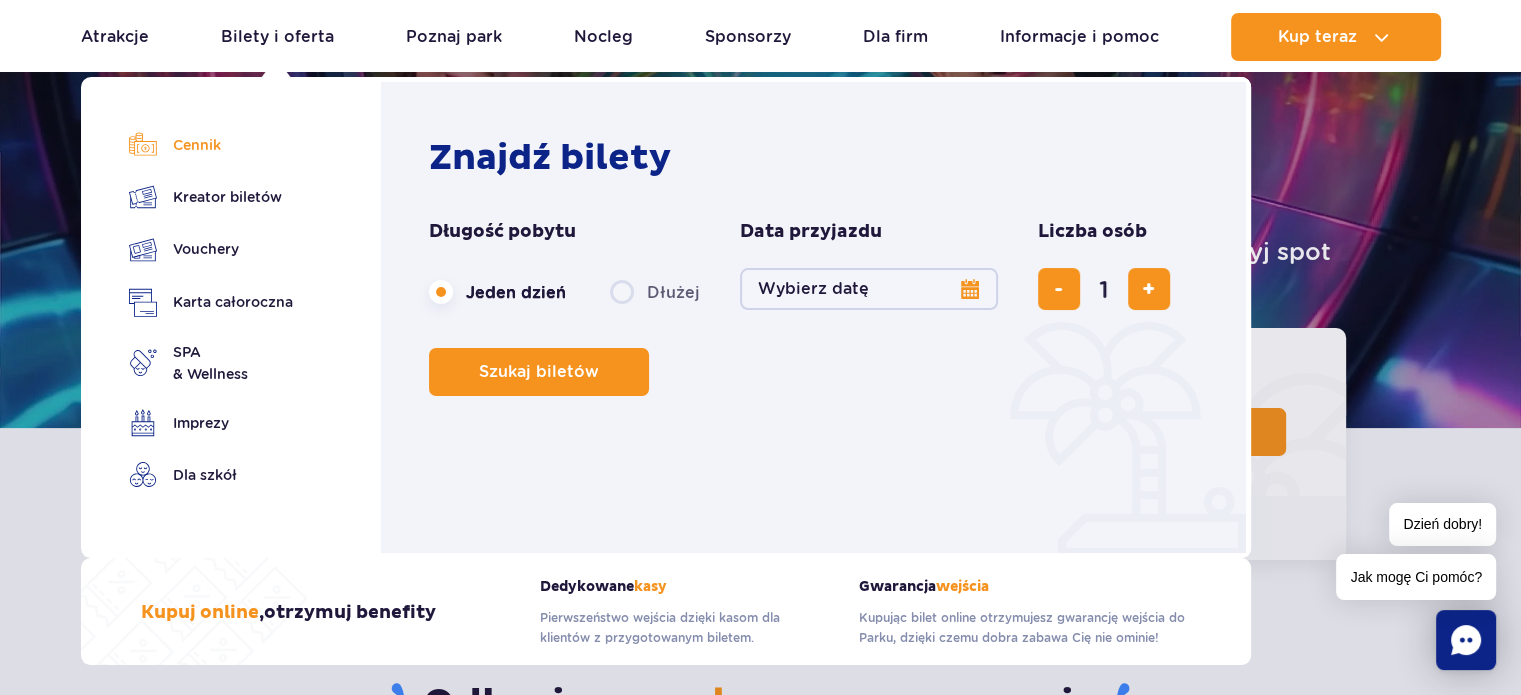click on "Cennik" at bounding box center [211, 145] 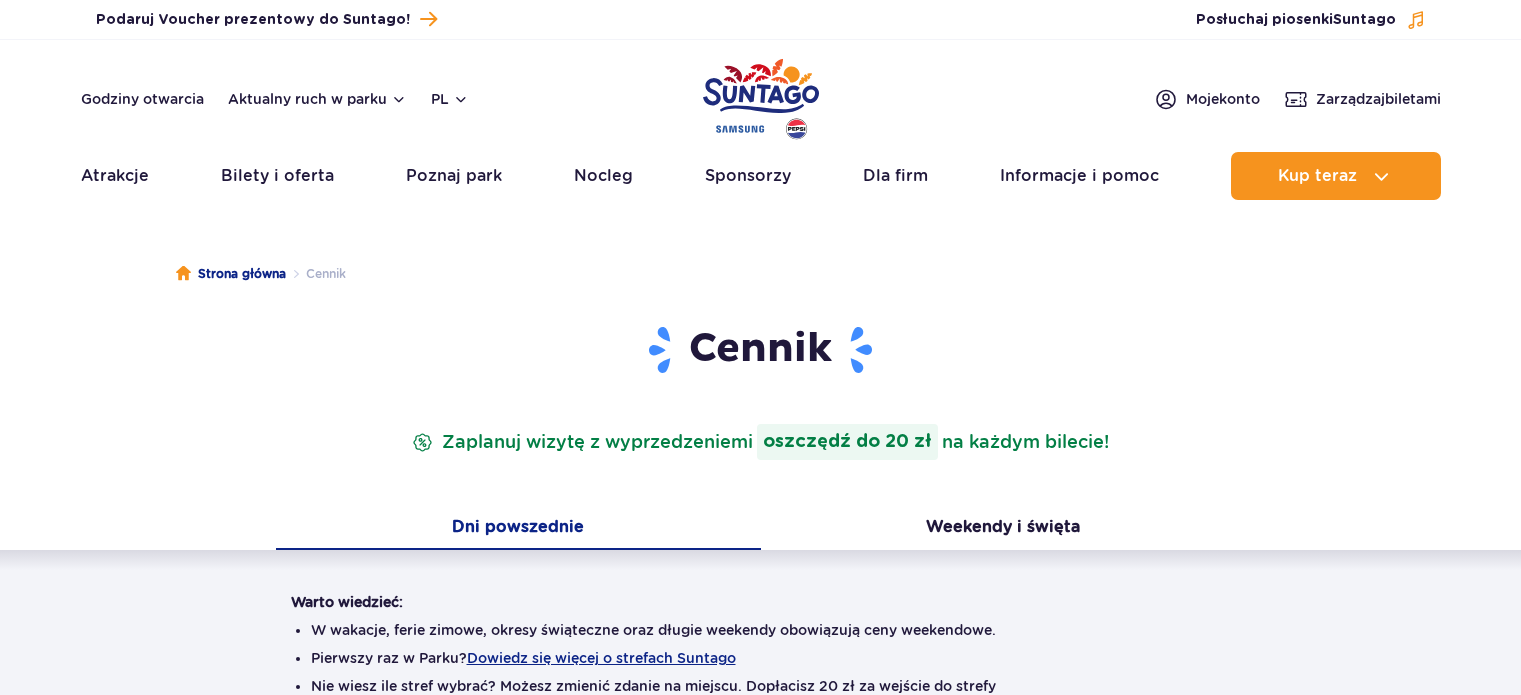 scroll, scrollTop: 0, scrollLeft: 0, axis: both 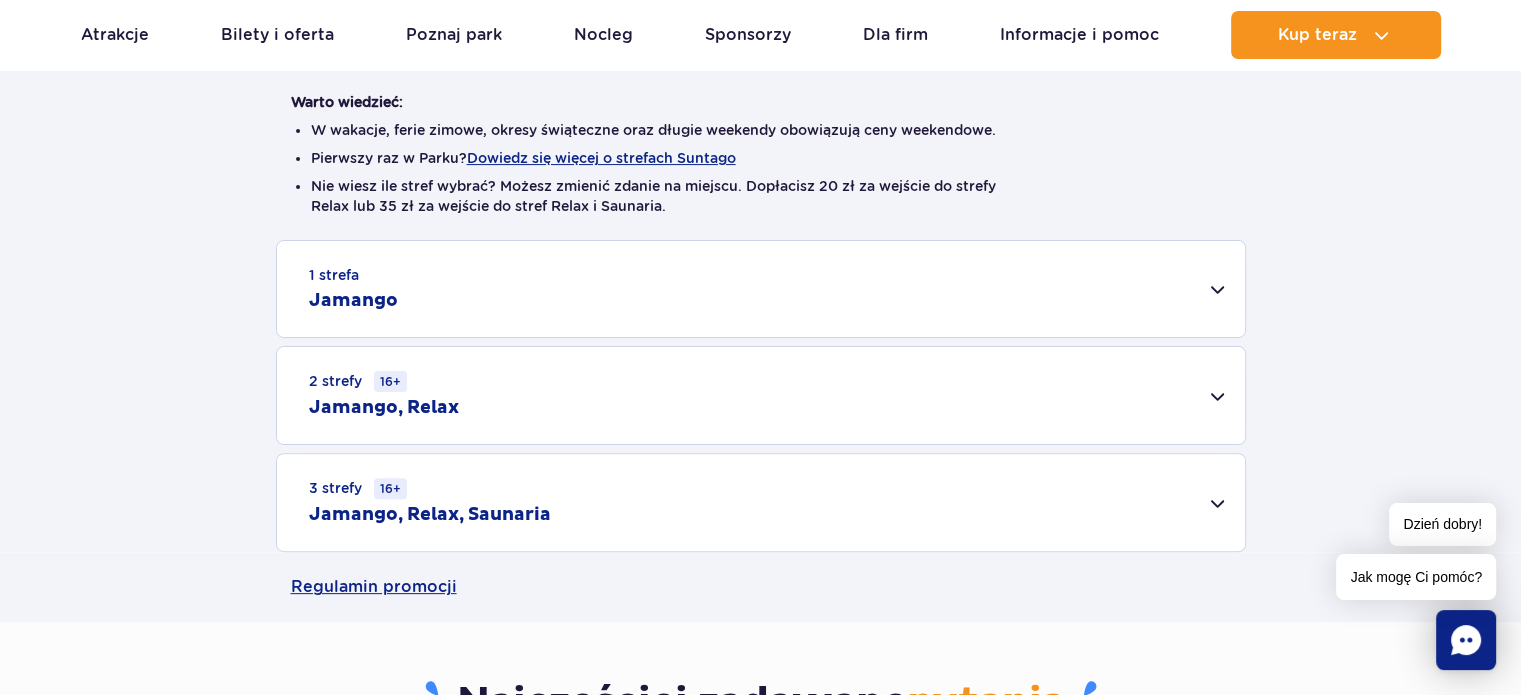 click on "2 strefy  16+
Jamango, Relax" at bounding box center (761, 395) 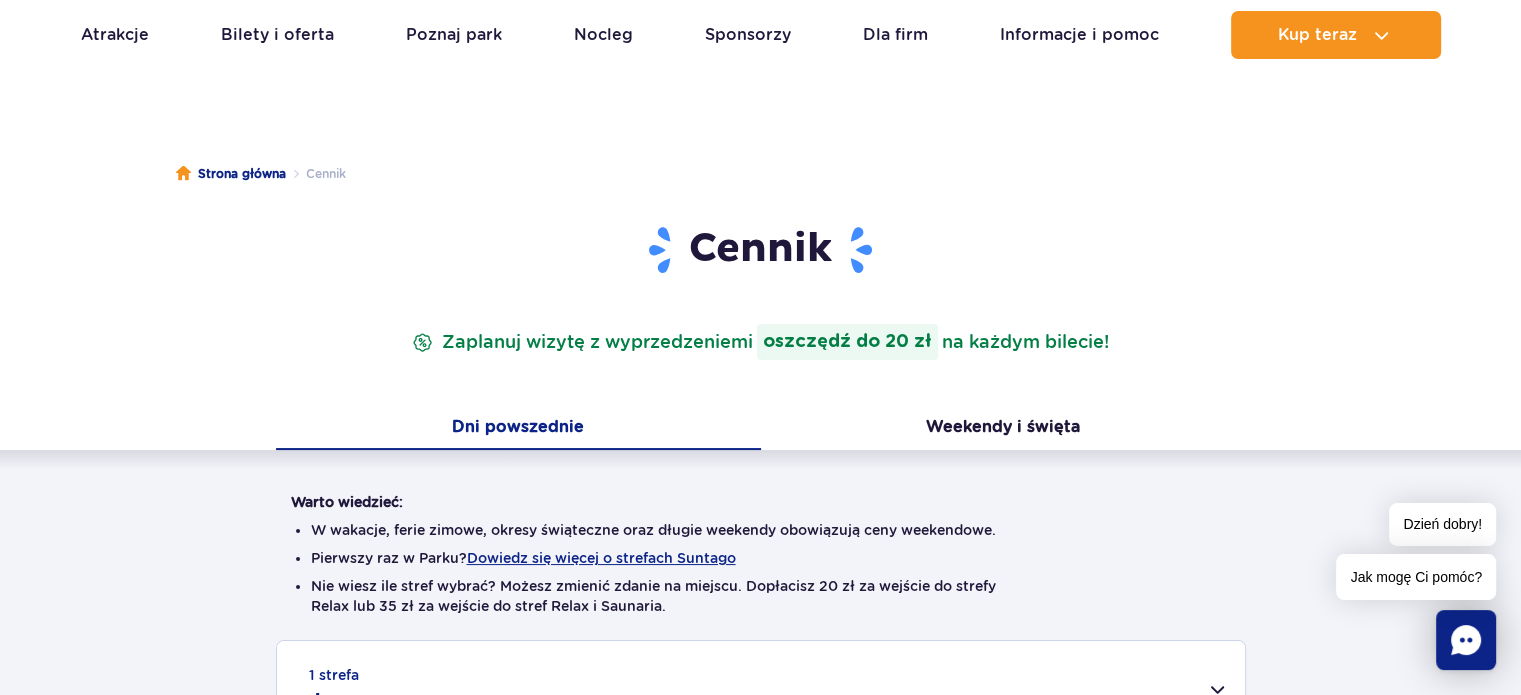 scroll, scrollTop: 0, scrollLeft: 0, axis: both 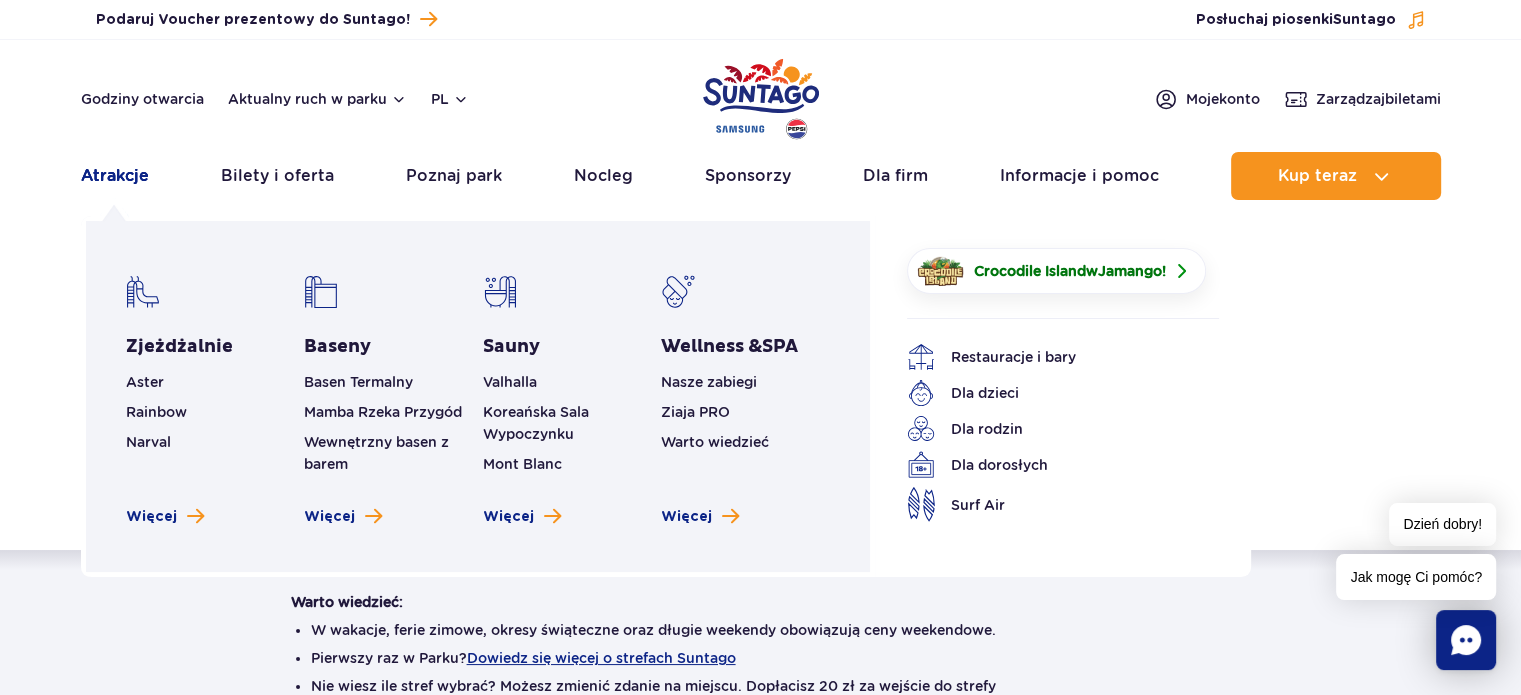 click on "Atrakcje" at bounding box center (115, 176) 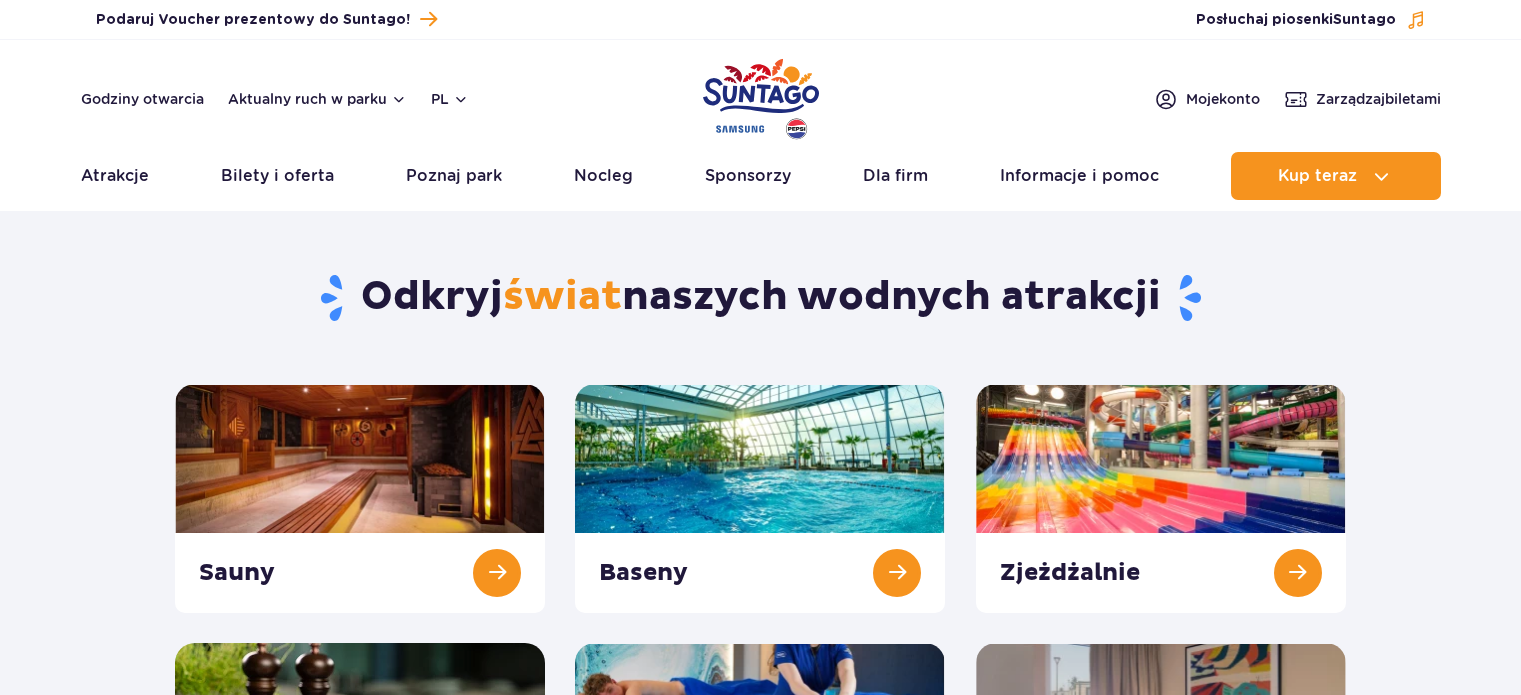 scroll, scrollTop: 0, scrollLeft: 0, axis: both 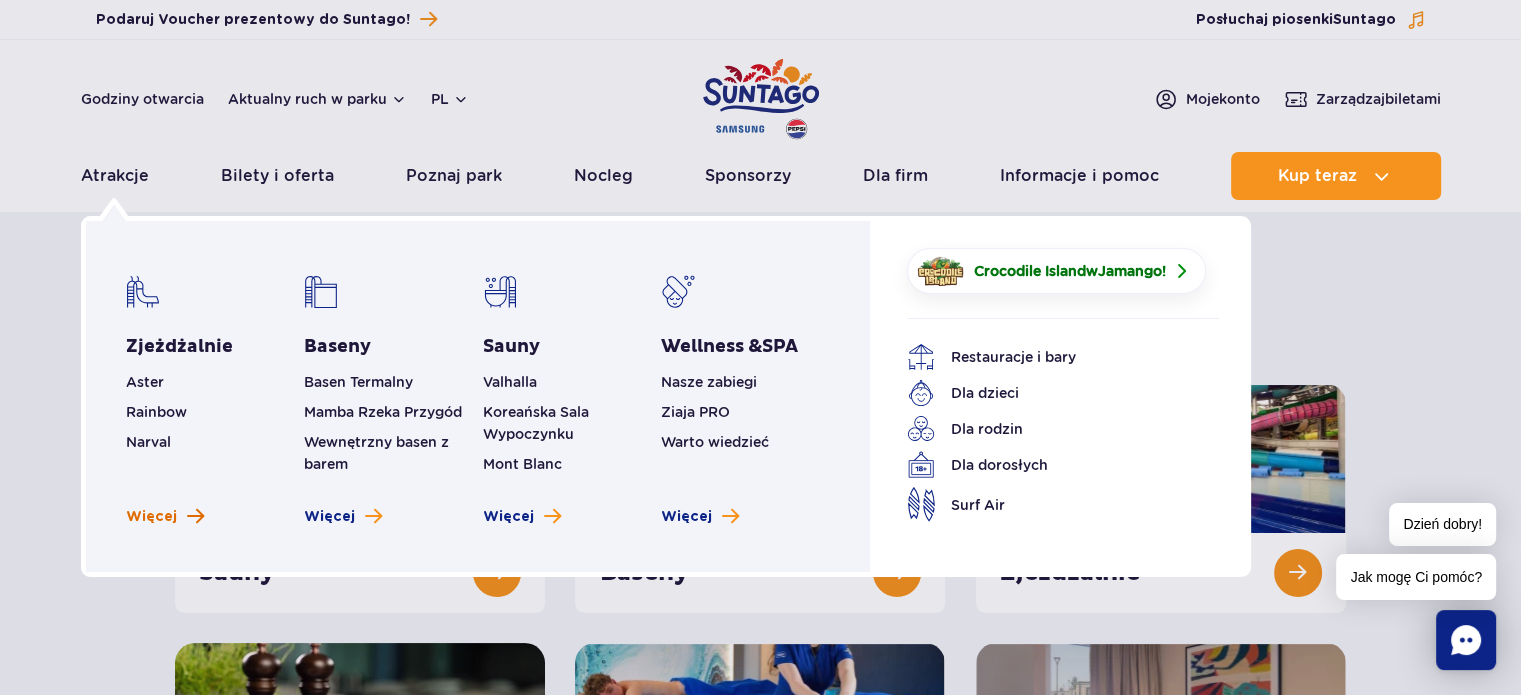 click on "Więcej" at bounding box center (151, 517) 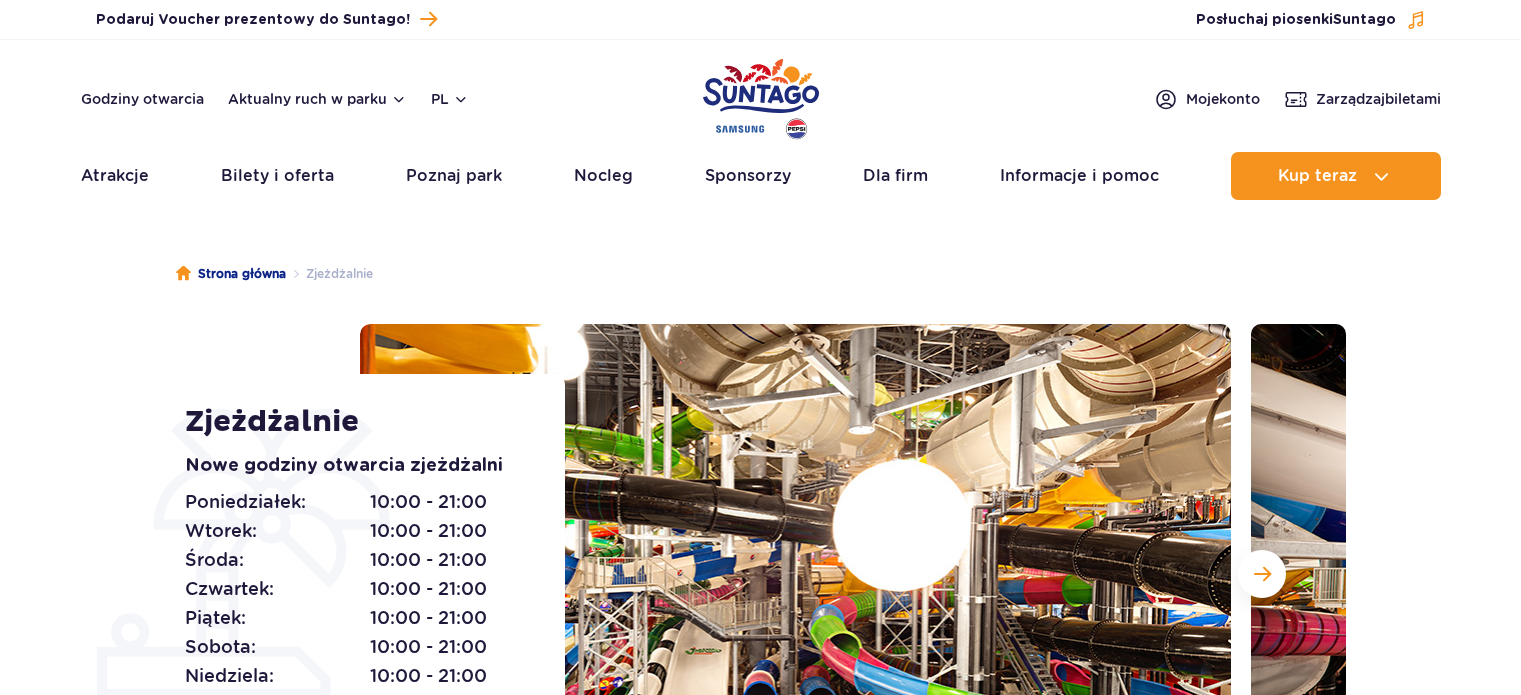 scroll, scrollTop: 0, scrollLeft: 0, axis: both 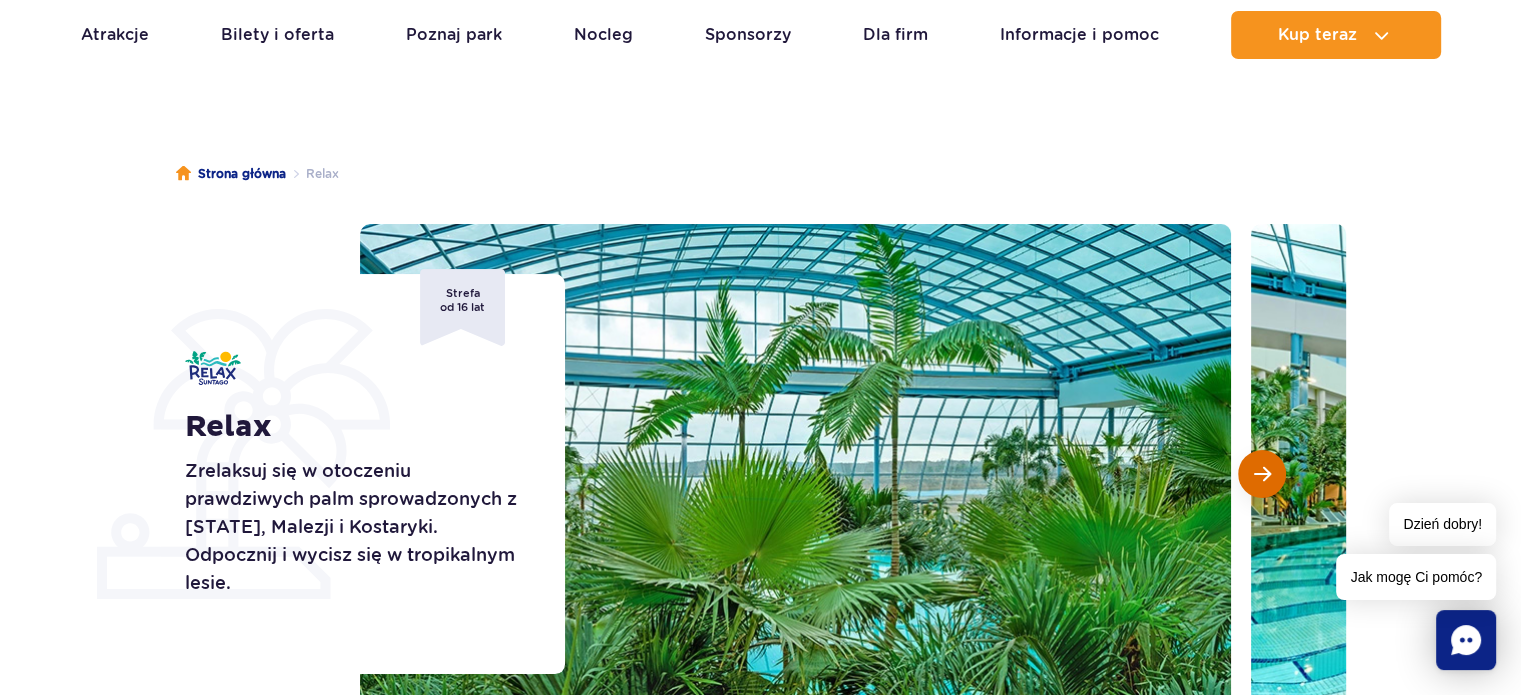 click at bounding box center [1262, 474] 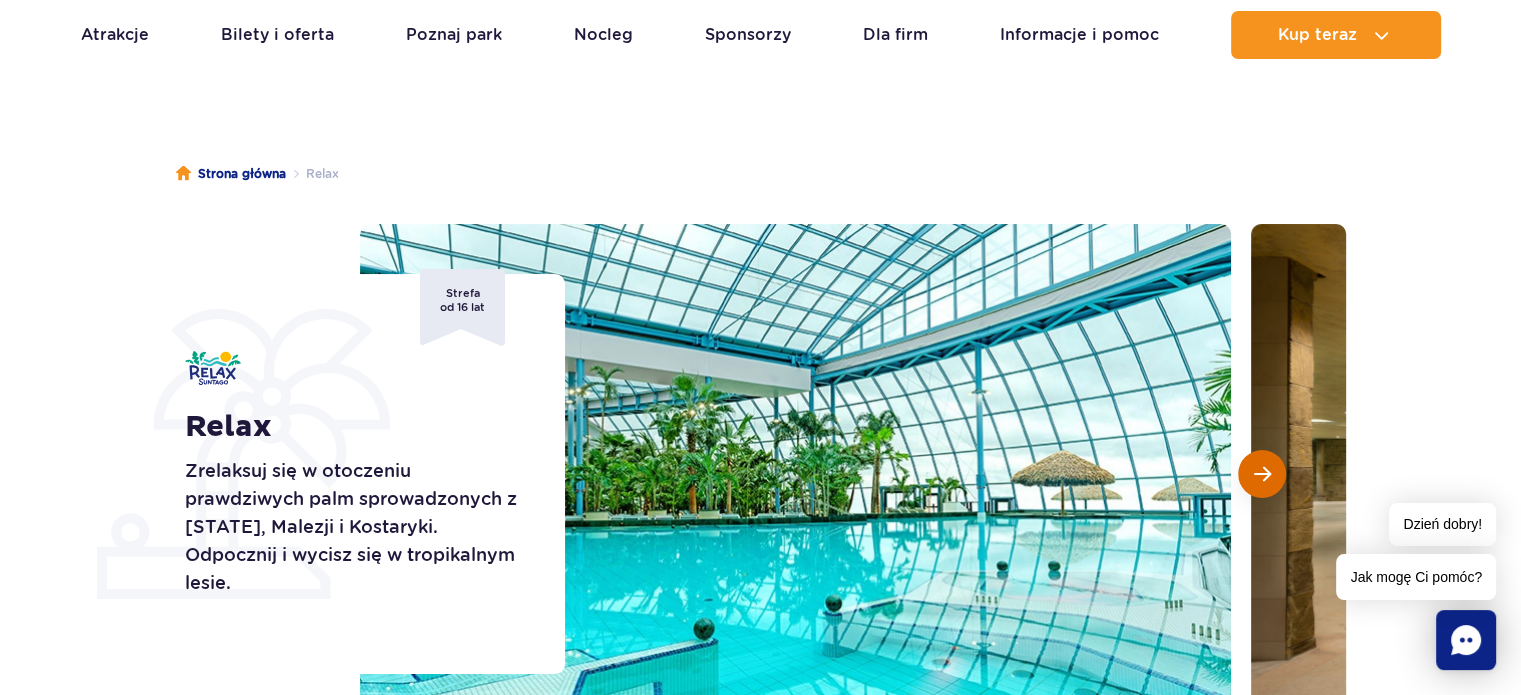 click at bounding box center [1262, 474] 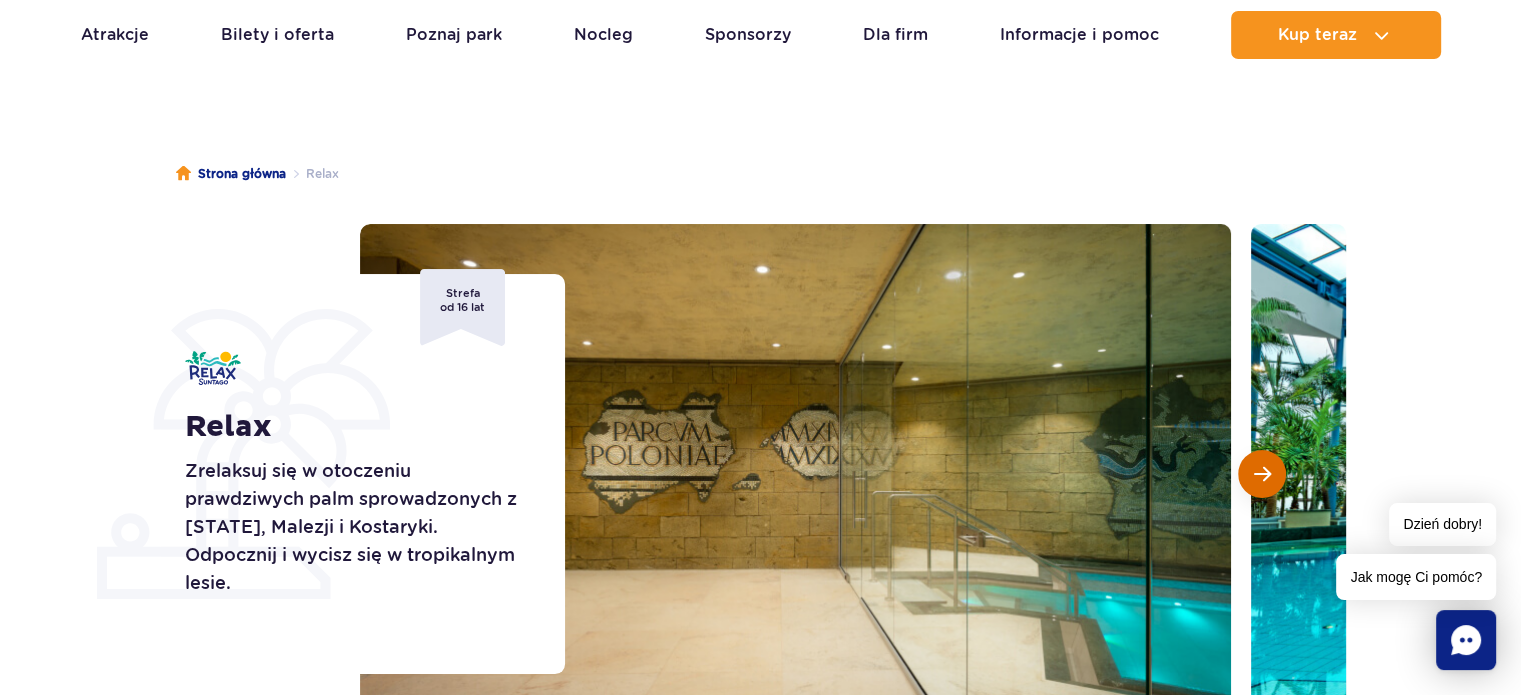 click at bounding box center [1262, 474] 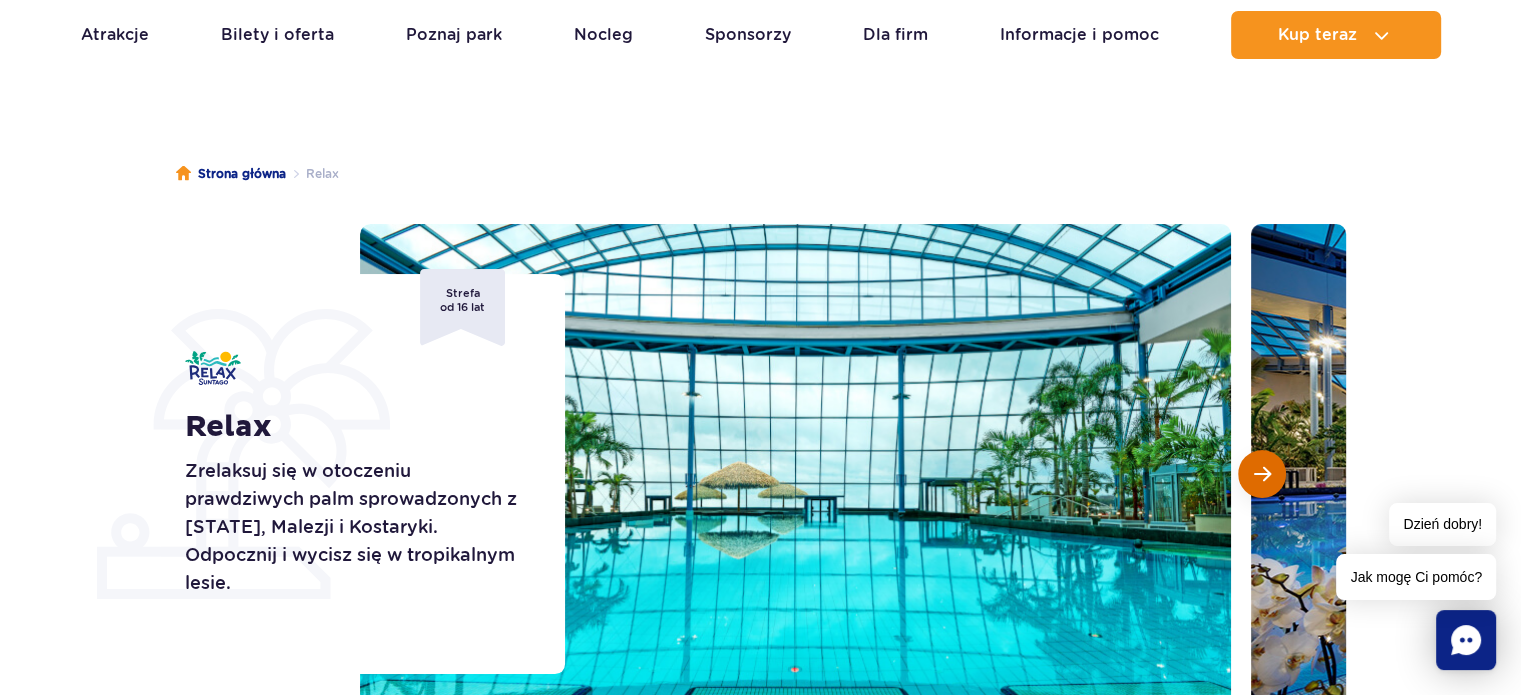 click at bounding box center [1262, 474] 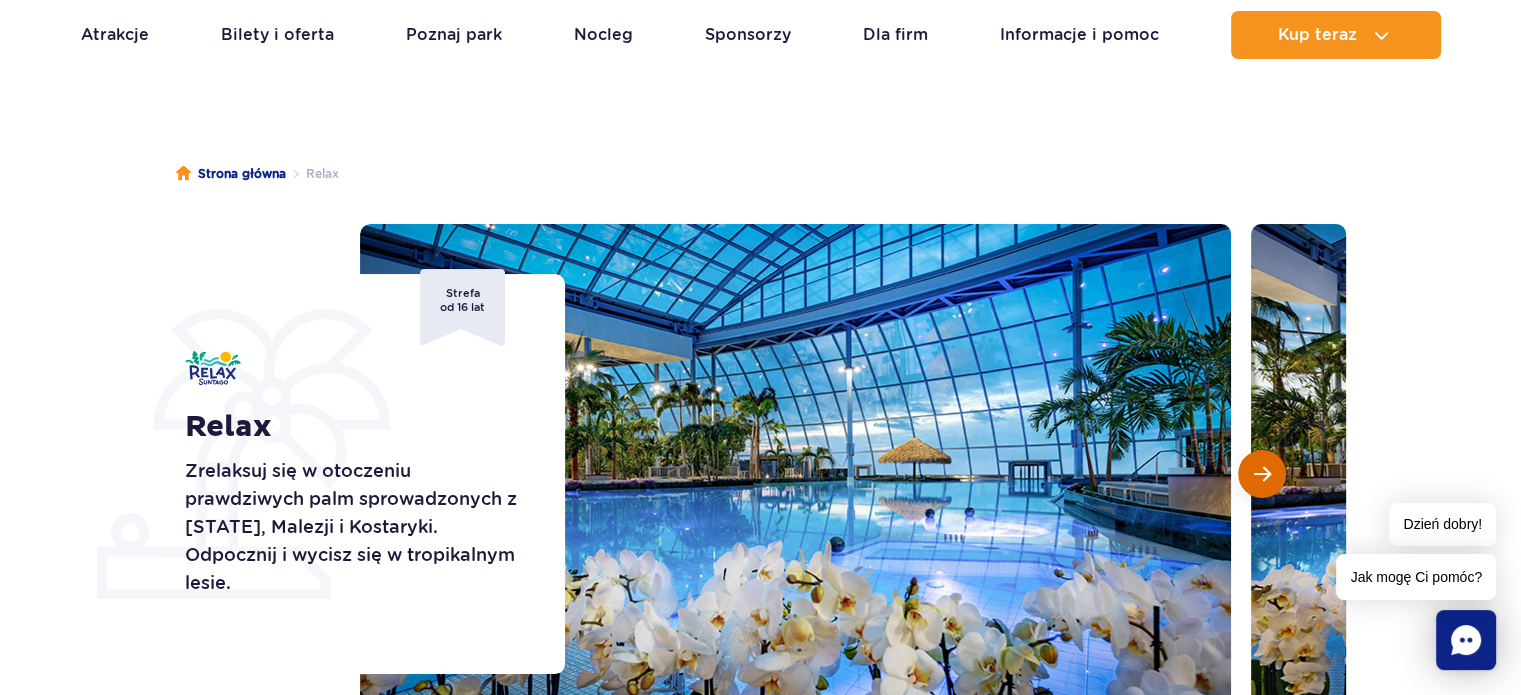 click at bounding box center (1262, 474) 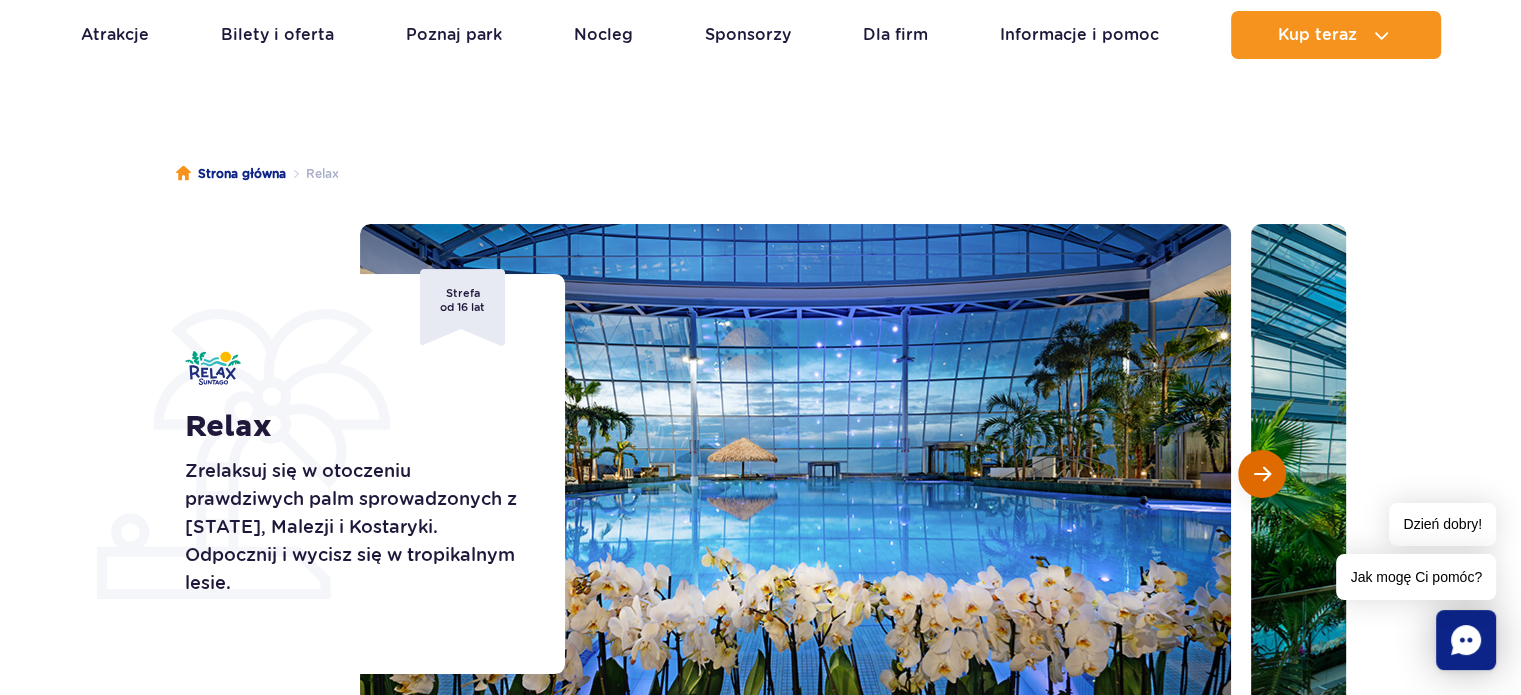 click at bounding box center (1262, 474) 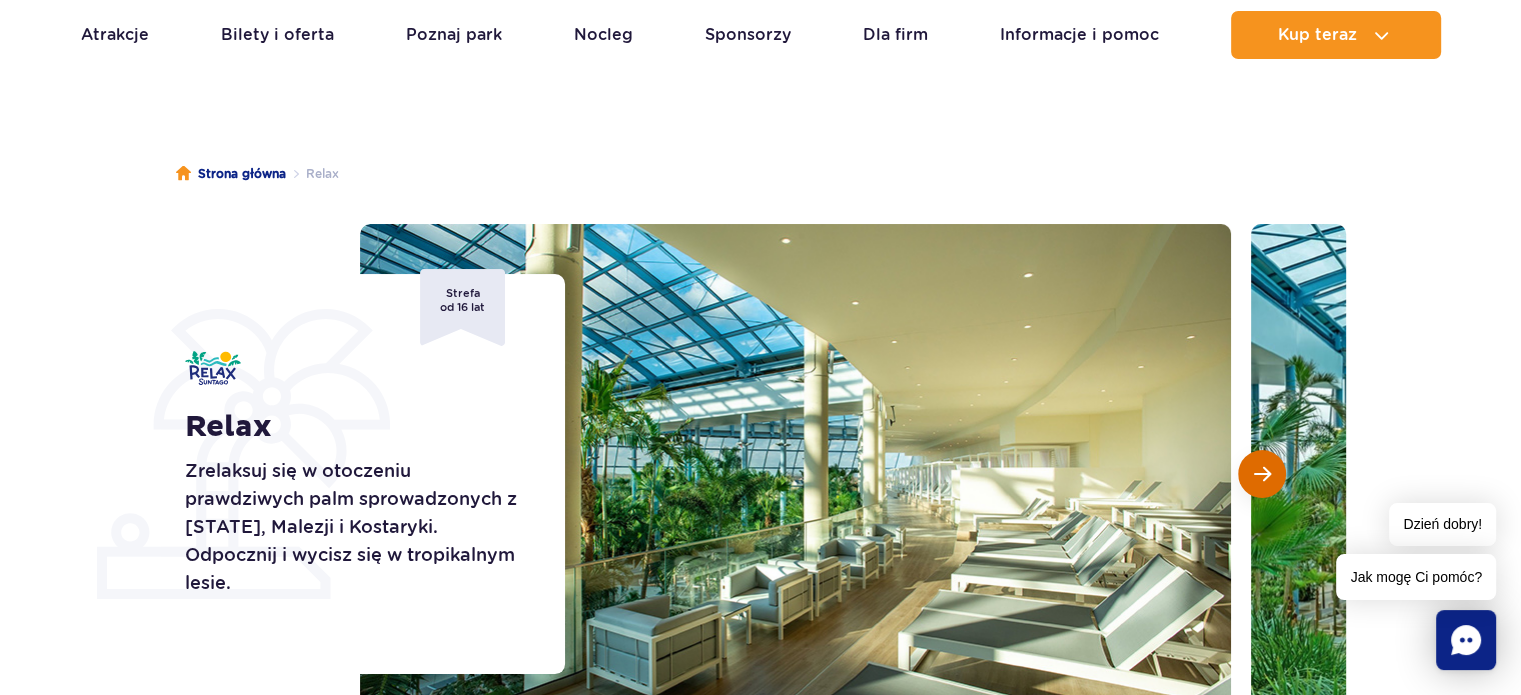 click at bounding box center [1262, 474] 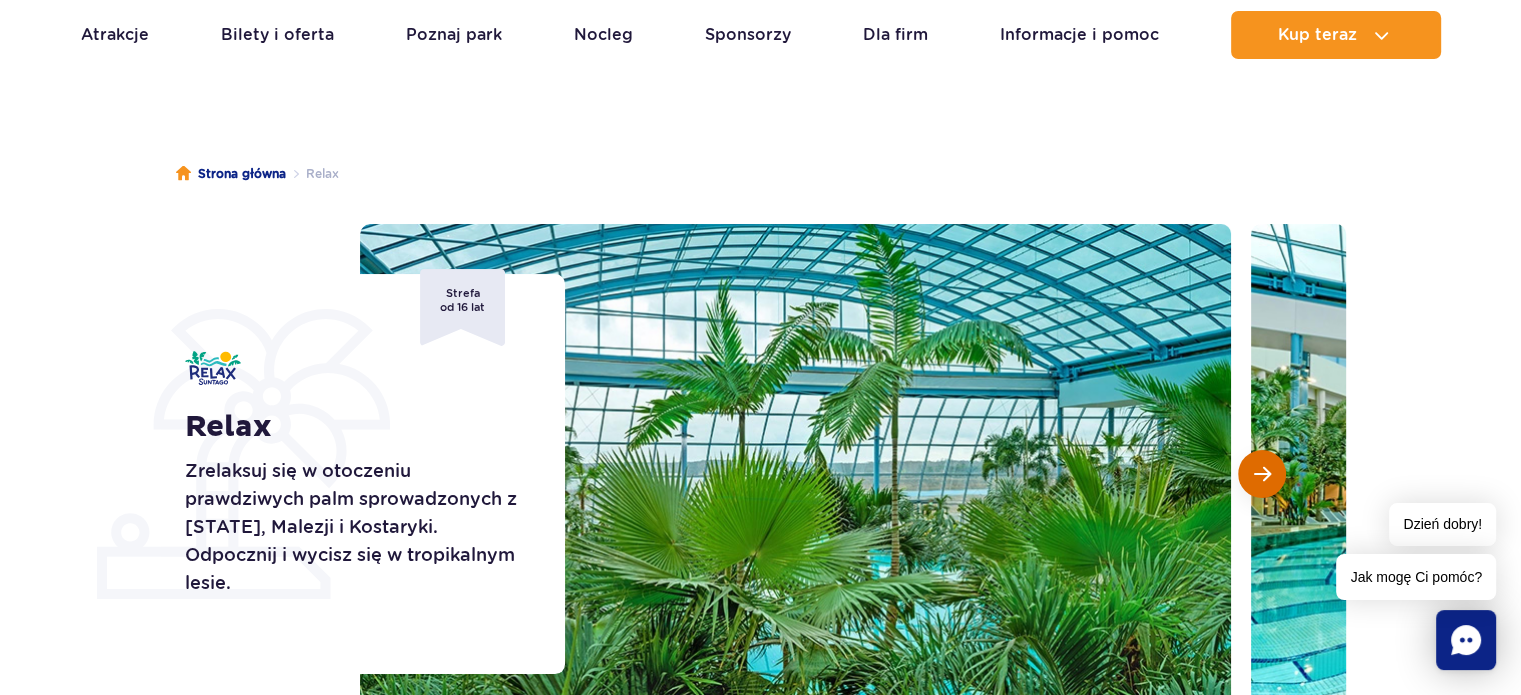 click at bounding box center (1262, 474) 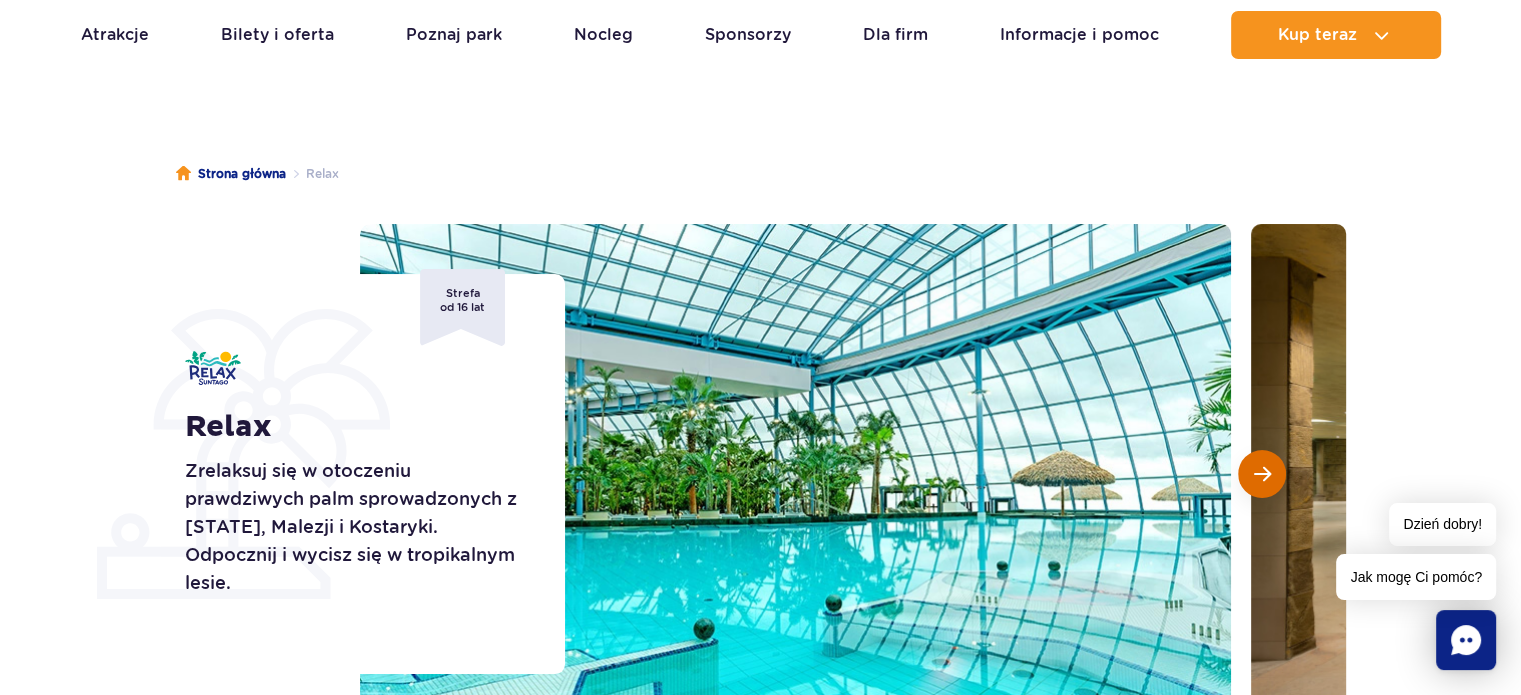 click at bounding box center (1262, 474) 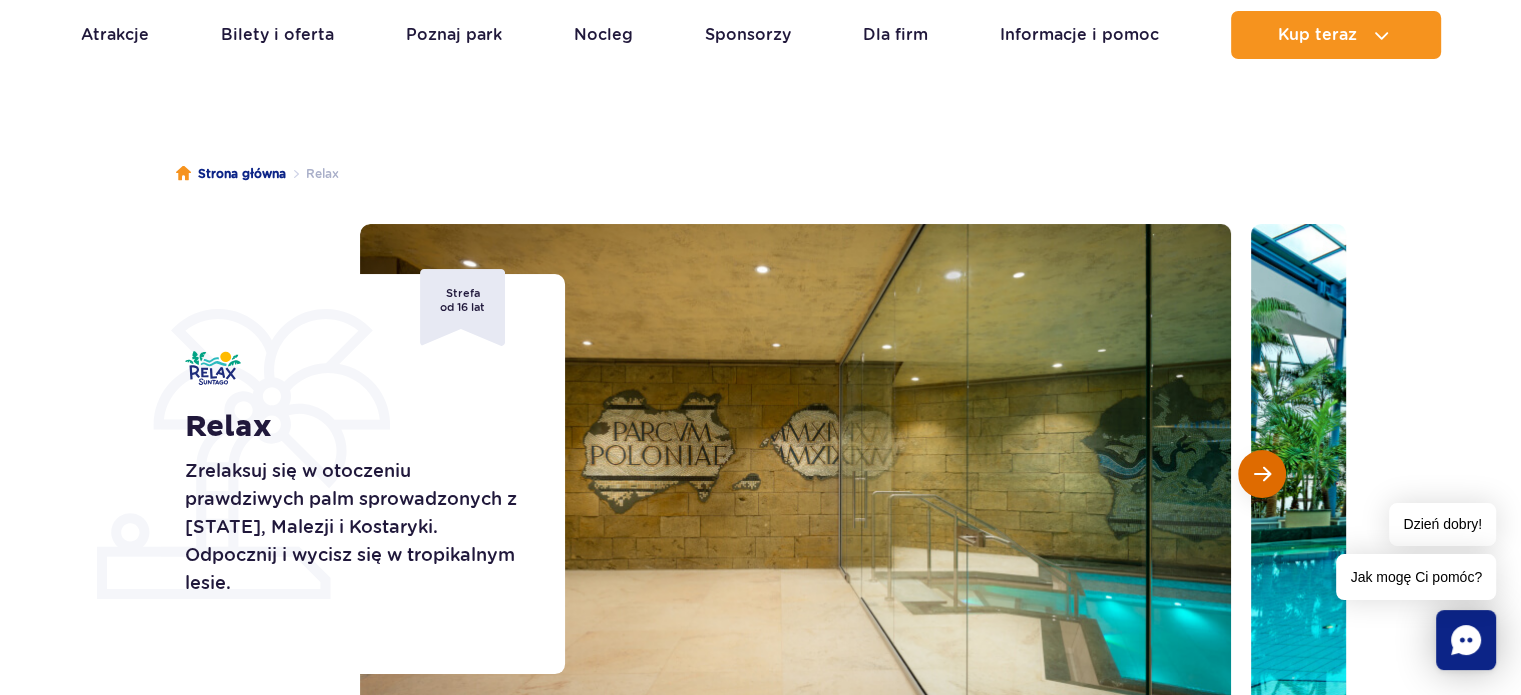 click at bounding box center (1262, 474) 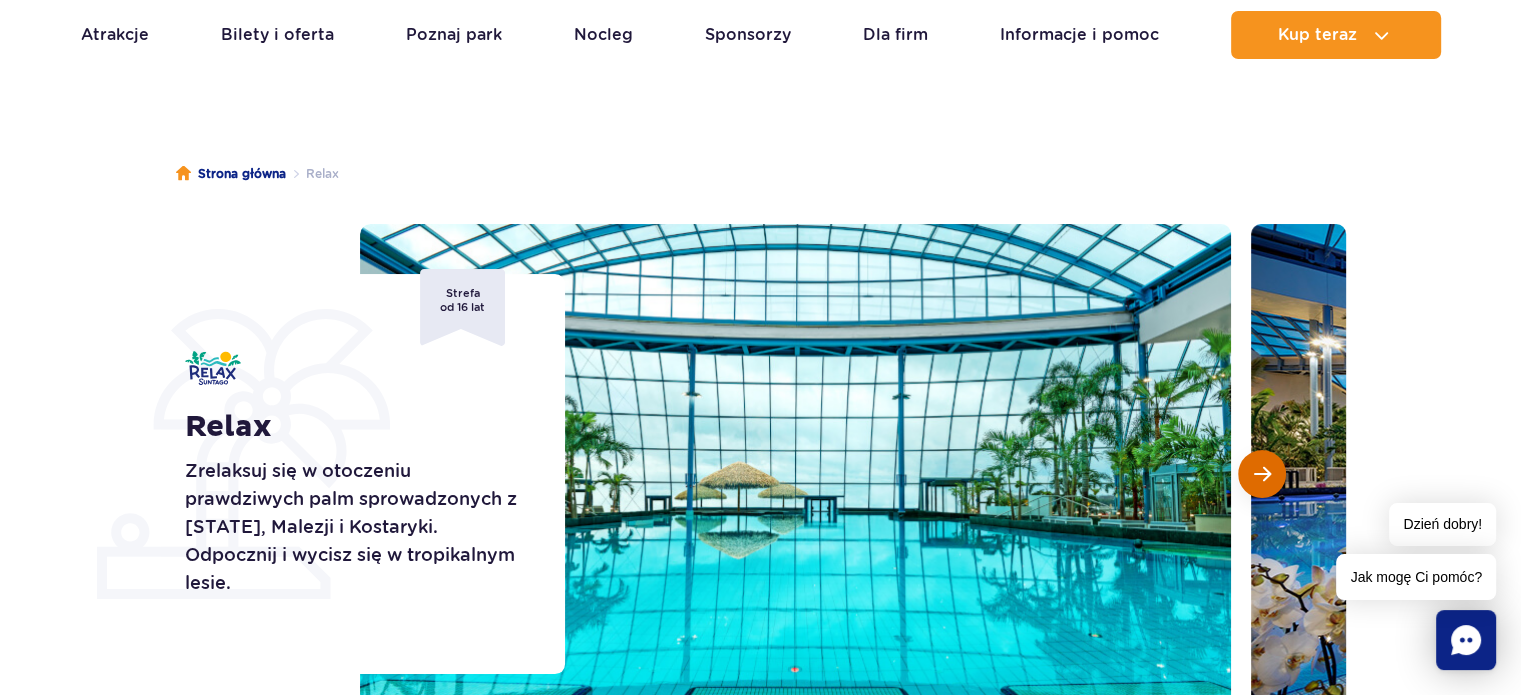 click at bounding box center [1262, 474] 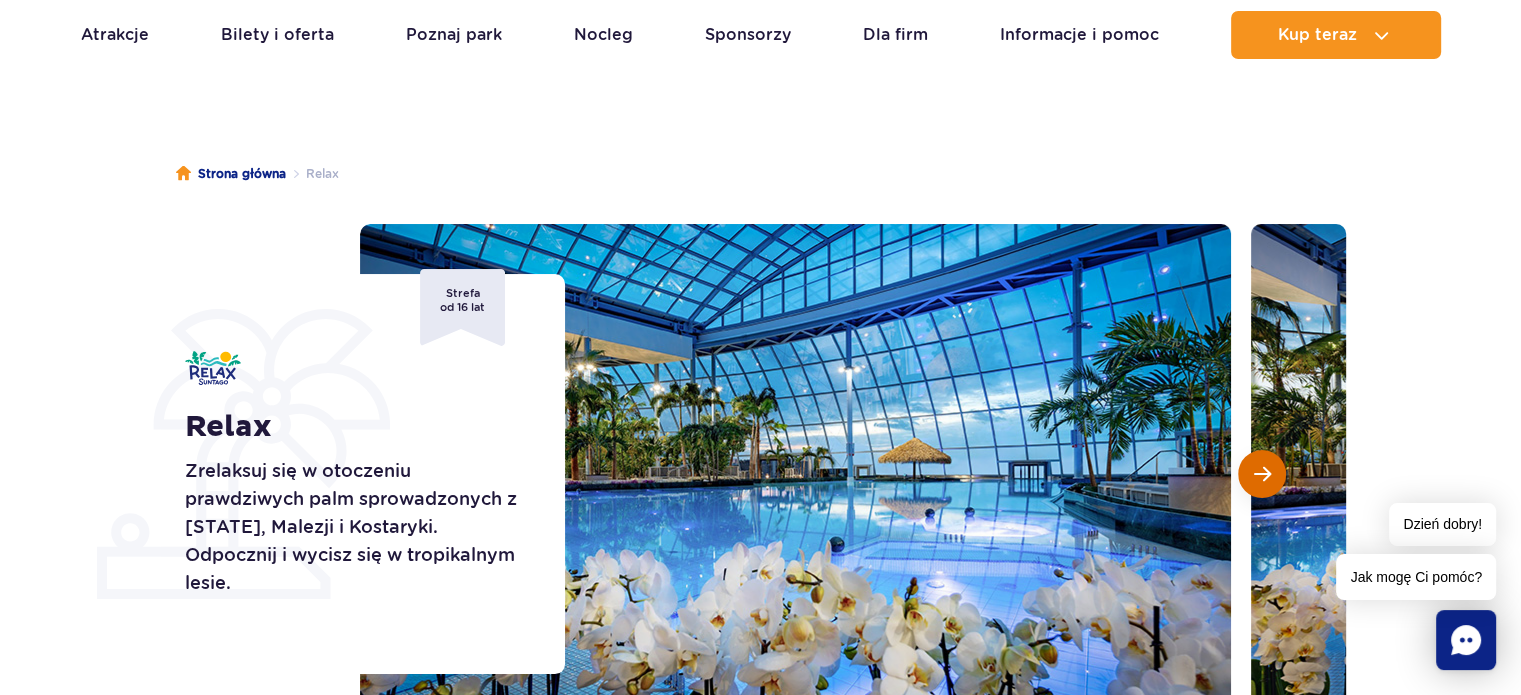 click at bounding box center (1262, 474) 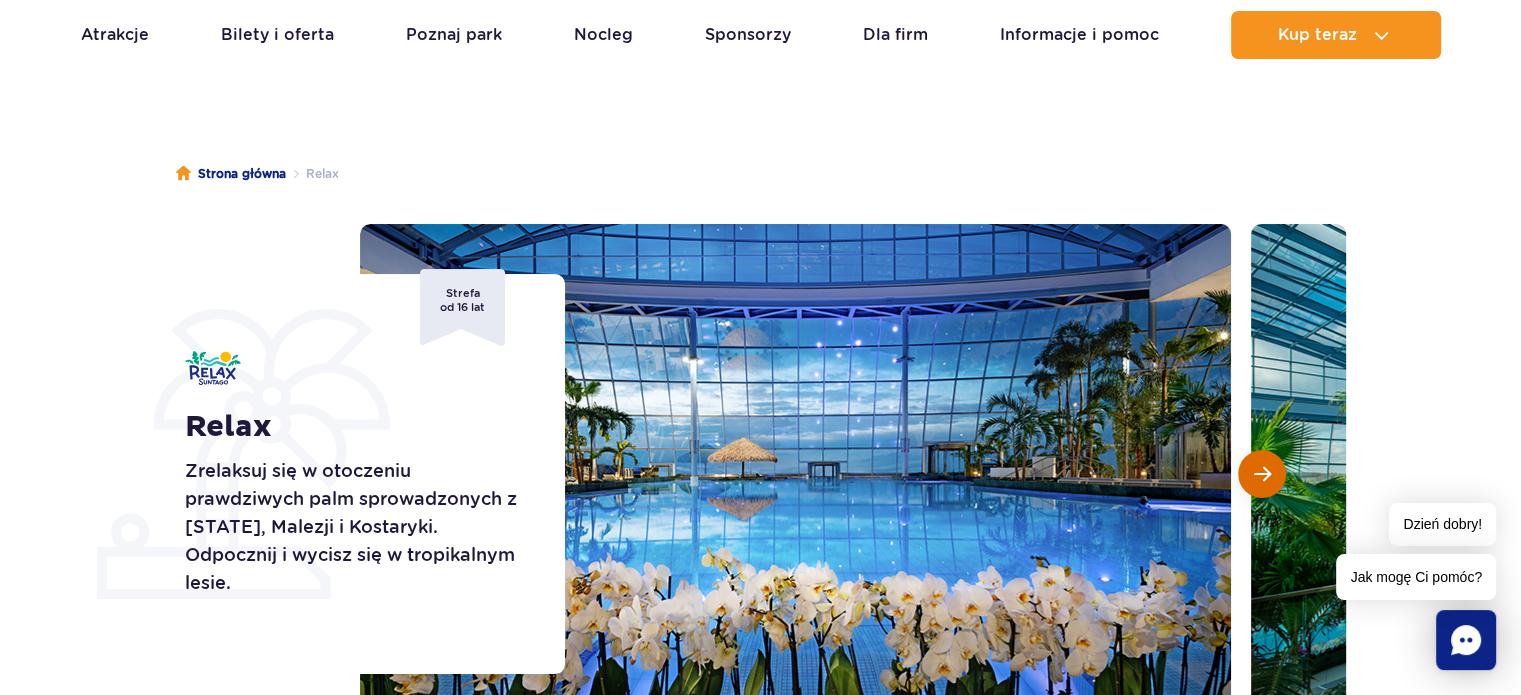 click at bounding box center (1262, 474) 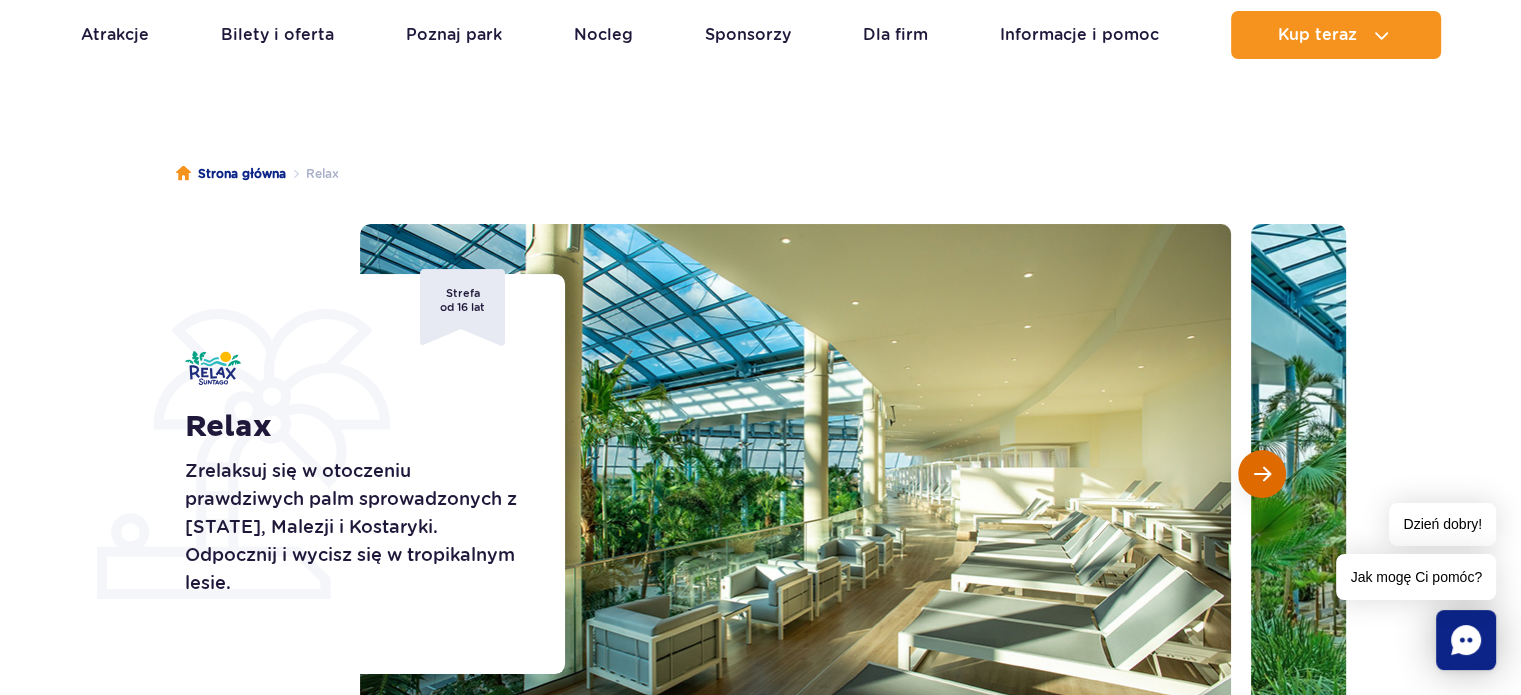 click at bounding box center [1262, 474] 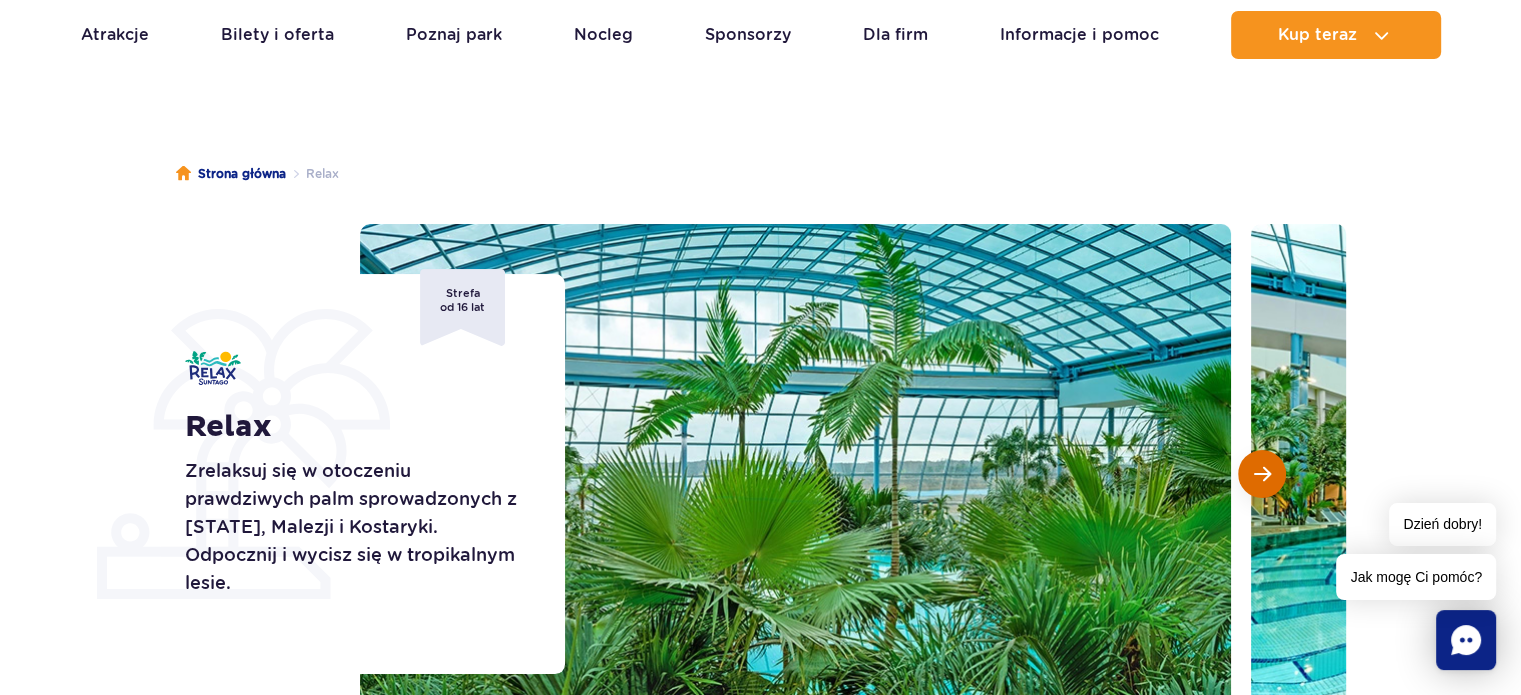 click at bounding box center (1262, 474) 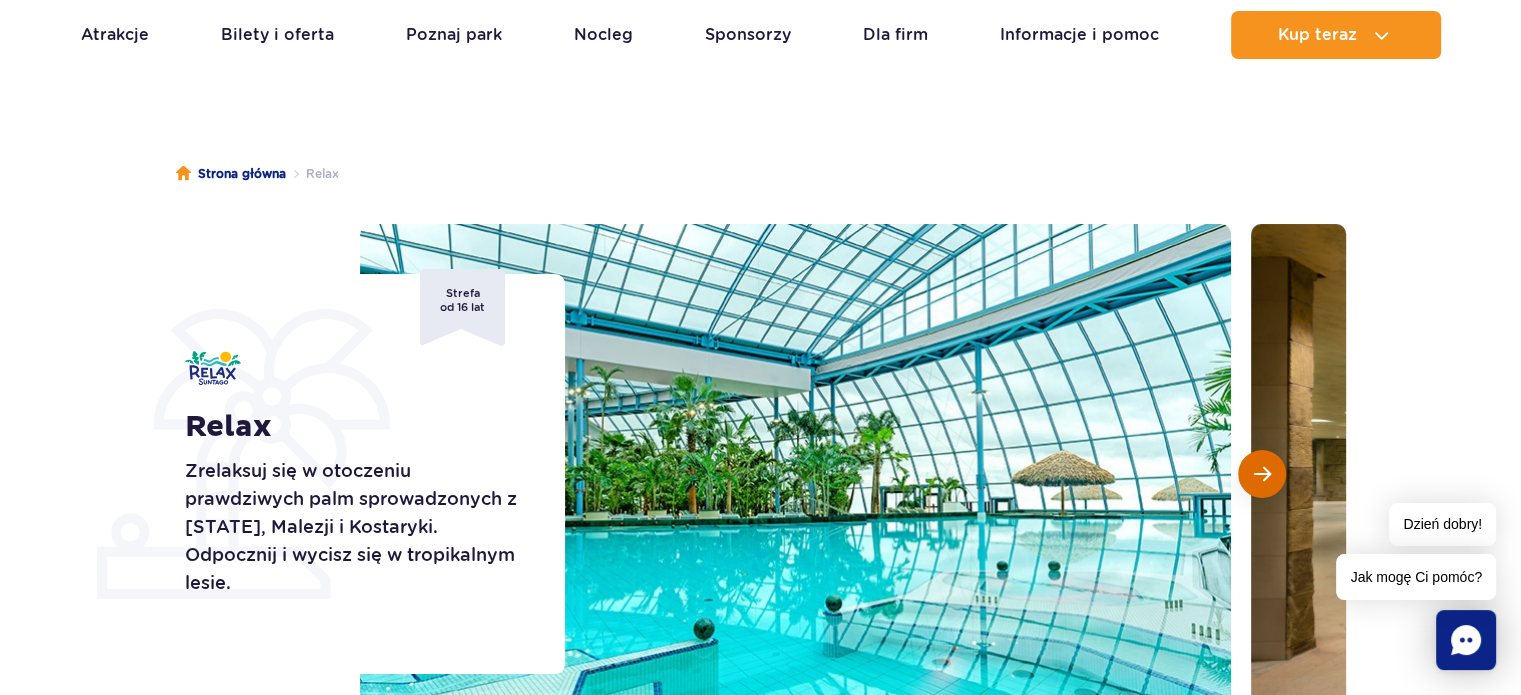 click at bounding box center (1262, 474) 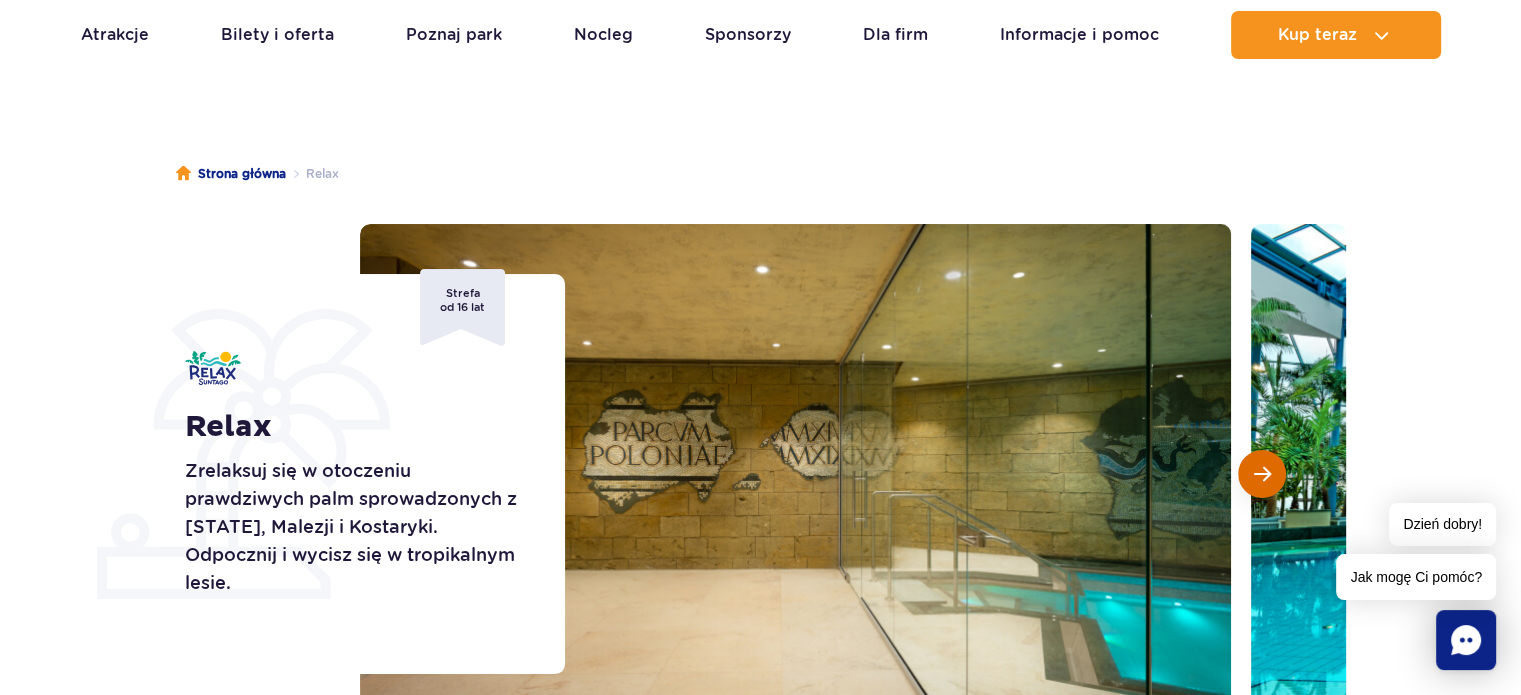 click at bounding box center (1262, 474) 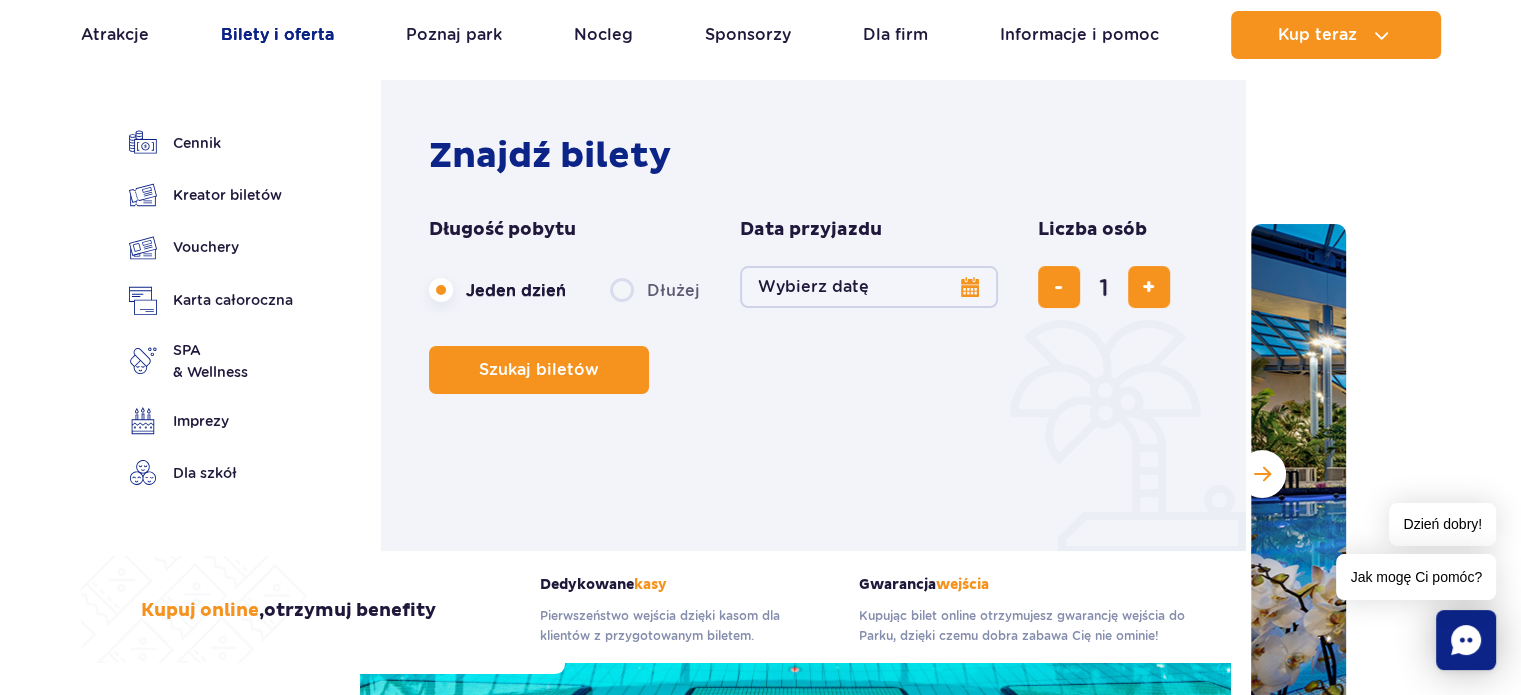 click on "Bilety i oferta" at bounding box center (277, 35) 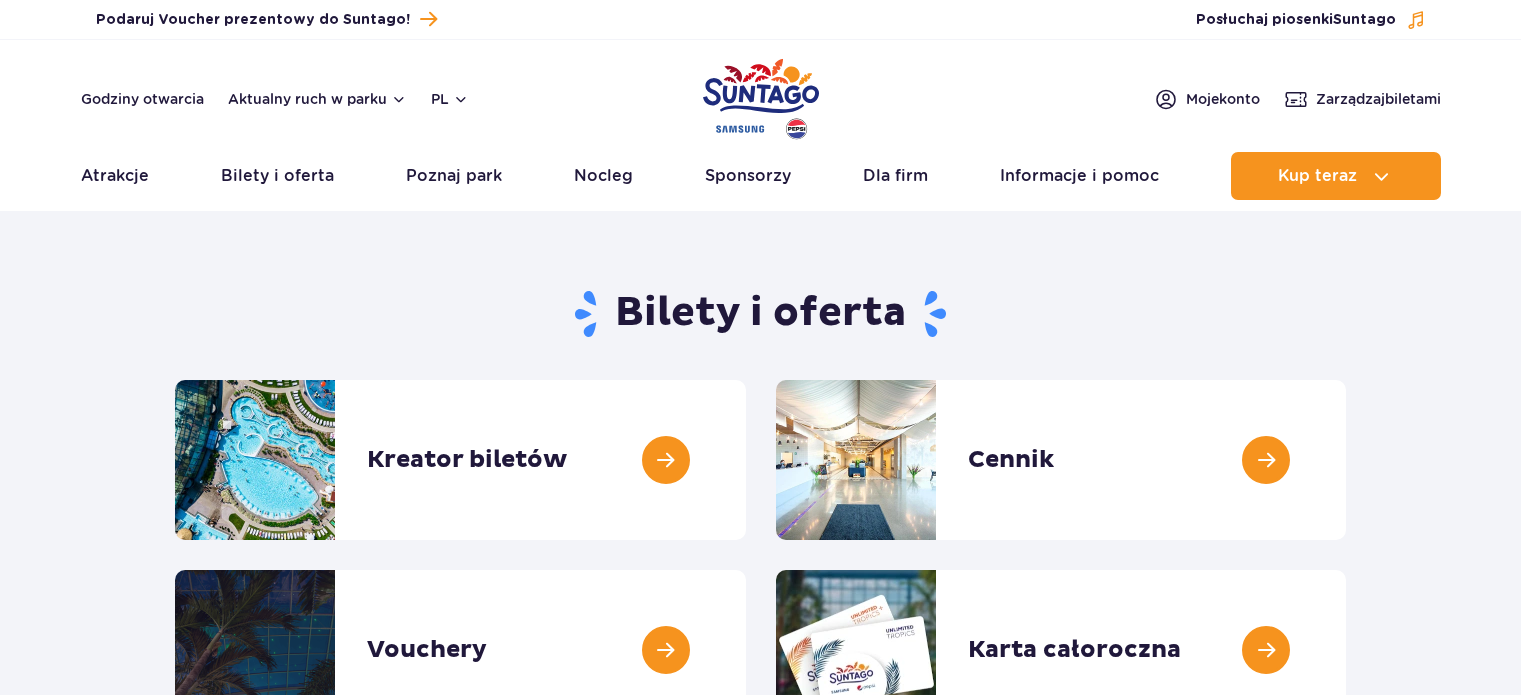 scroll, scrollTop: 0, scrollLeft: 0, axis: both 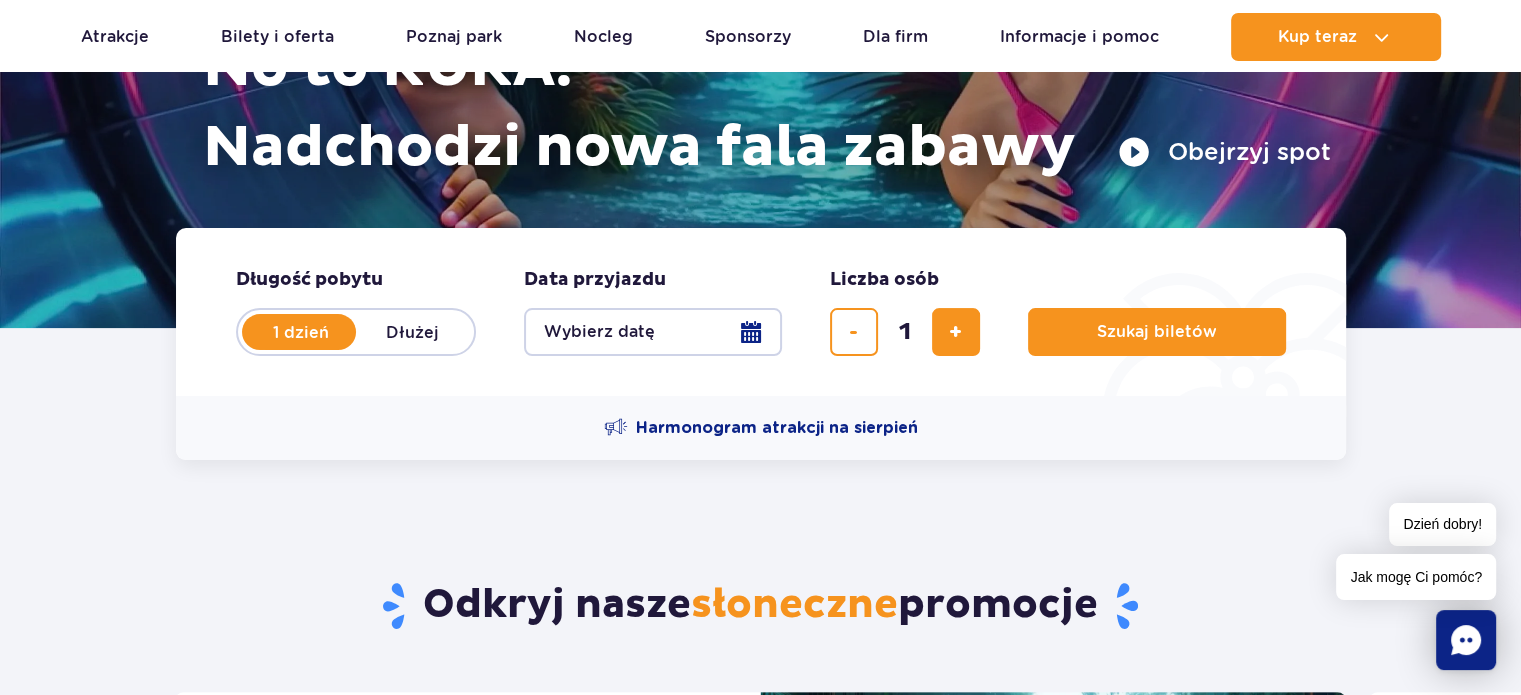 click on "Wybierz datę" at bounding box center [653, 332] 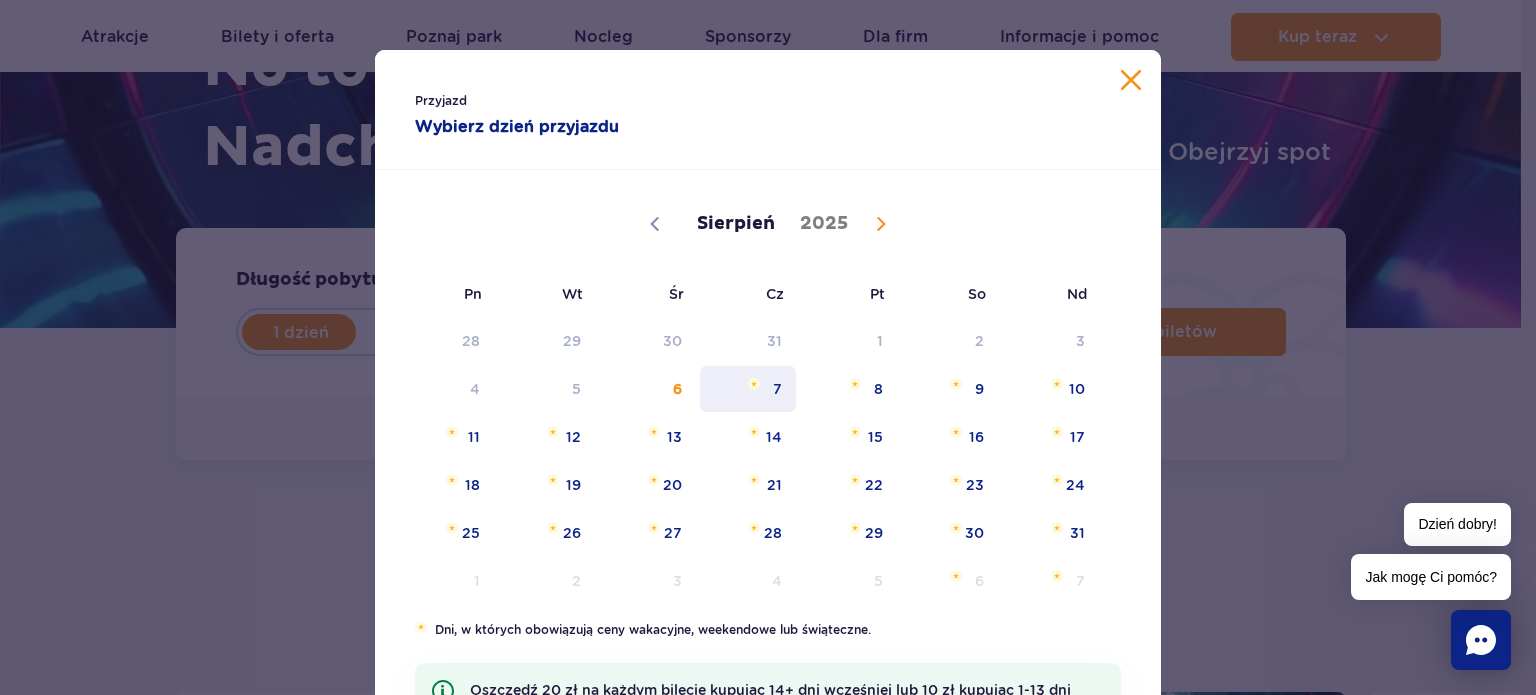 click on "7" at bounding box center [748, 389] 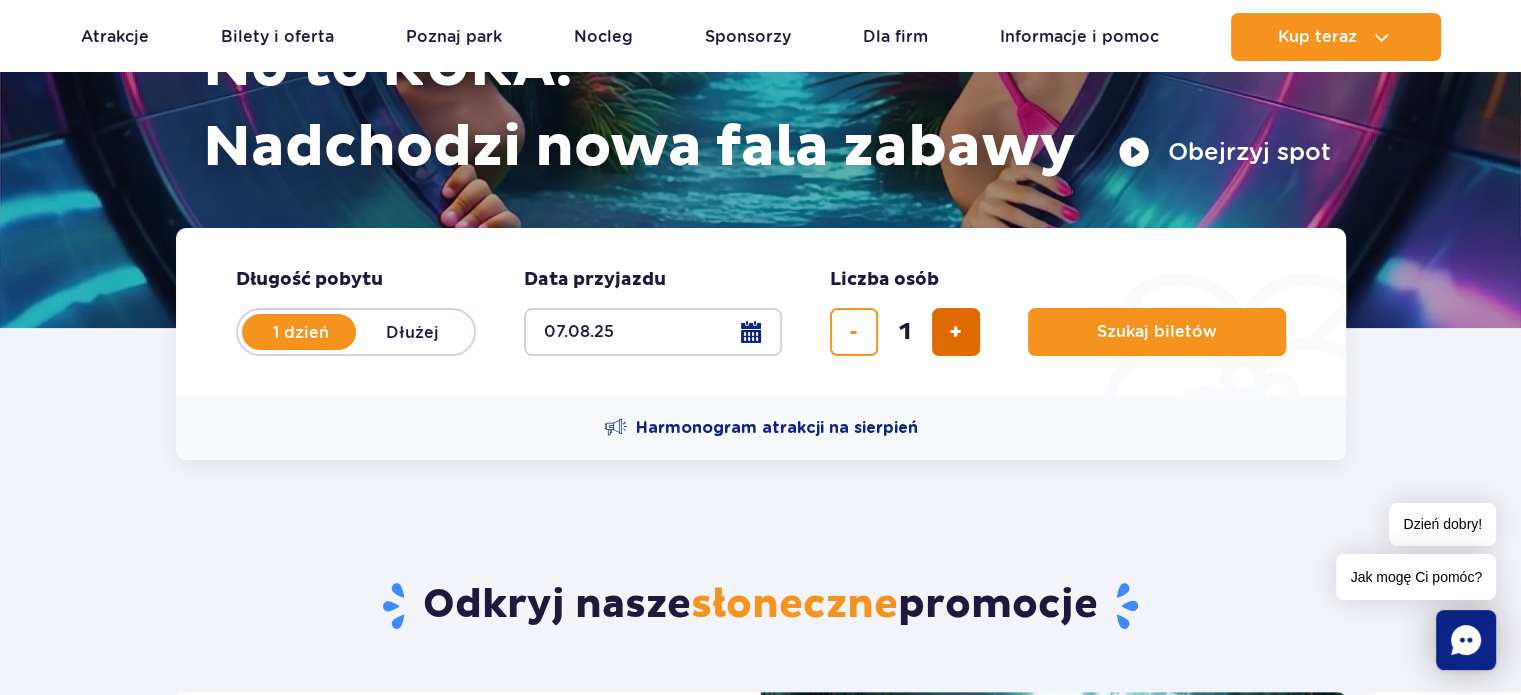 click at bounding box center (955, 332) 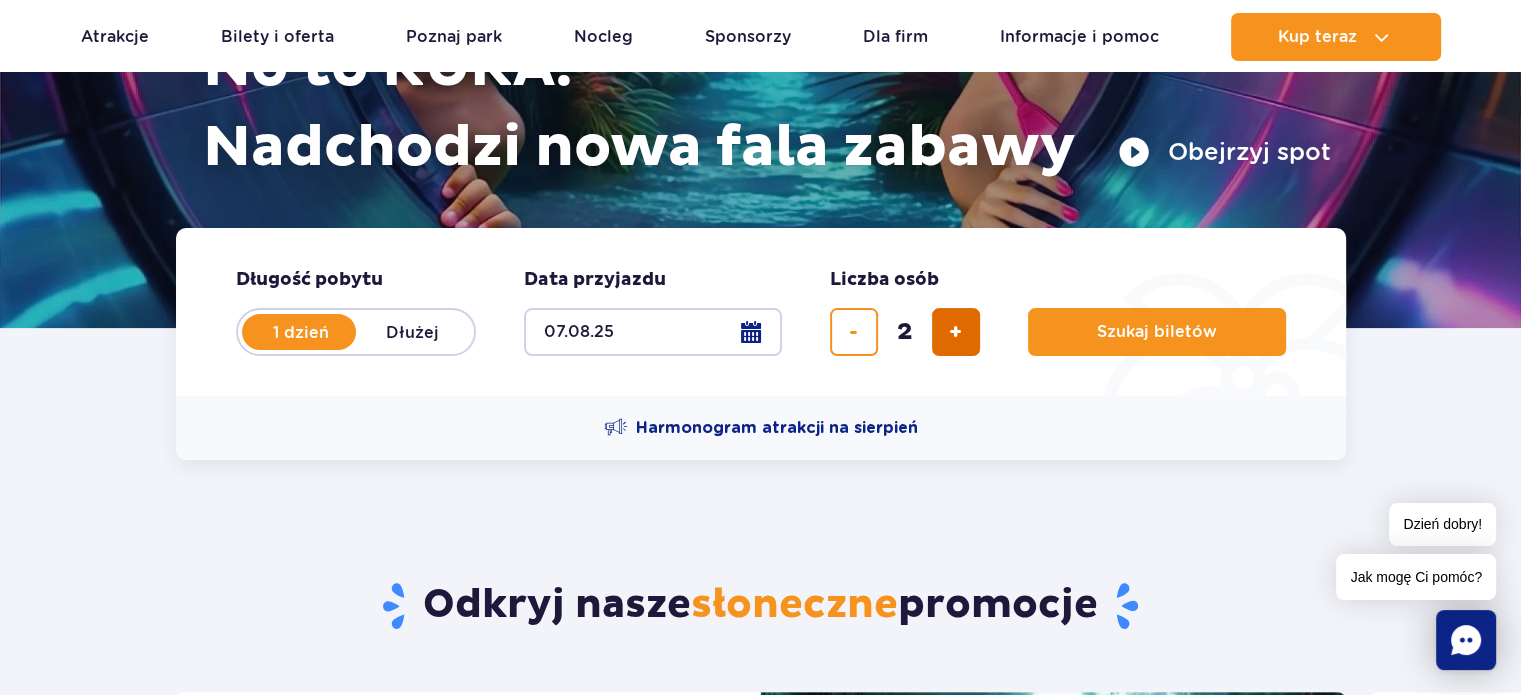 click at bounding box center [955, 332] 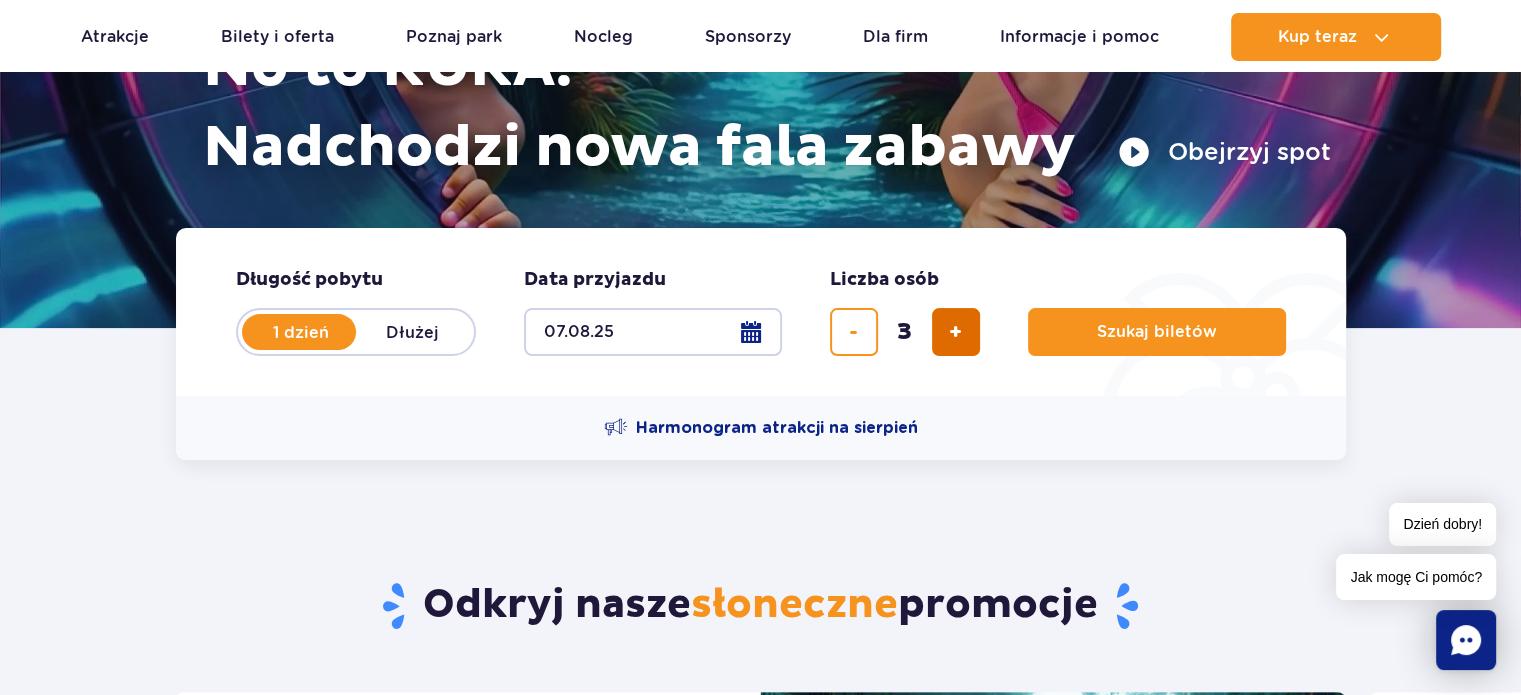 click at bounding box center [955, 332] 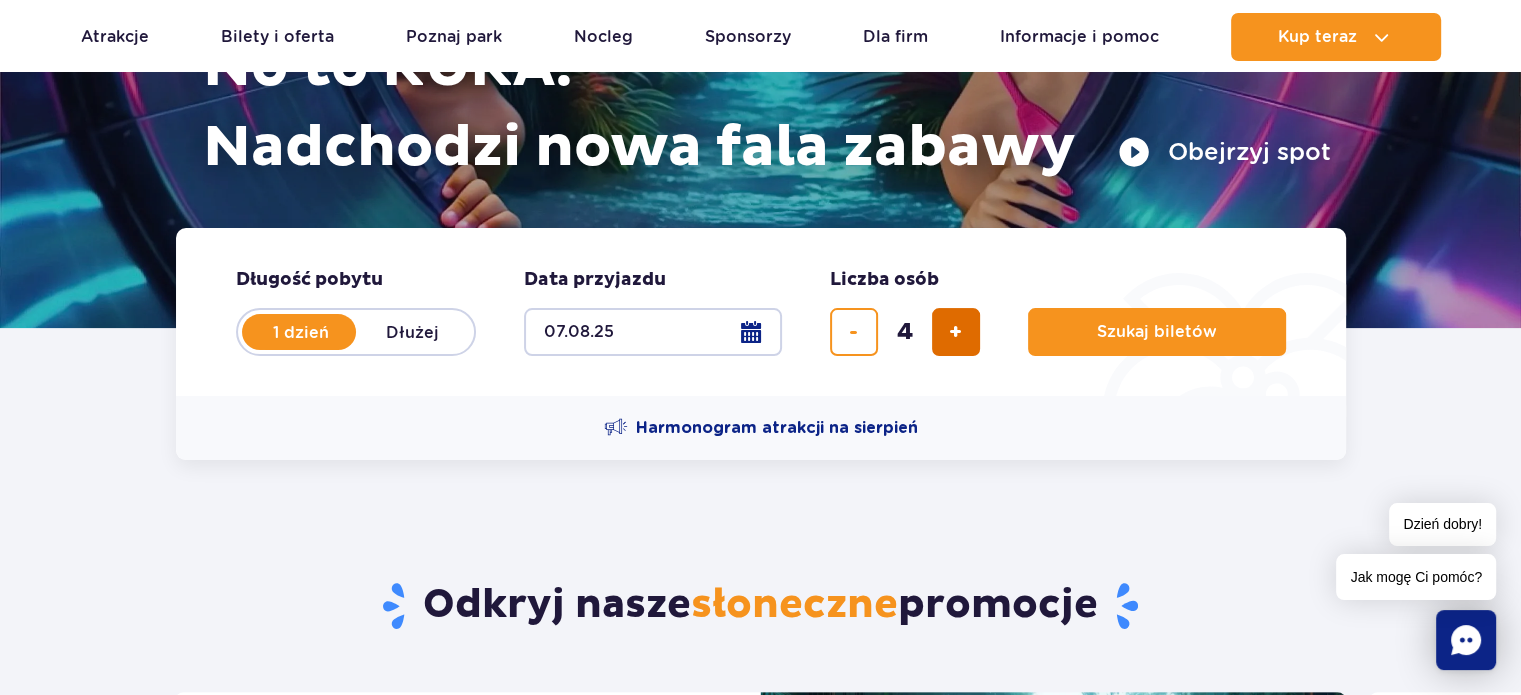 click at bounding box center [955, 332] 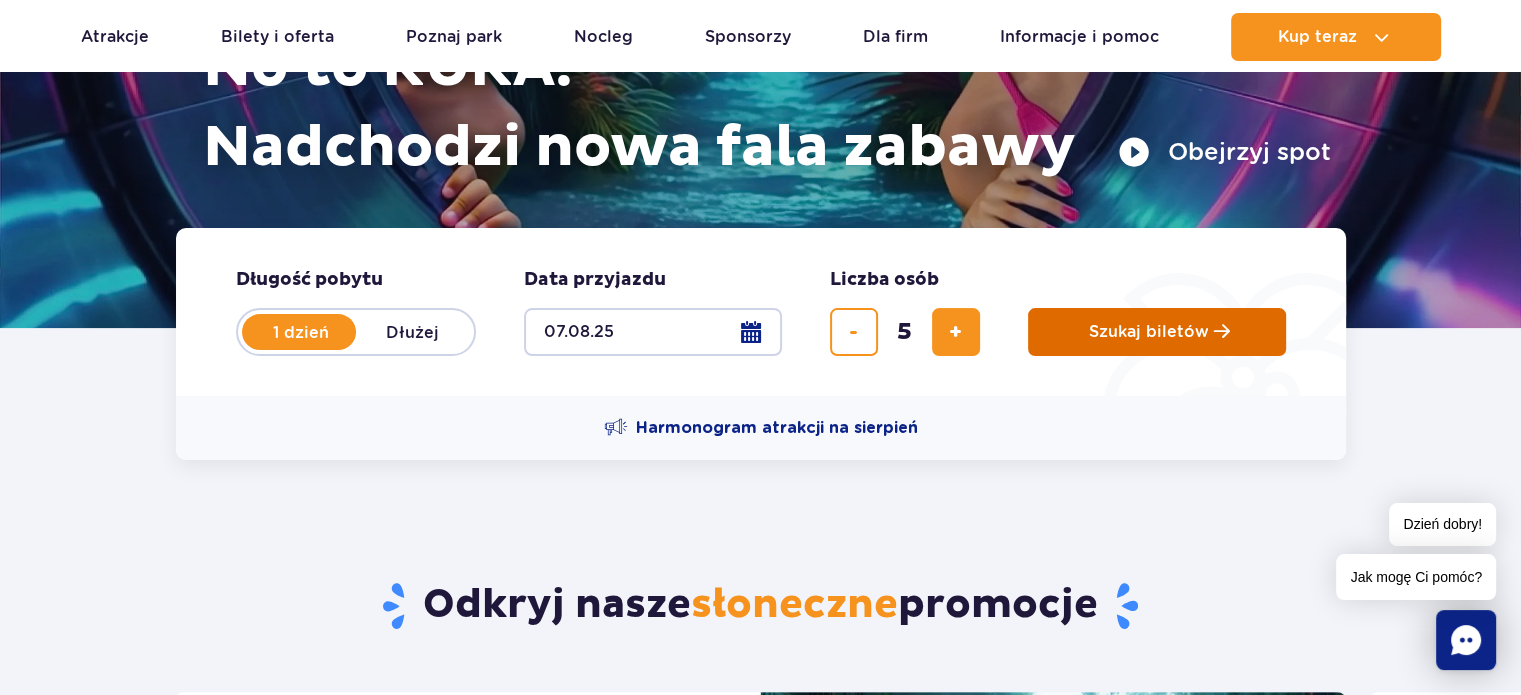 click on "Szukaj biletów" at bounding box center [1157, 332] 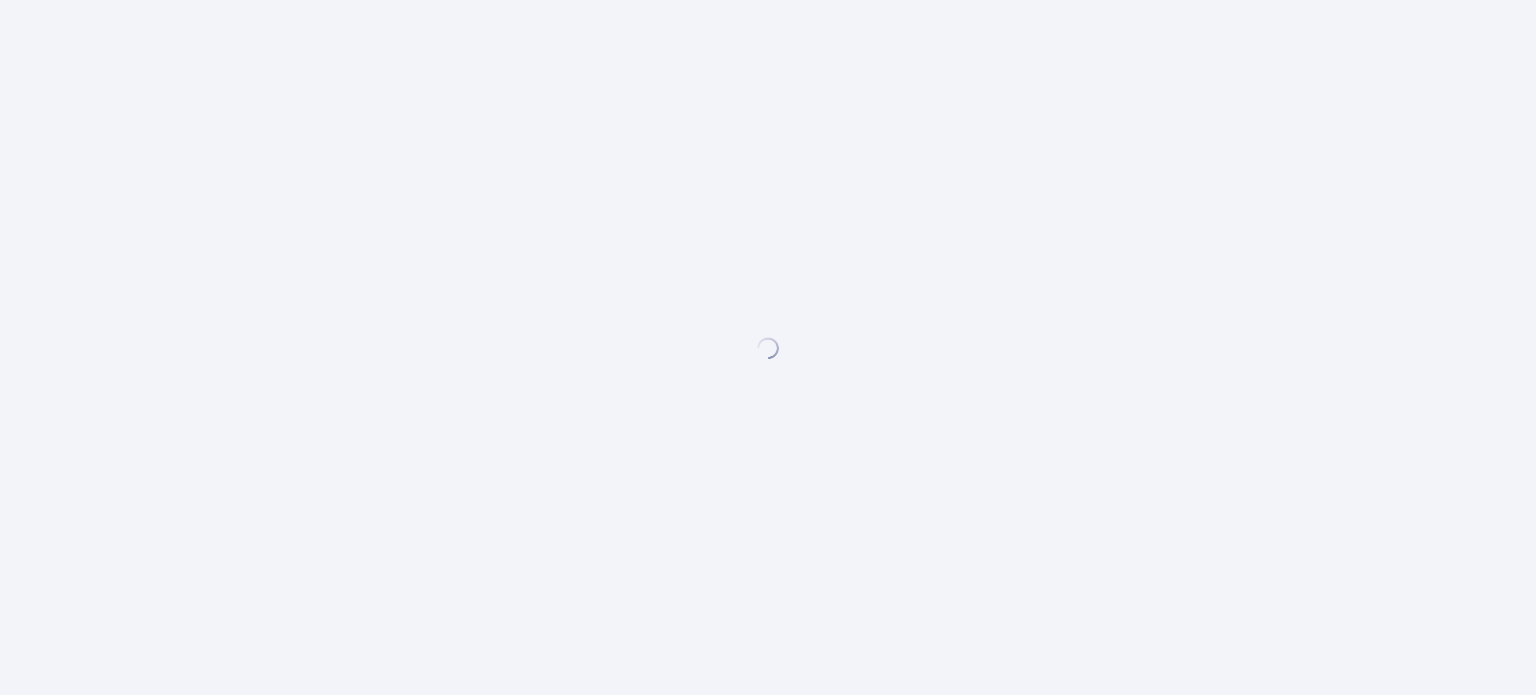 scroll, scrollTop: 0, scrollLeft: 0, axis: both 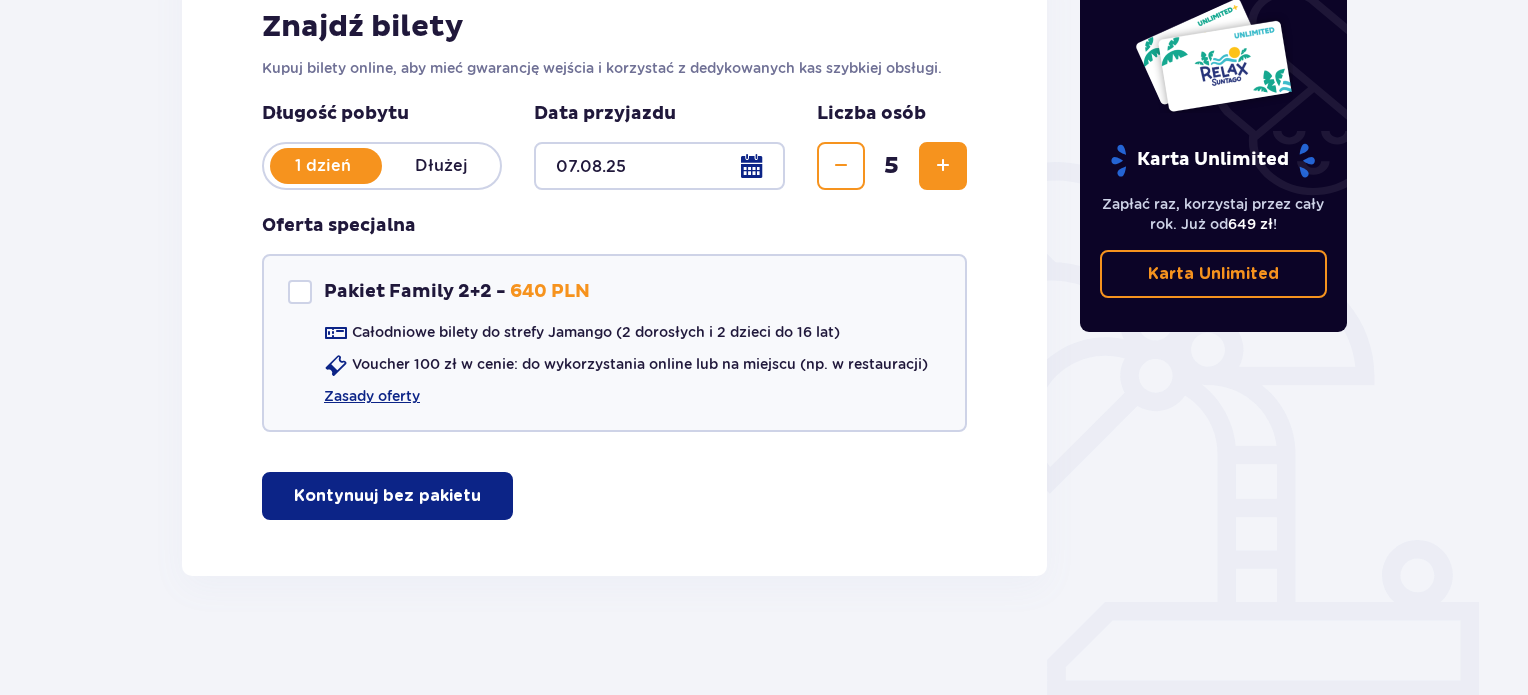 click on "Kontynuuj bez pakietu" at bounding box center (387, 496) 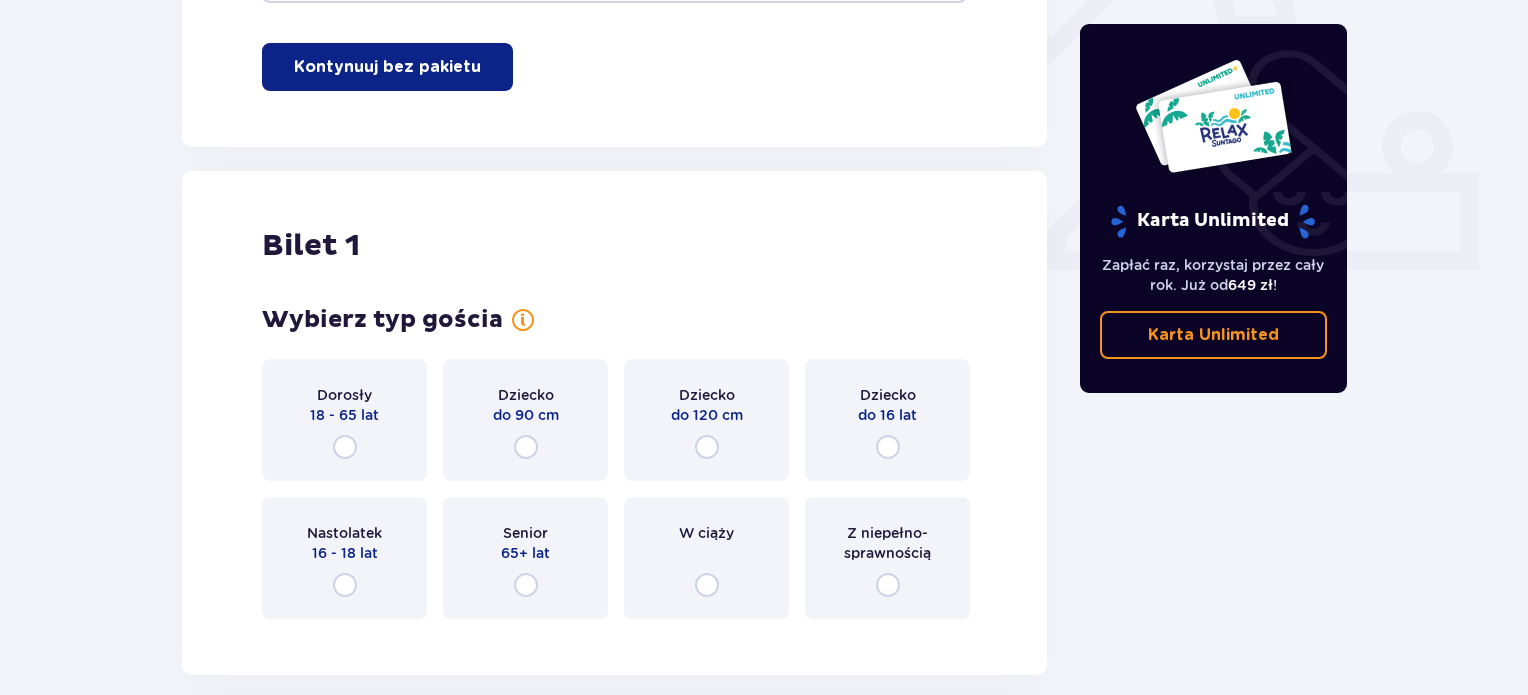 scroll, scrollTop: 809, scrollLeft: 0, axis: vertical 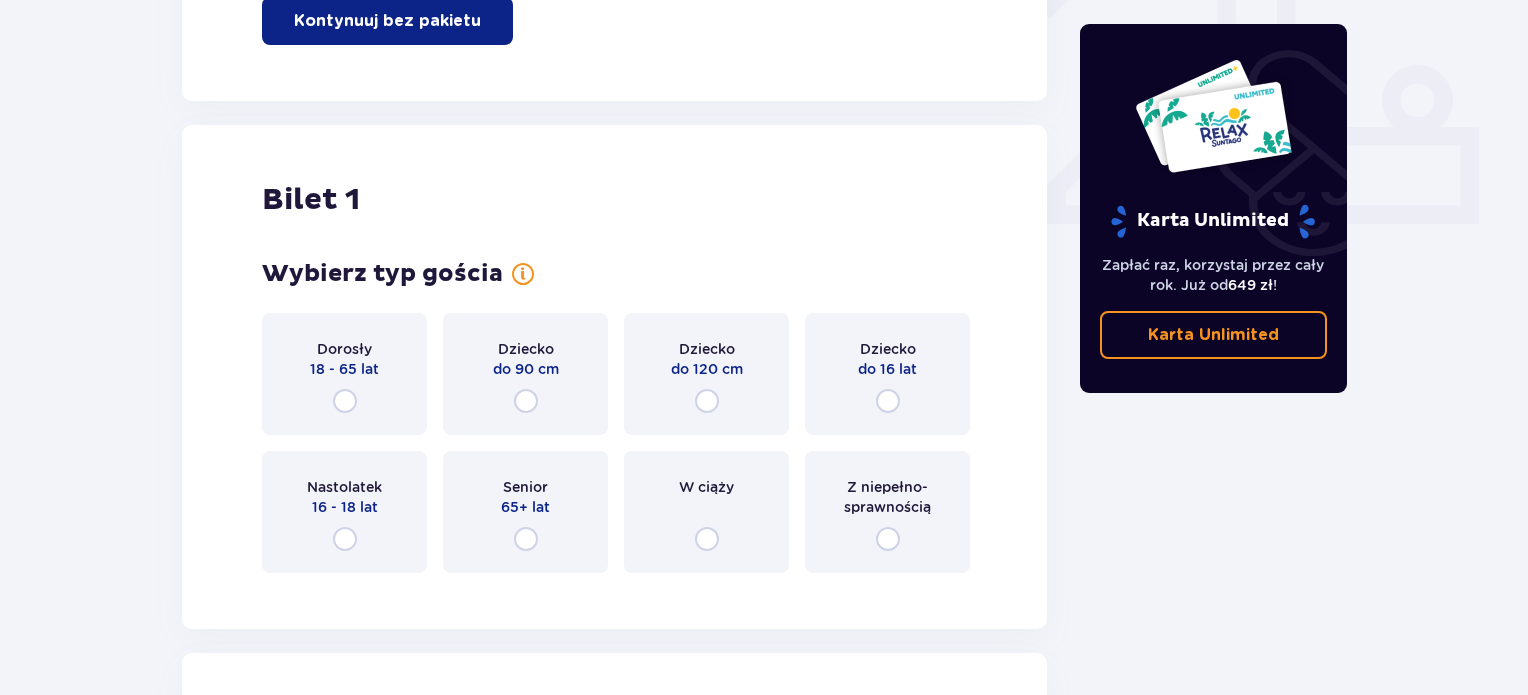 click on "Dziecko do 16 lat" at bounding box center [887, 374] 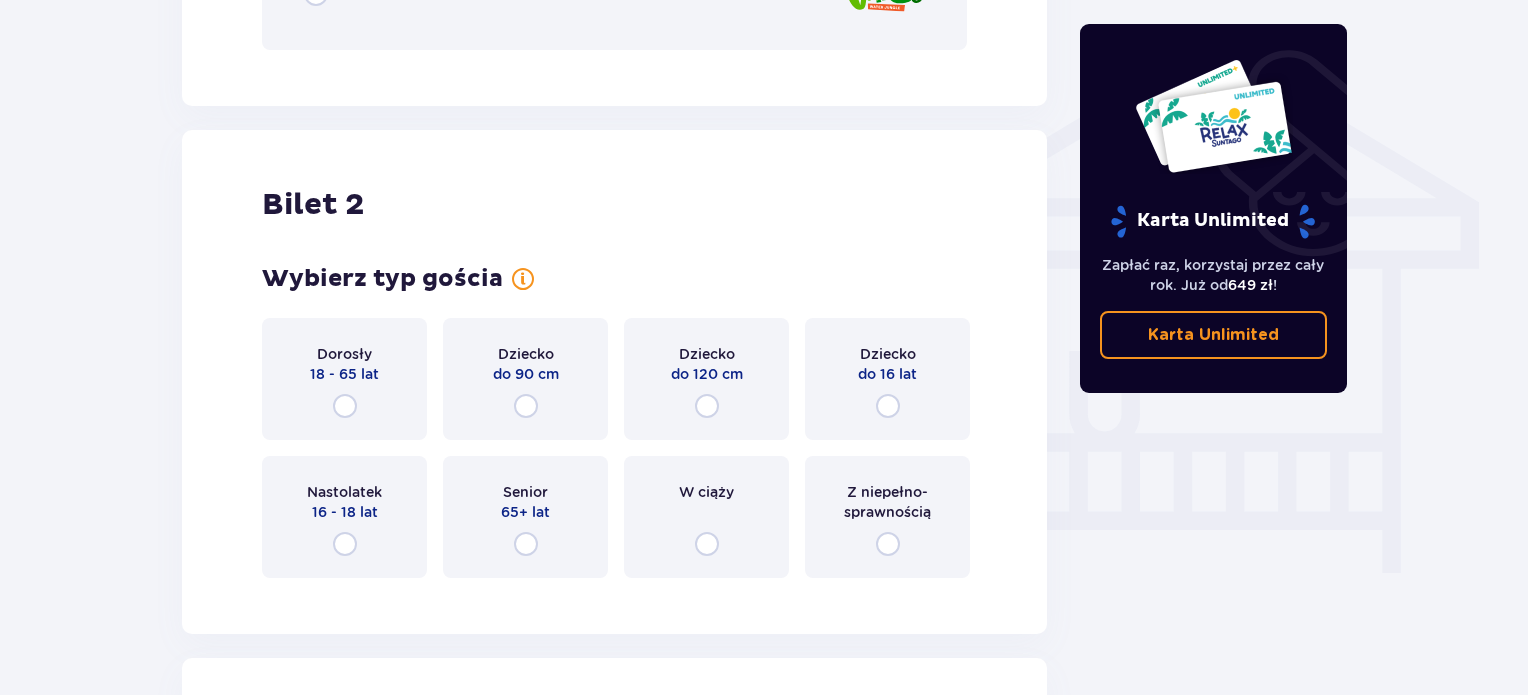 scroll, scrollTop: 1597, scrollLeft: 0, axis: vertical 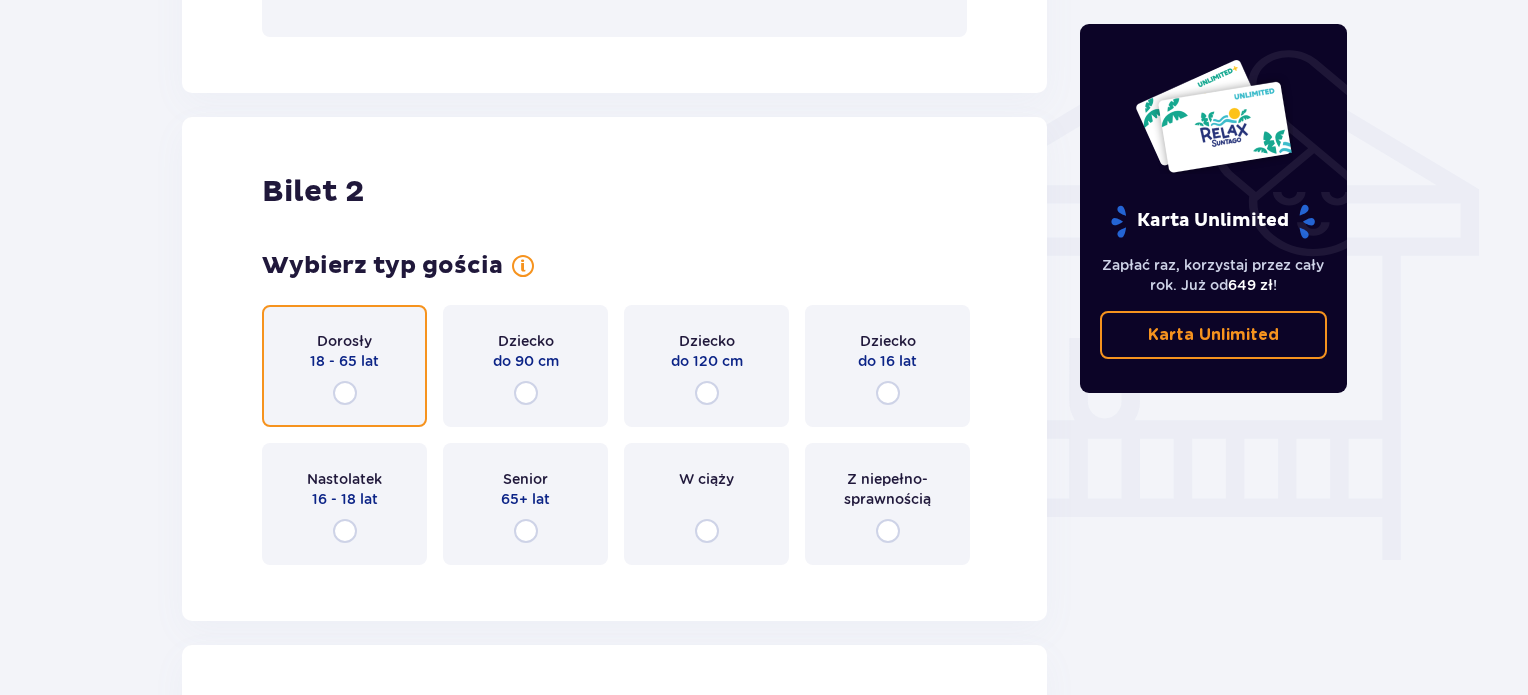 click at bounding box center (345, 393) 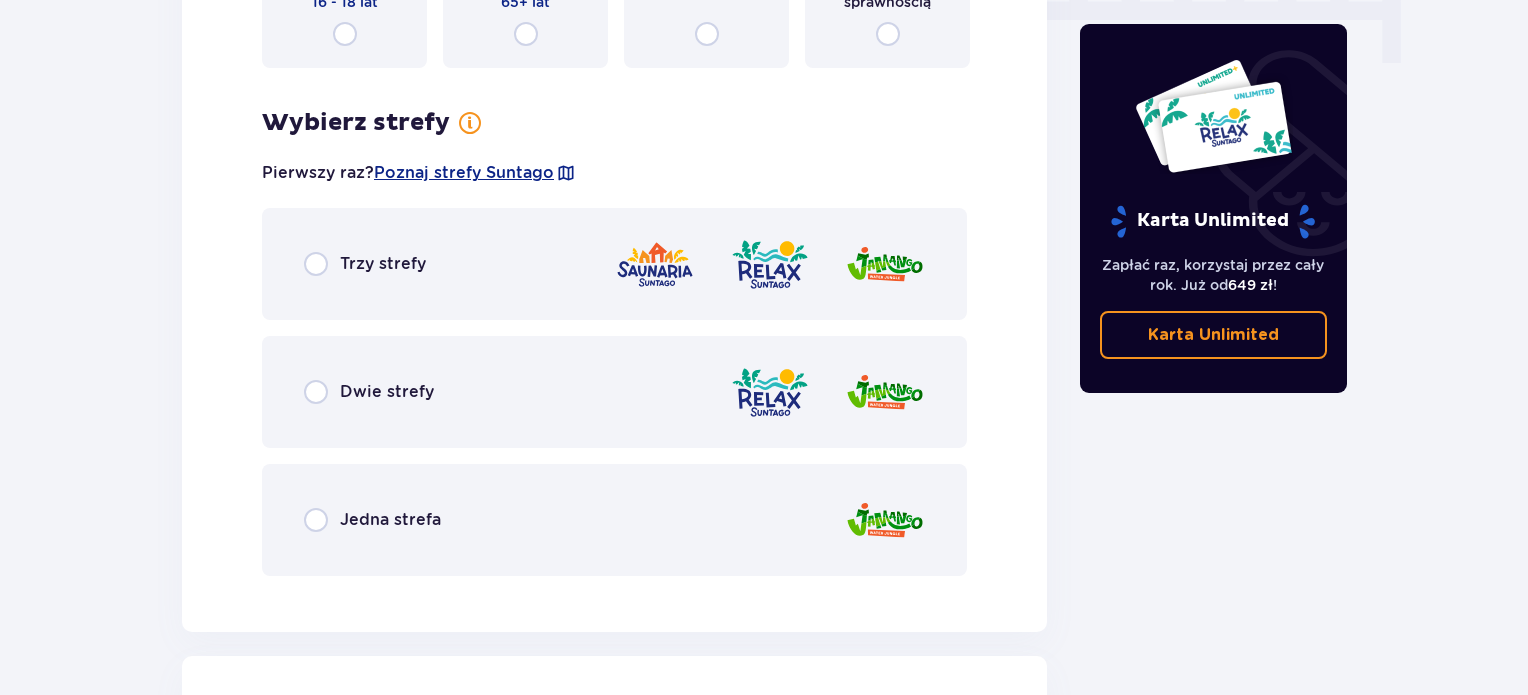 scroll, scrollTop: 2177, scrollLeft: 0, axis: vertical 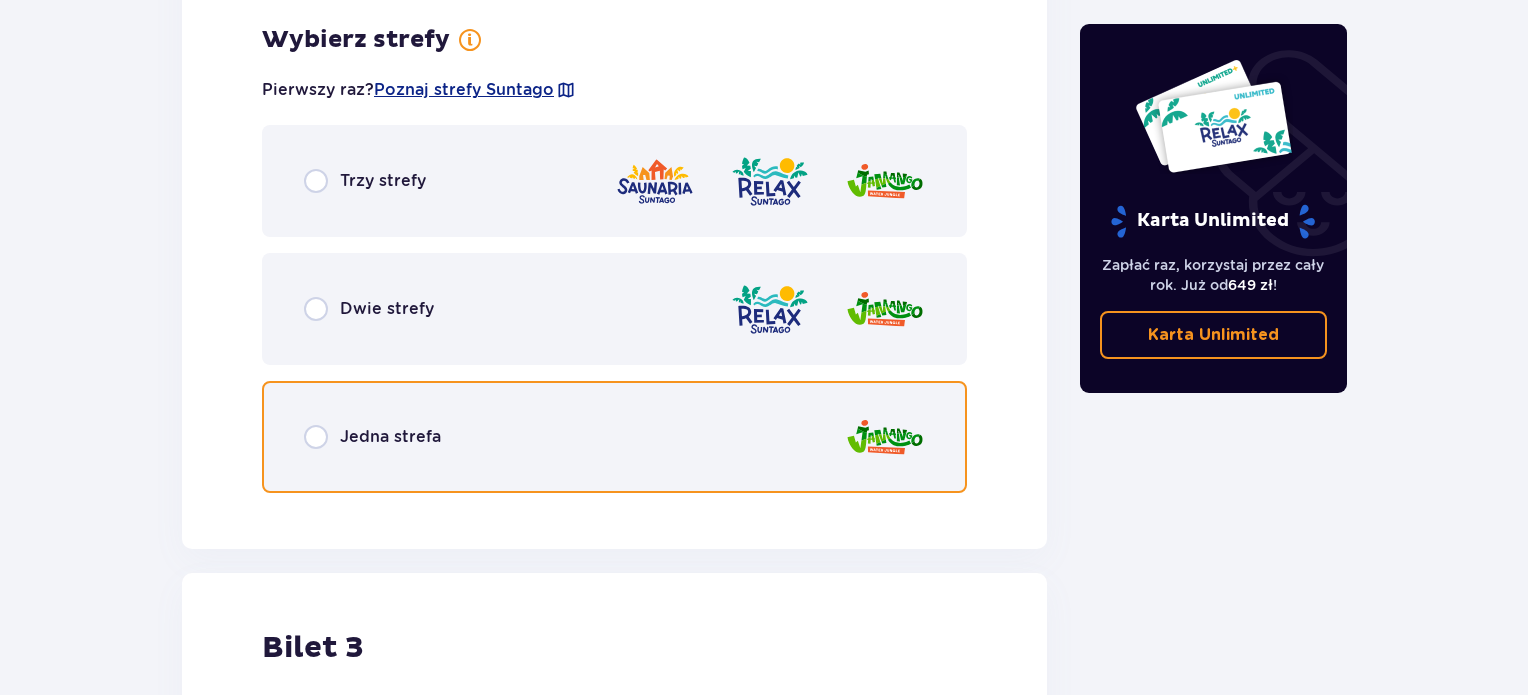 click at bounding box center [316, 437] 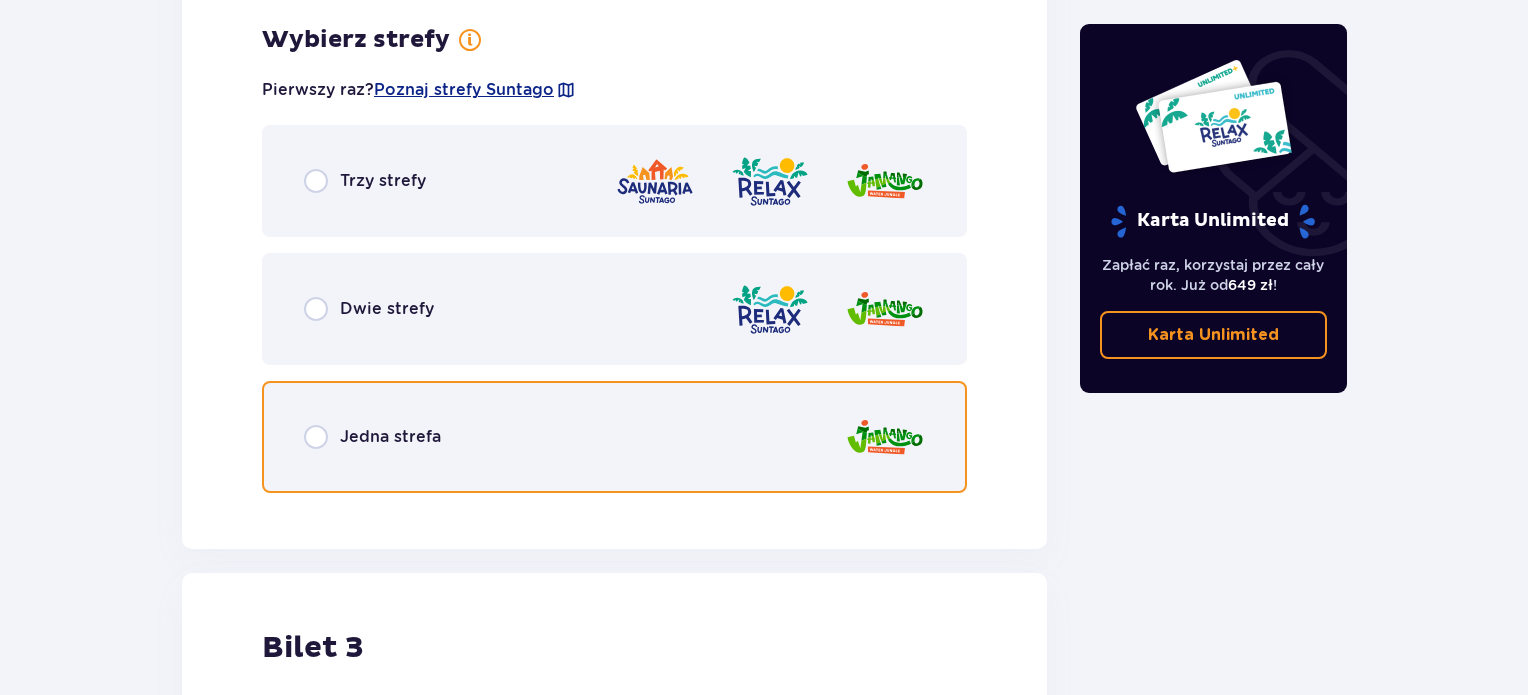 radio on "true" 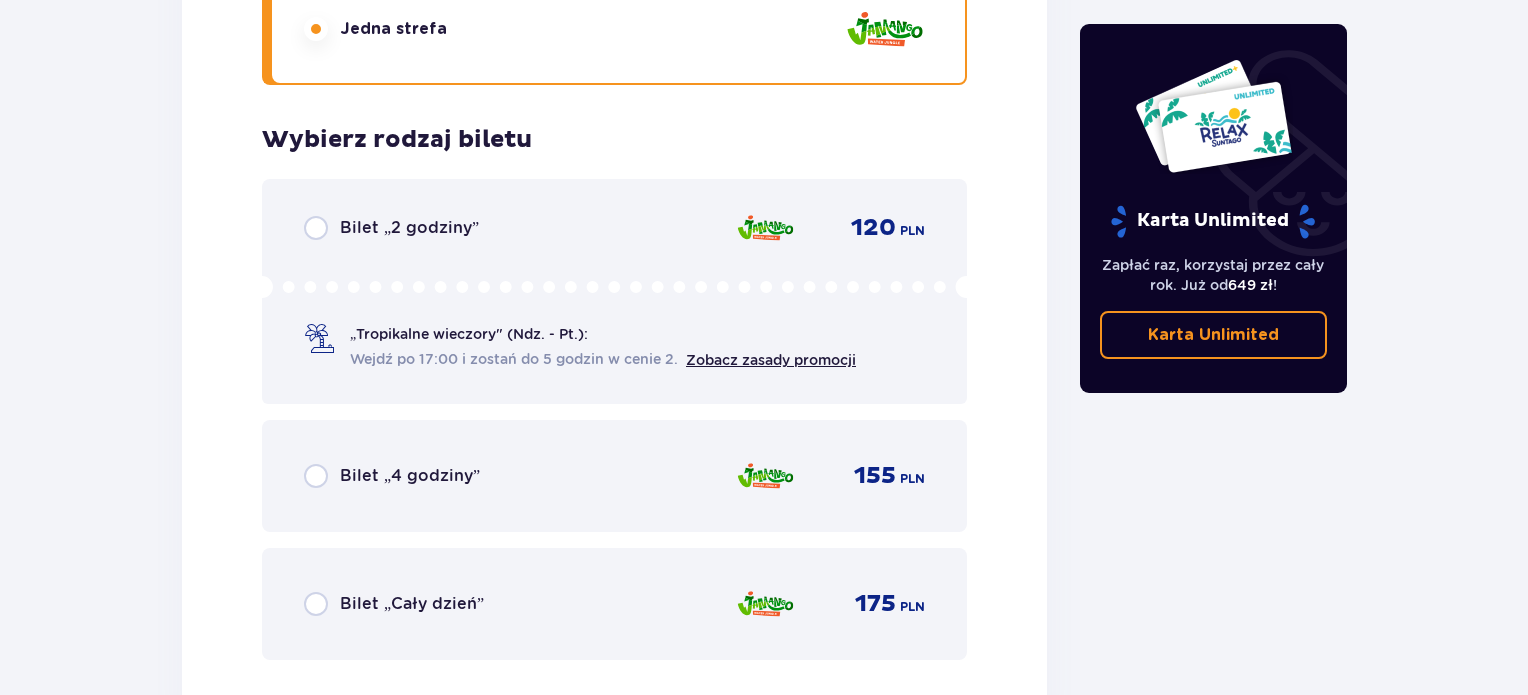 scroll, scrollTop: 2485, scrollLeft: 0, axis: vertical 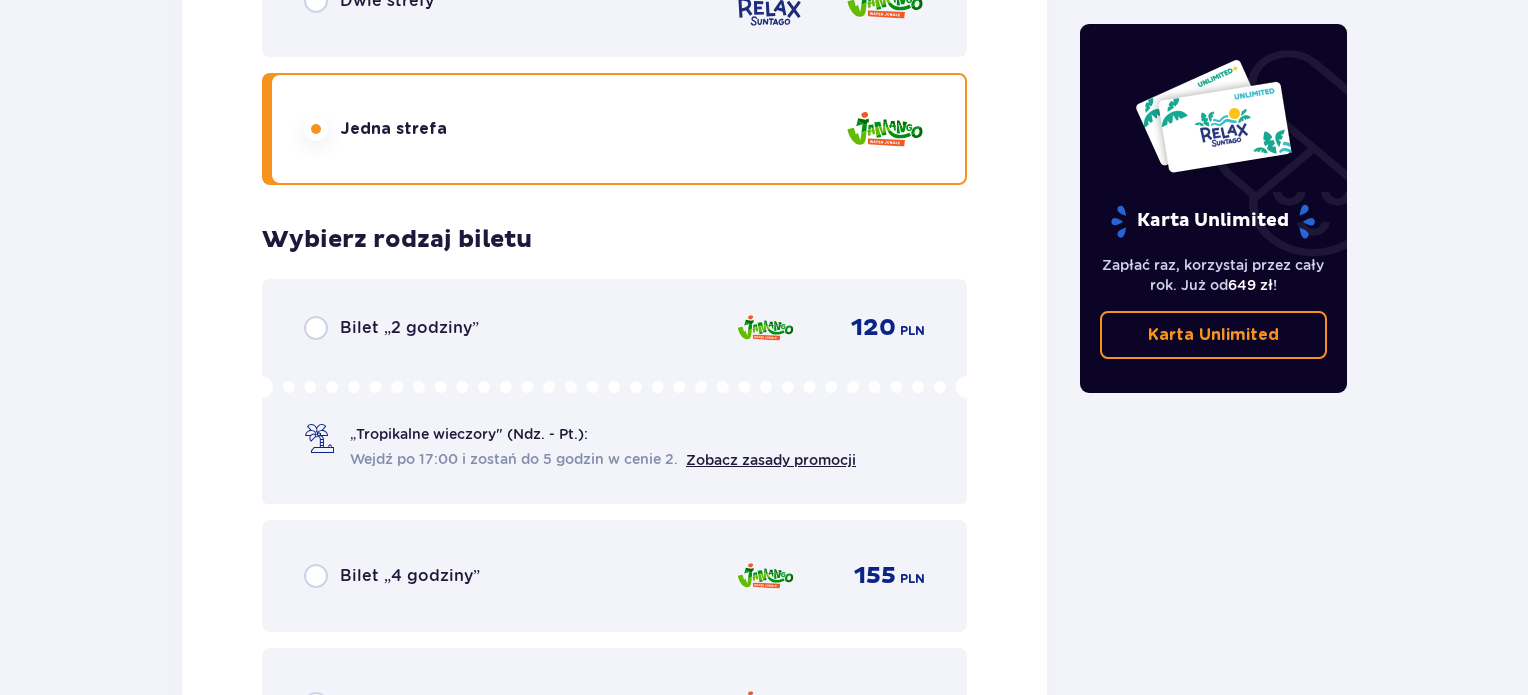 click on "Wejdź po 17:00 i zostań do 5 godzin w cenie 2." at bounding box center (514, 459) 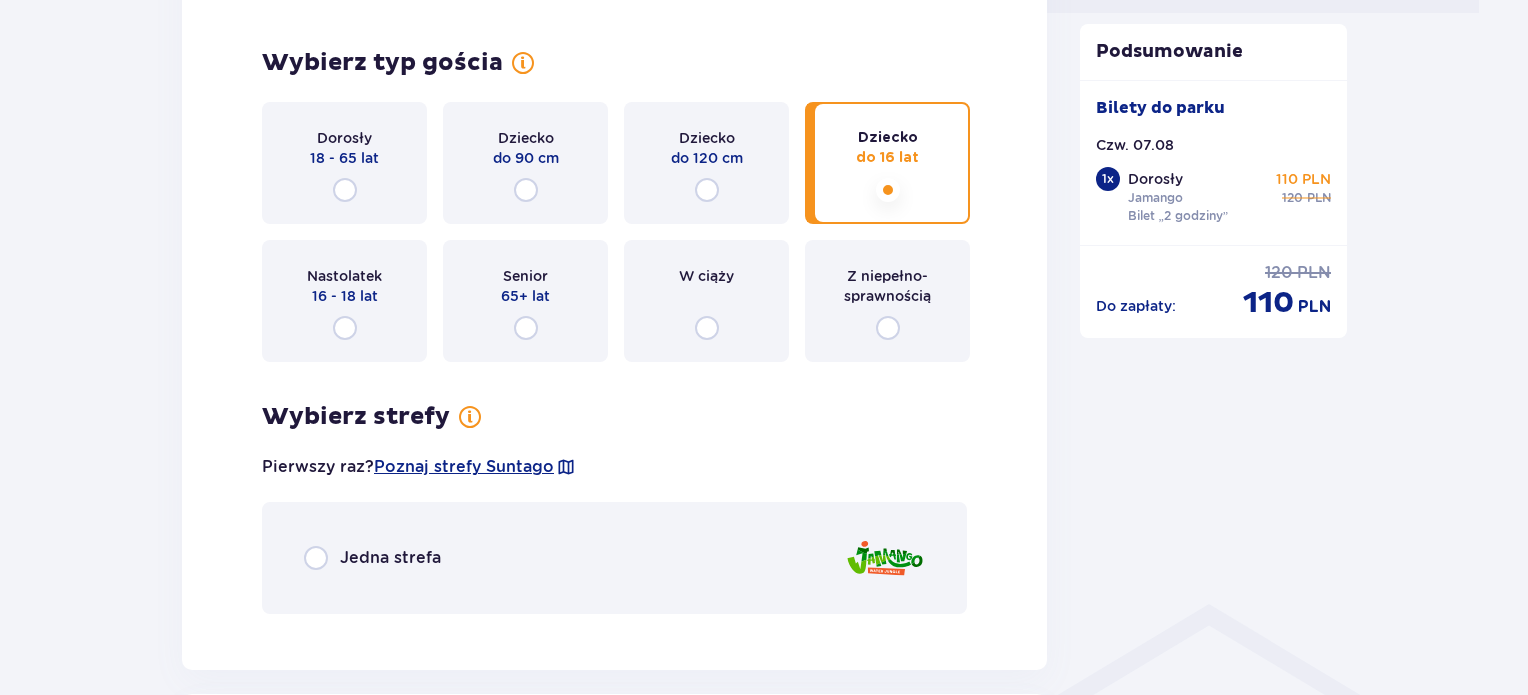 scroll, scrollTop: 1109, scrollLeft: 0, axis: vertical 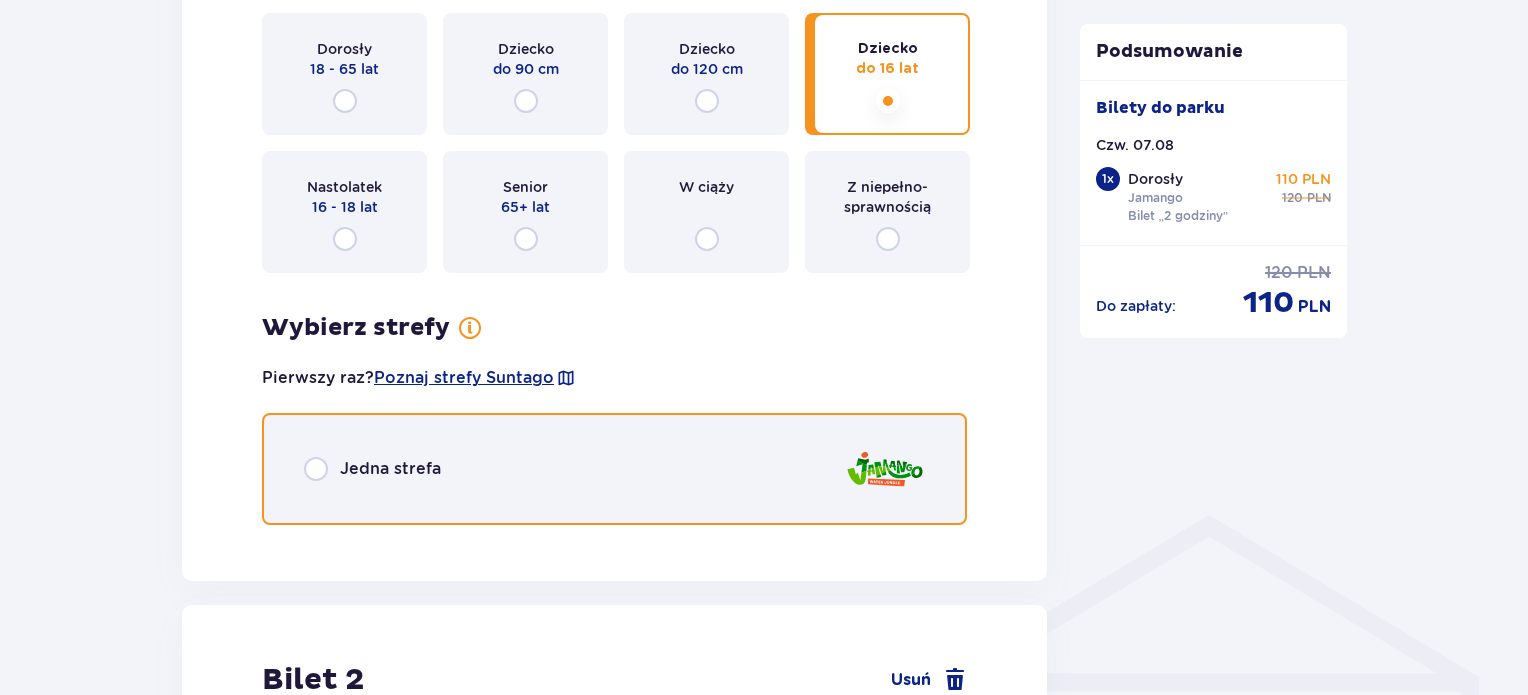 drag, startPoint x: 311, startPoint y: 471, endPoint x: 233, endPoint y: 483, distance: 78.91768 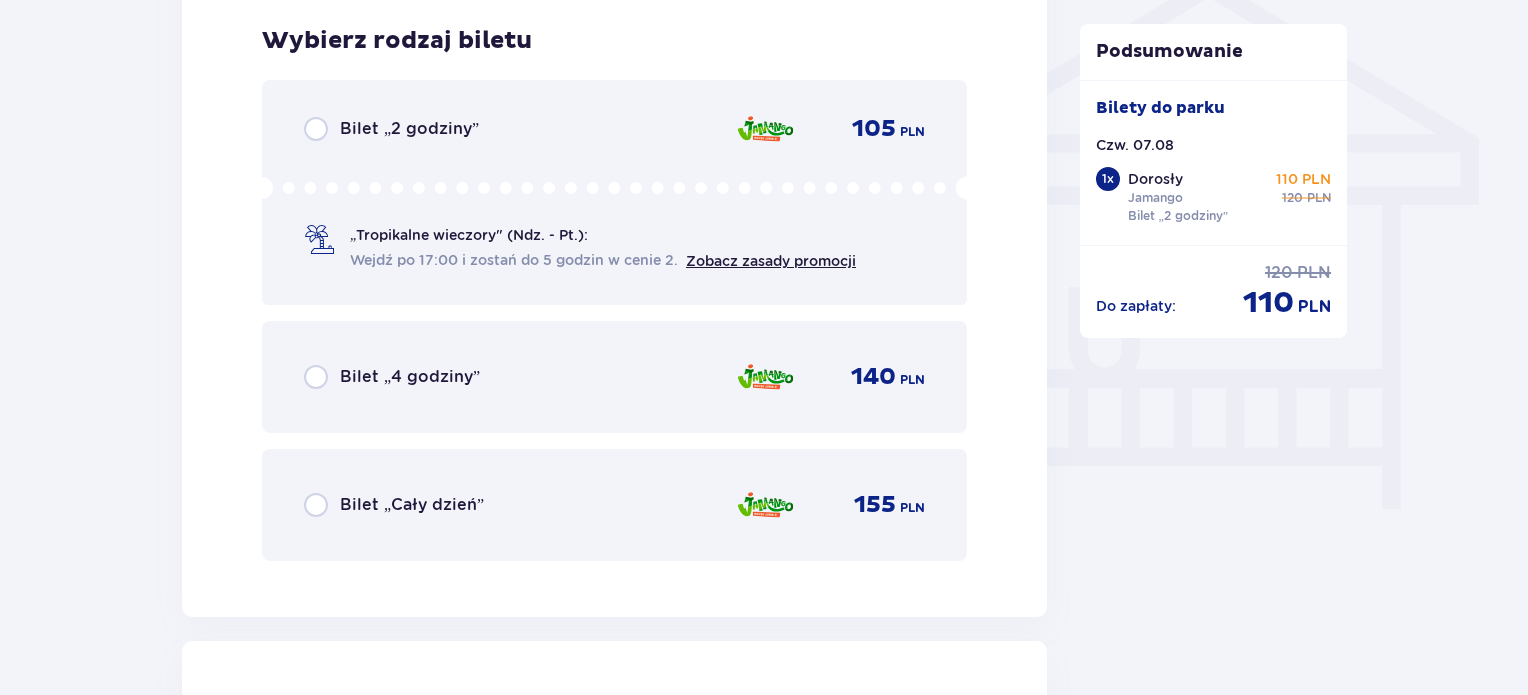 scroll, scrollTop: 1649, scrollLeft: 0, axis: vertical 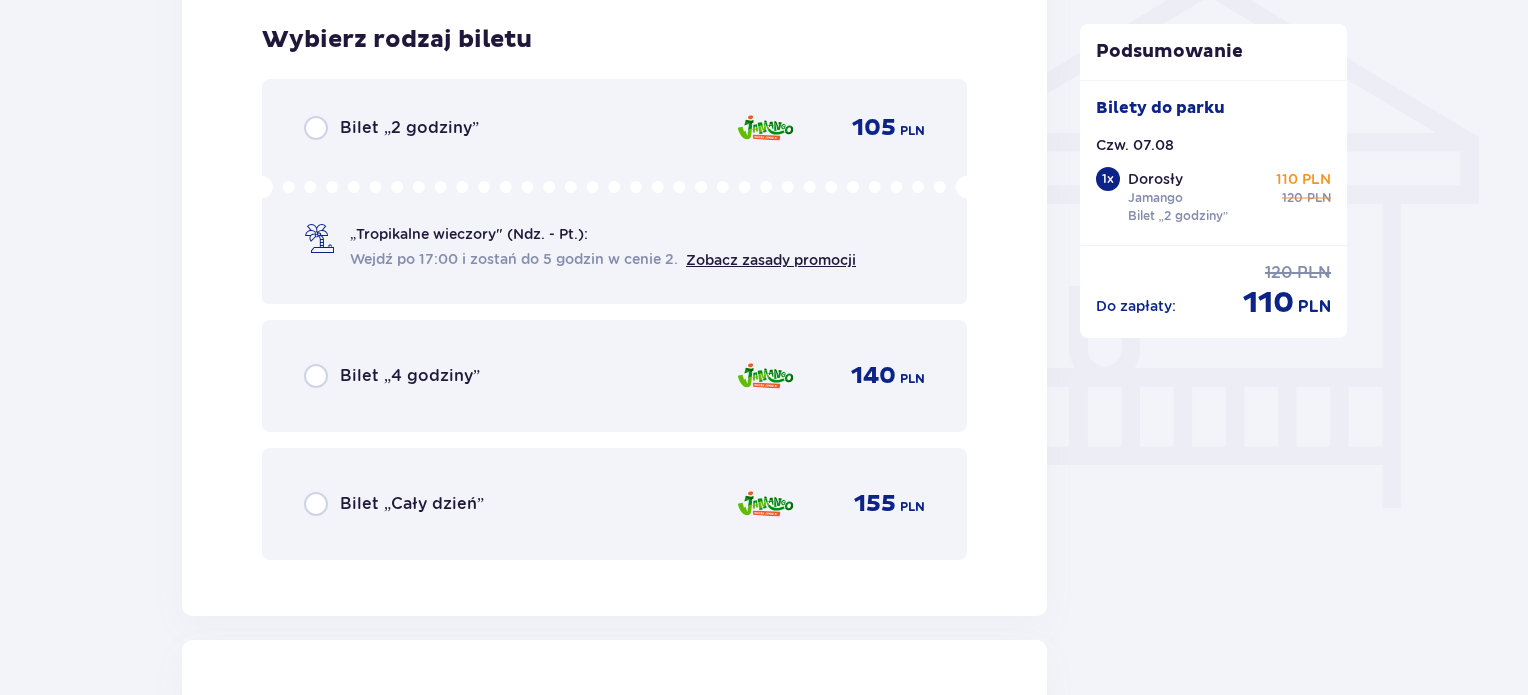 click on "Wejdź po 17:00 i zostań do 5 godzin w cenie 2." at bounding box center (514, 259) 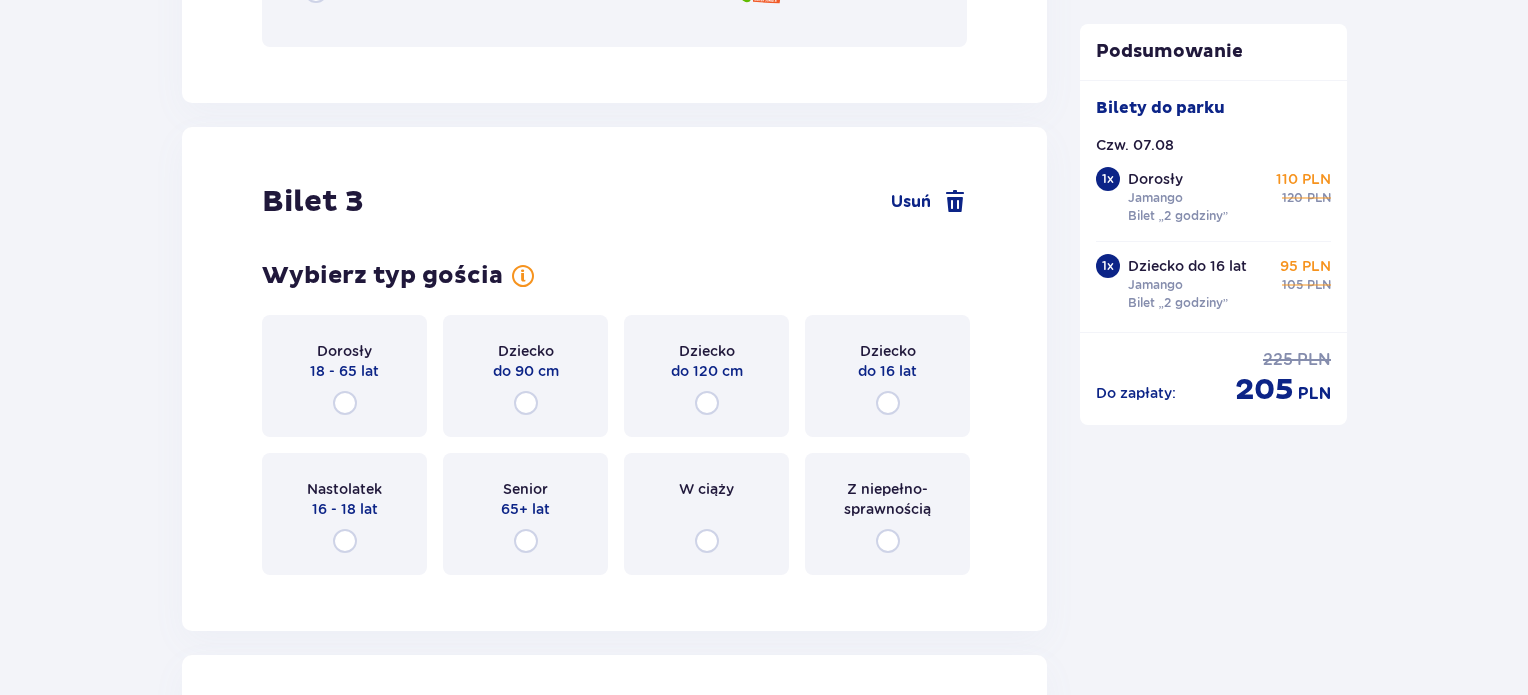 scroll, scrollTop: 3873, scrollLeft: 0, axis: vertical 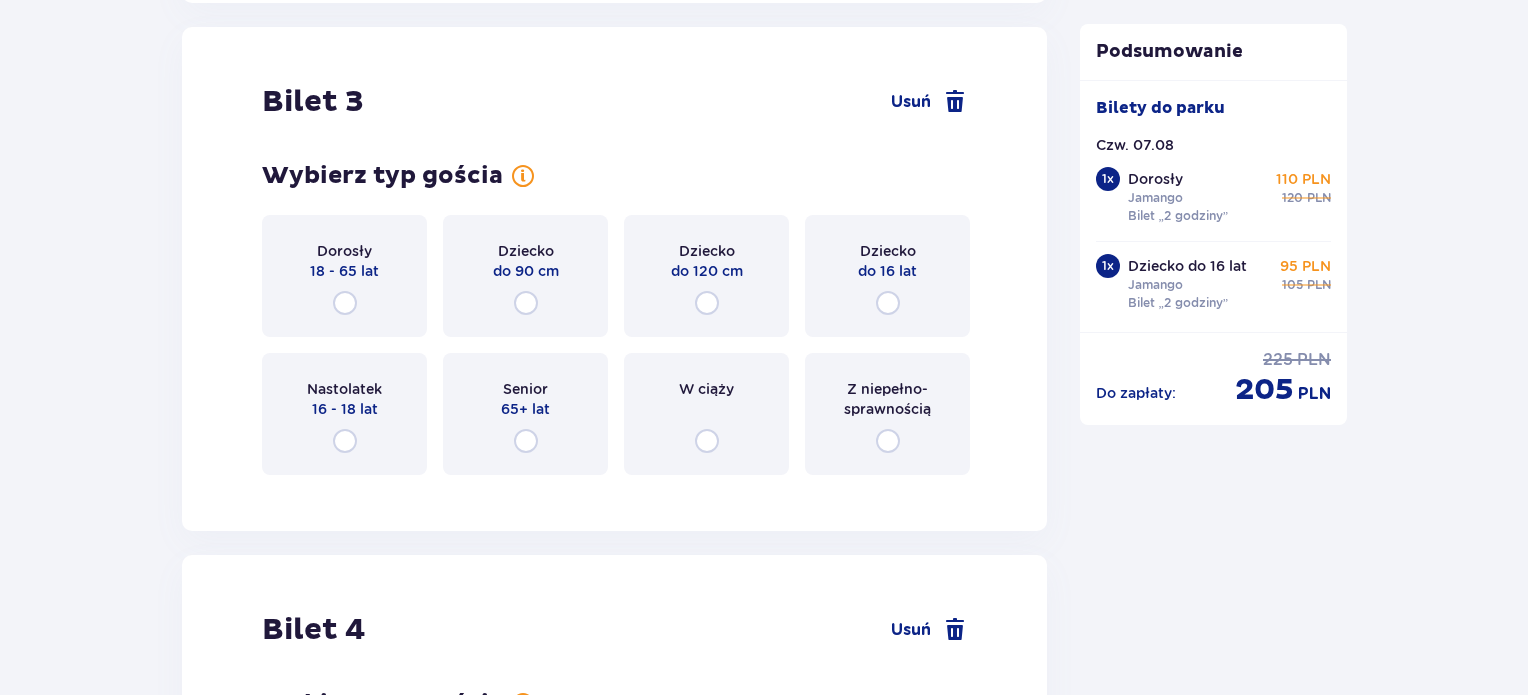 click on "Dorosły 18 - 65 lat" at bounding box center [344, 276] 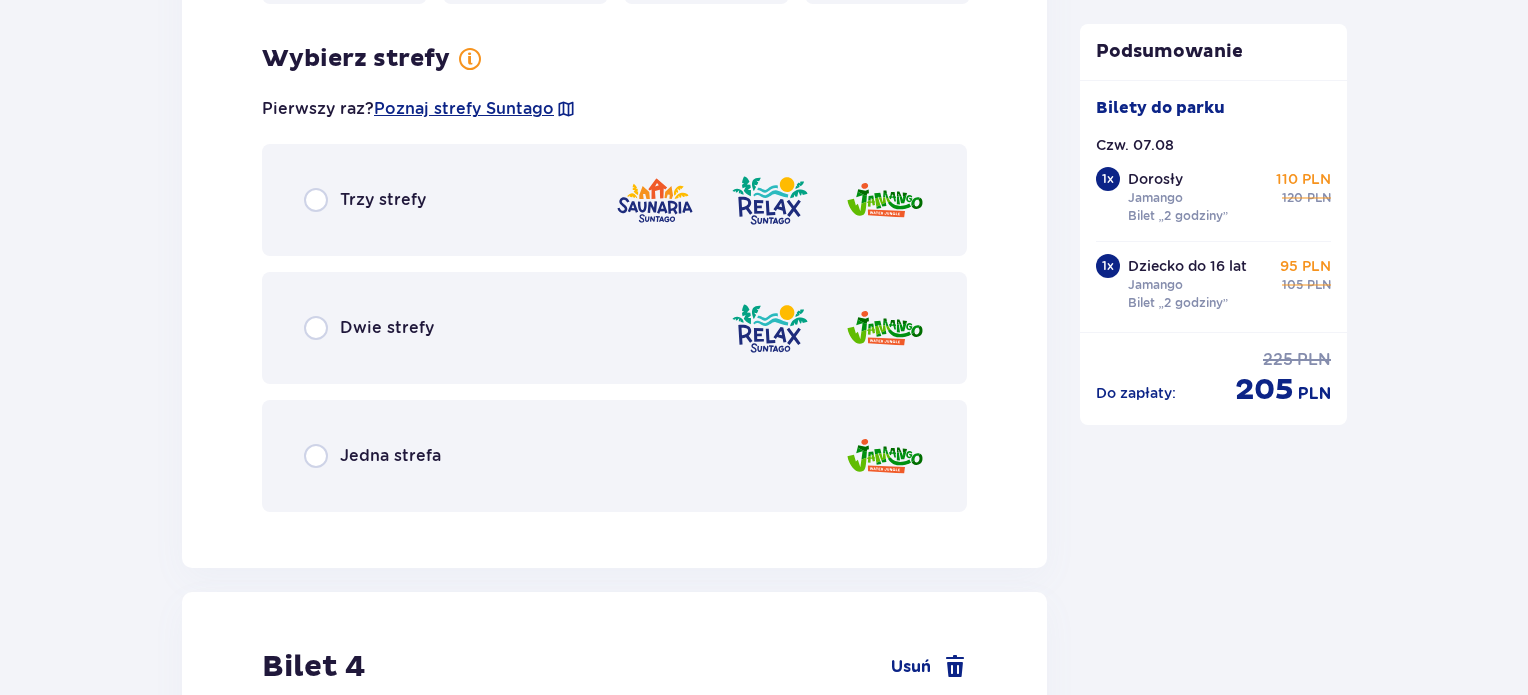 scroll, scrollTop: 4361, scrollLeft: 0, axis: vertical 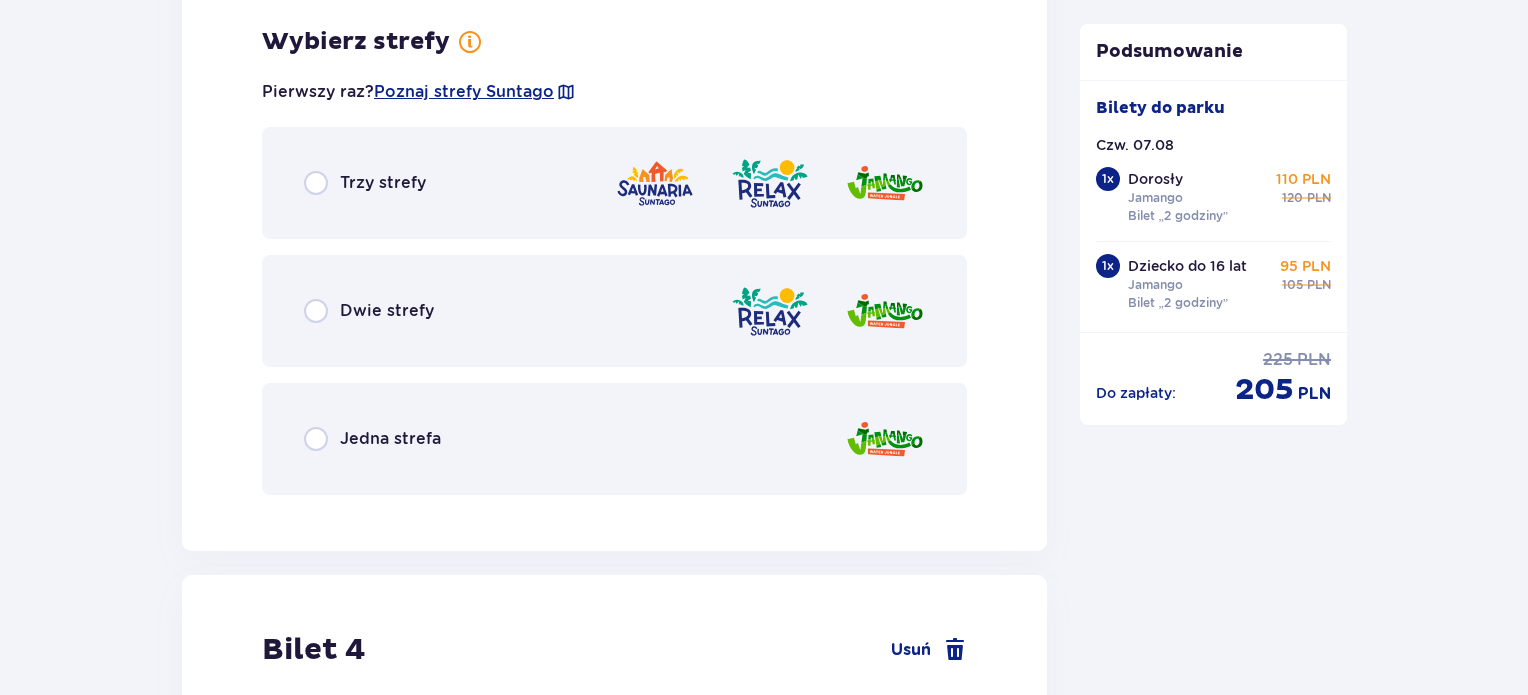 click on "Jedna strefa" at bounding box center (390, 439) 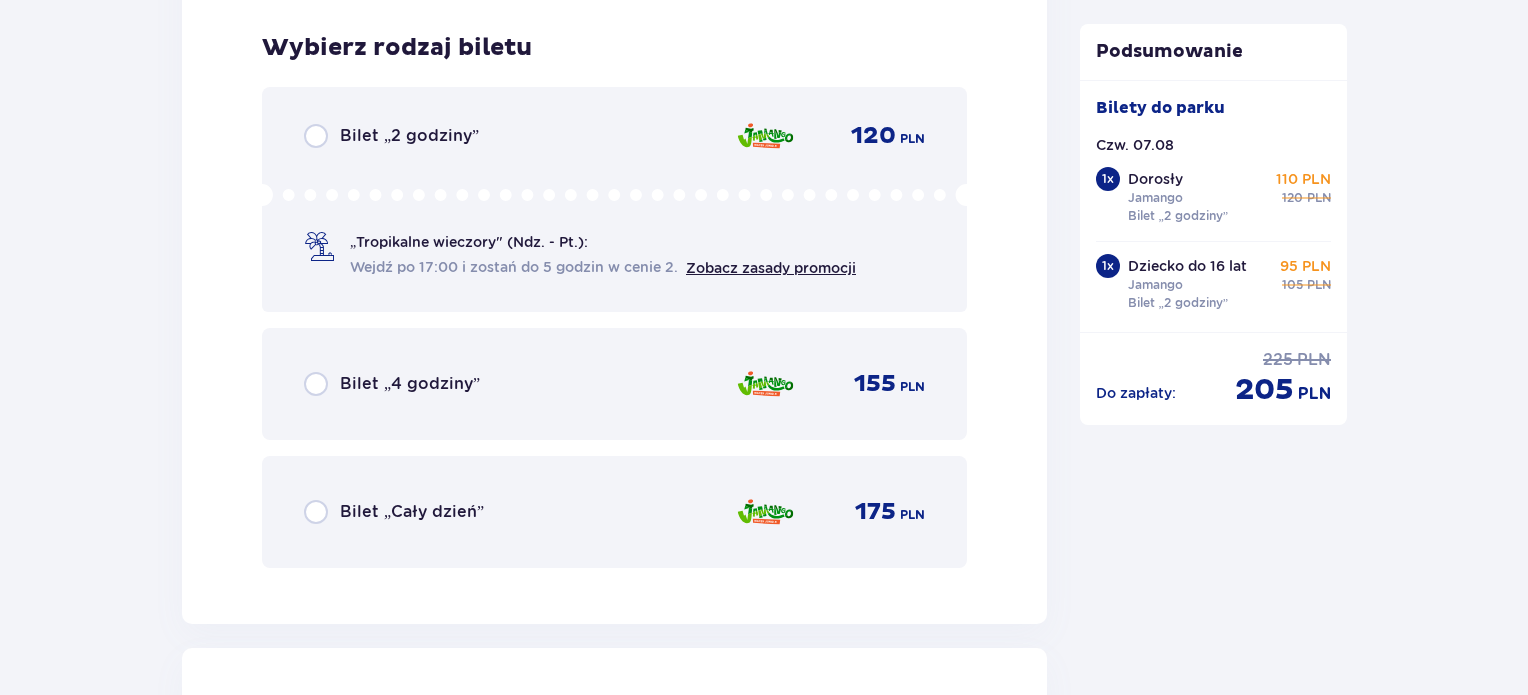 scroll, scrollTop: 4869, scrollLeft: 0, axis: vertical 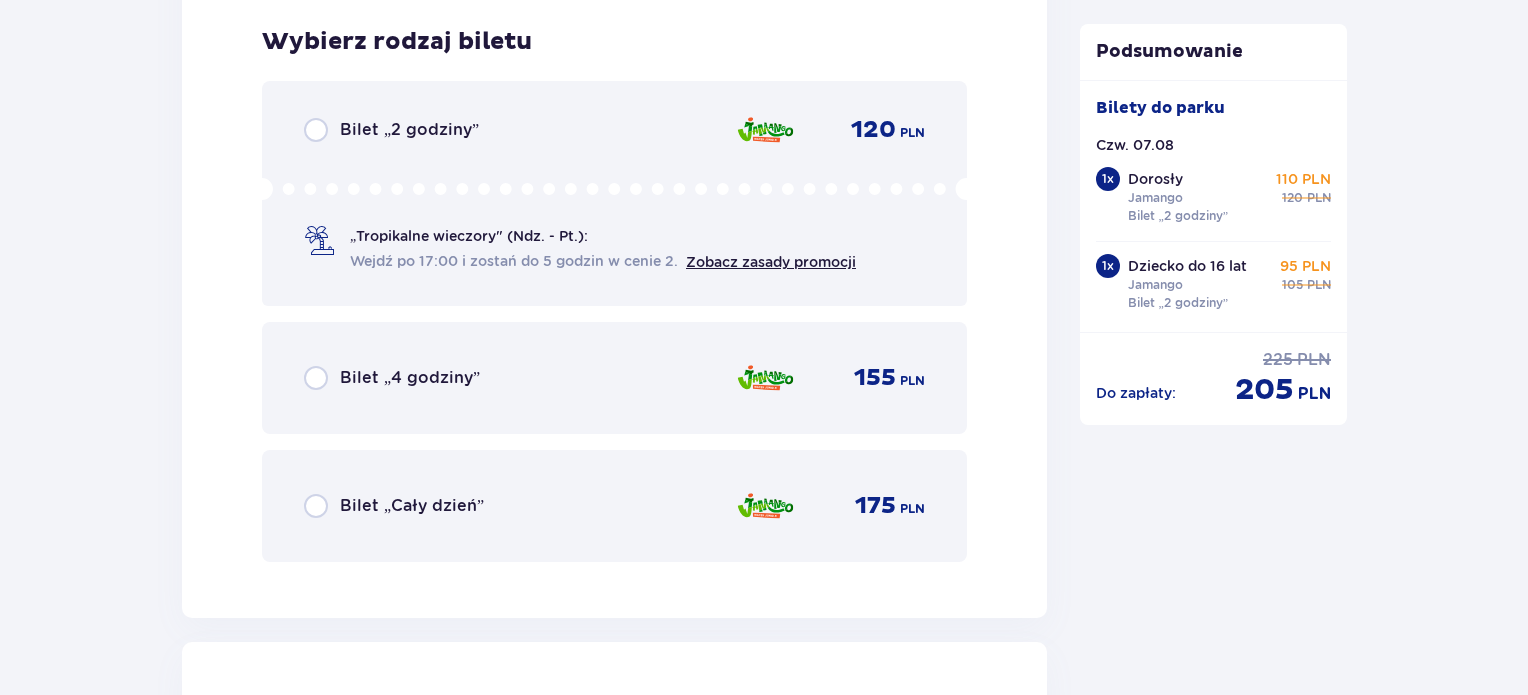 click on "Bilet „2 godziny”   120 PLN „Tropikalne wieczory" (Ndz. - Pt.): Wejdź po 17:00 i zostań do 5 godzin w cenie 2. Zobacz zasady promocji" at bounding box center [614, 193] 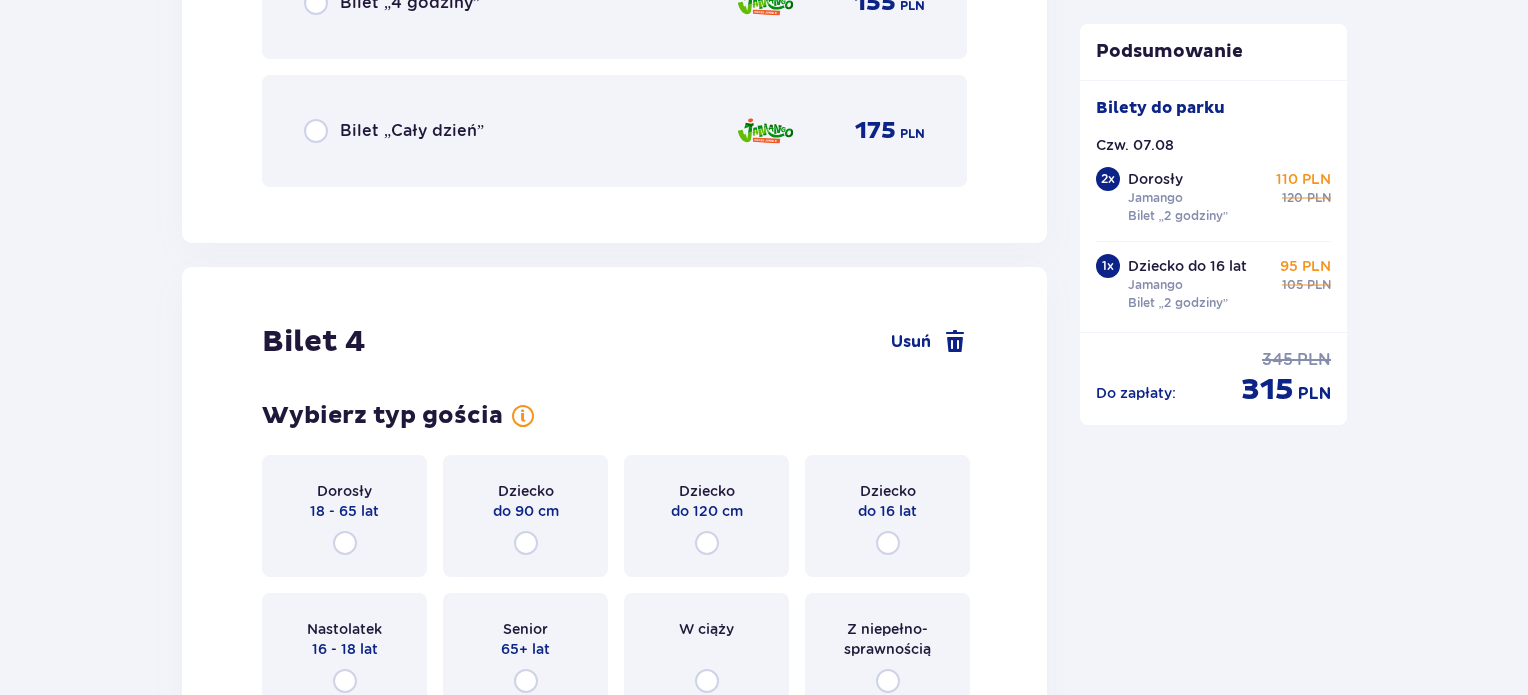 scroll, scrollTop: 5289, scrollLeft: 0, axis: vertical 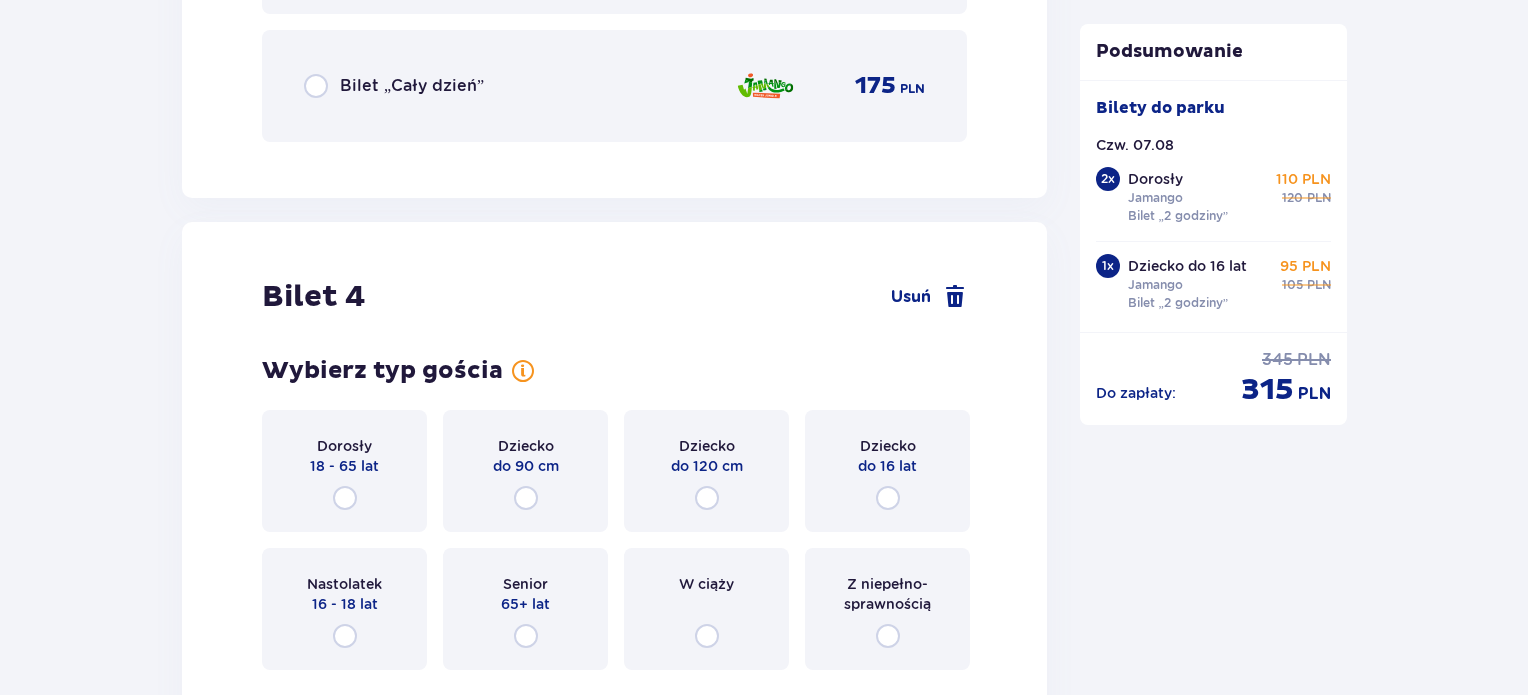 click on "Dorosły 18 - 65 lat" at bounding box center [344, 471] 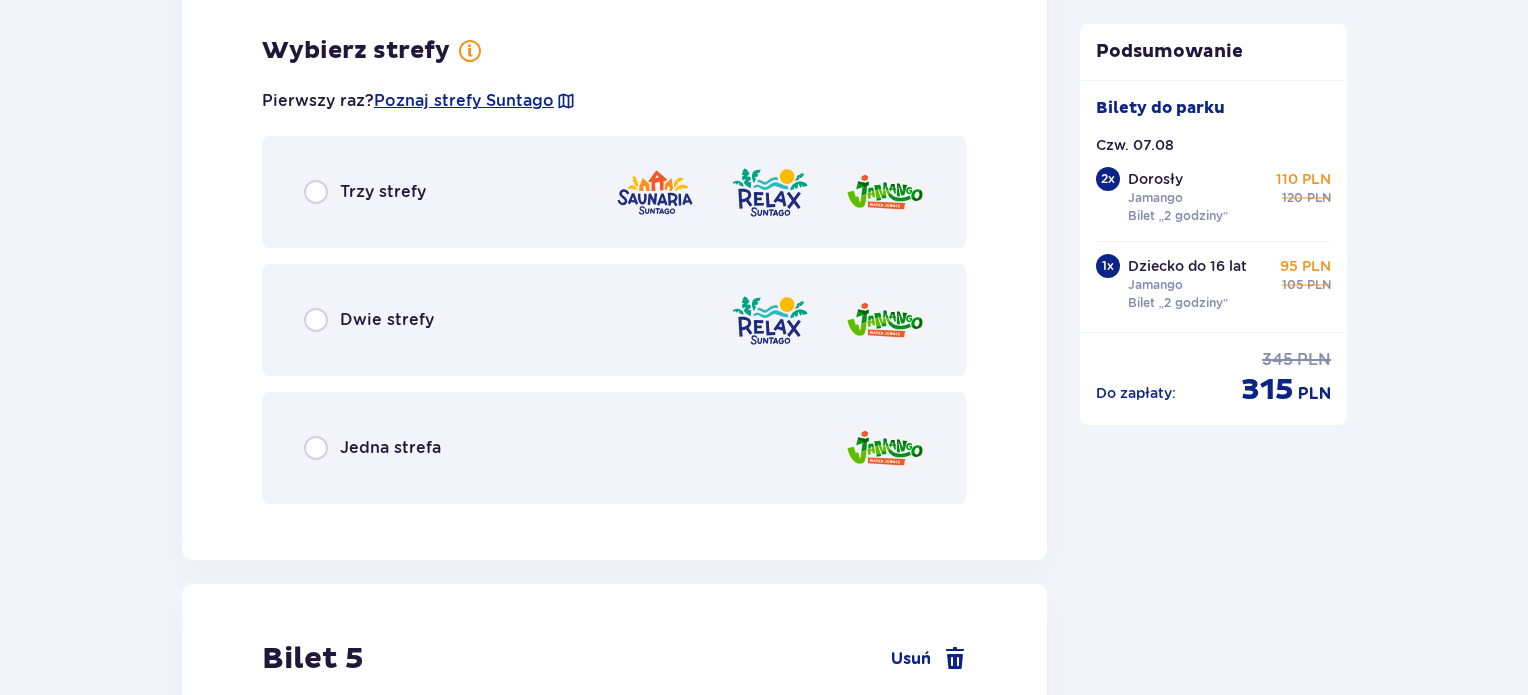 scroll, scrollTop: 5972, scrollLeft: 0, axis: vertical 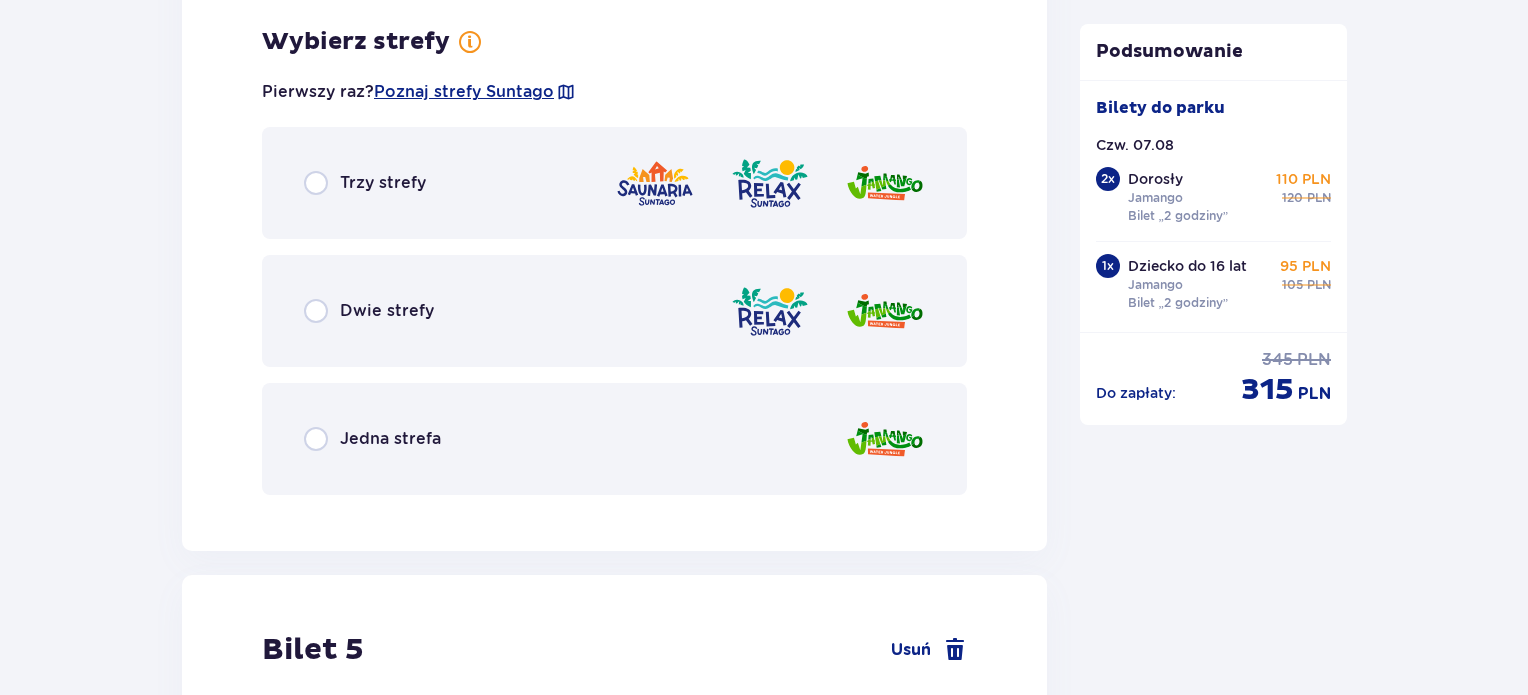 click on "Jedna strefa" at bounding box center [614, 439] 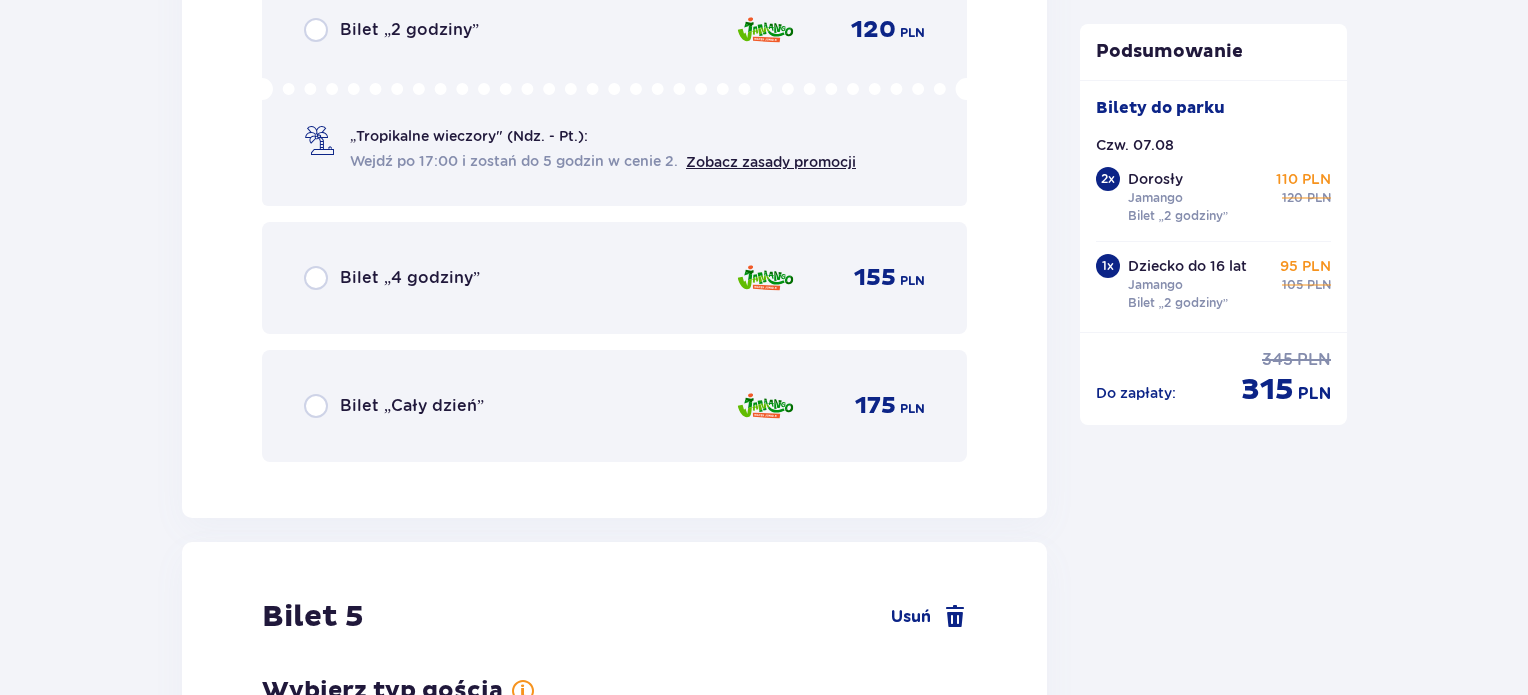 scroll, scrollTop: 6380, scrollLeft: 0, axis: vertical 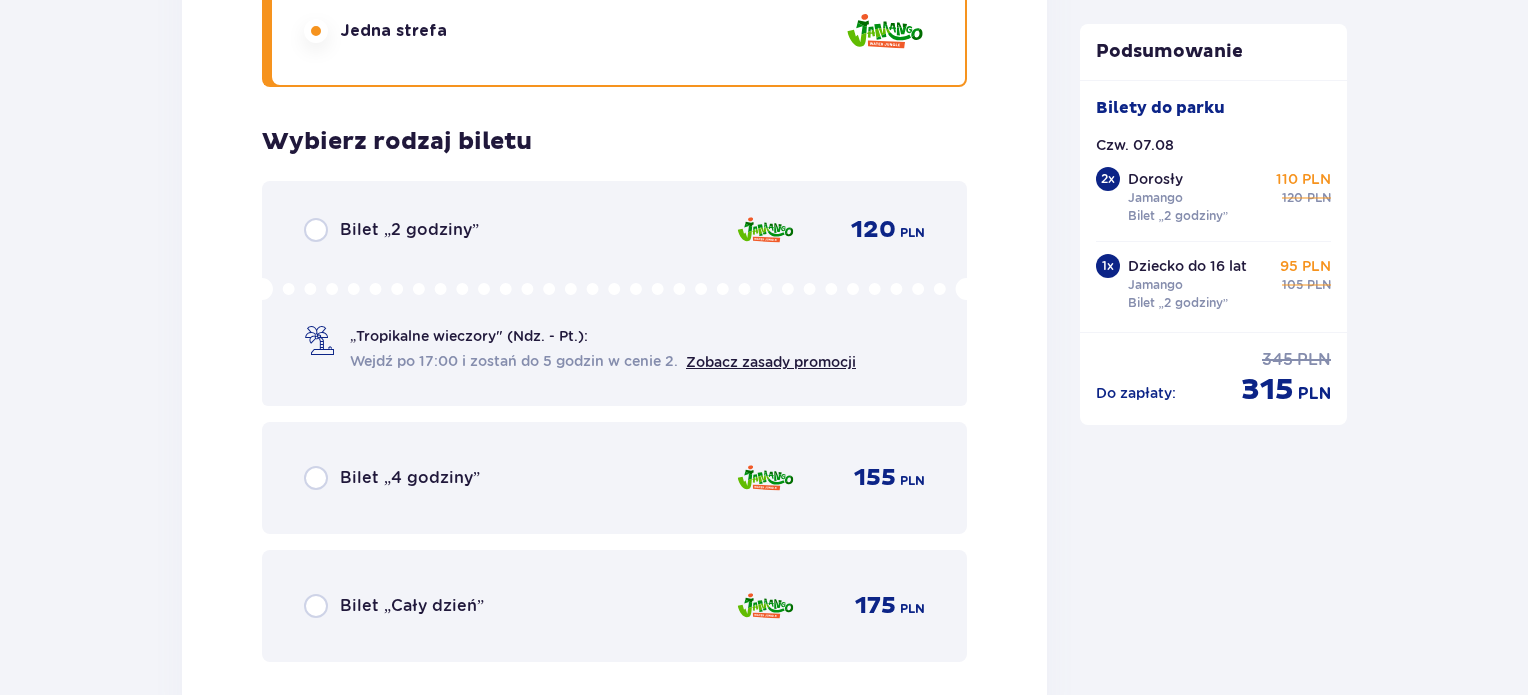 click on "Wejdź po 17:00 i zostań do 5 godzin w cenie 2." at bounding box center (514, 361) 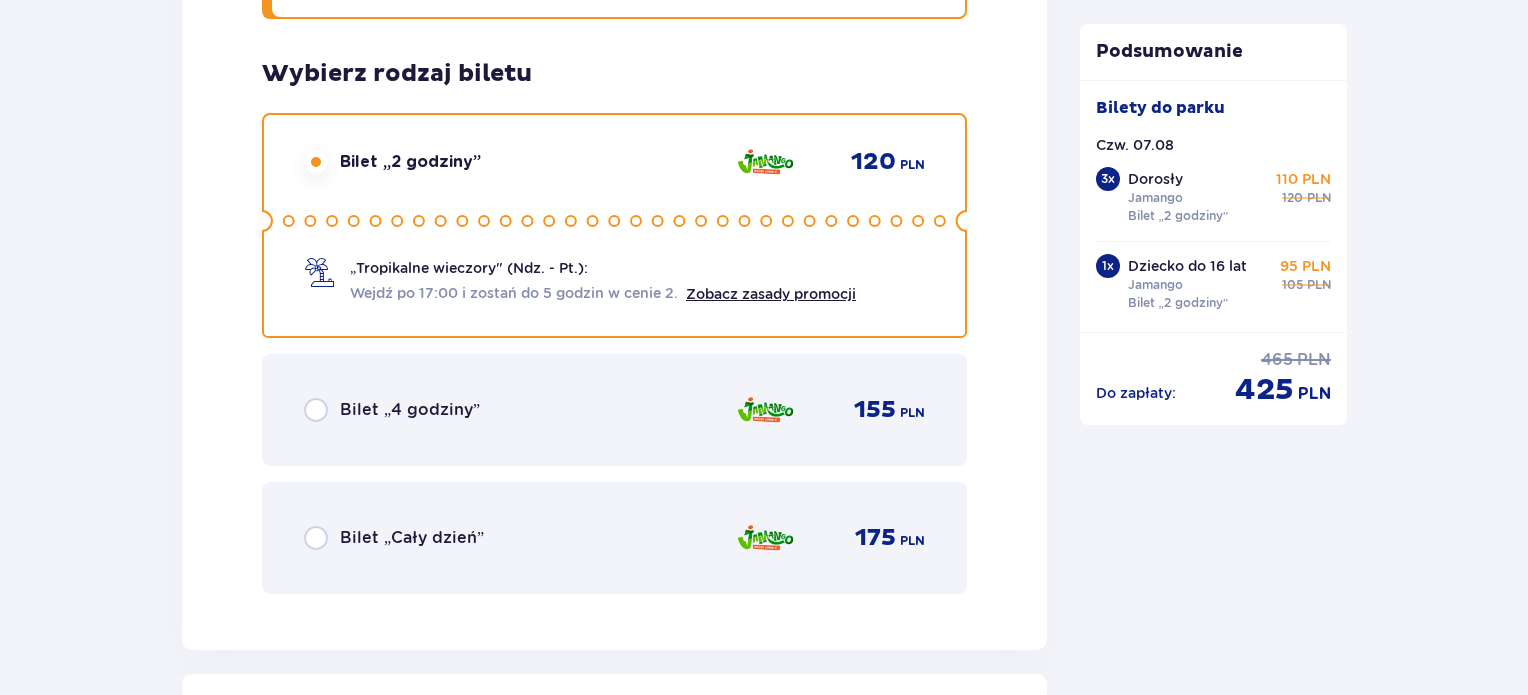 scroll, scrollTop: 7094, scrollLeft: 0, axis: vertical 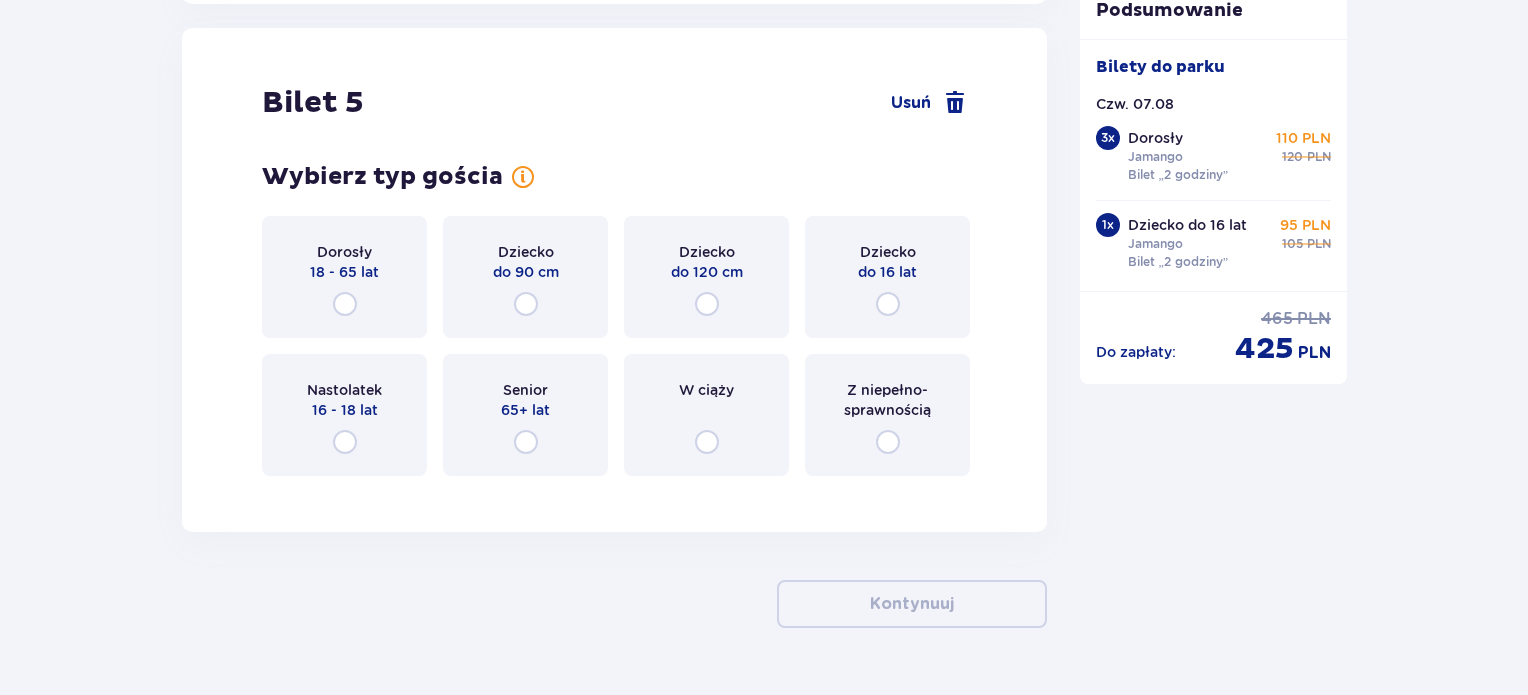 click on "Dorosły 18 - 65 lat" at bounding box center (344, 277) 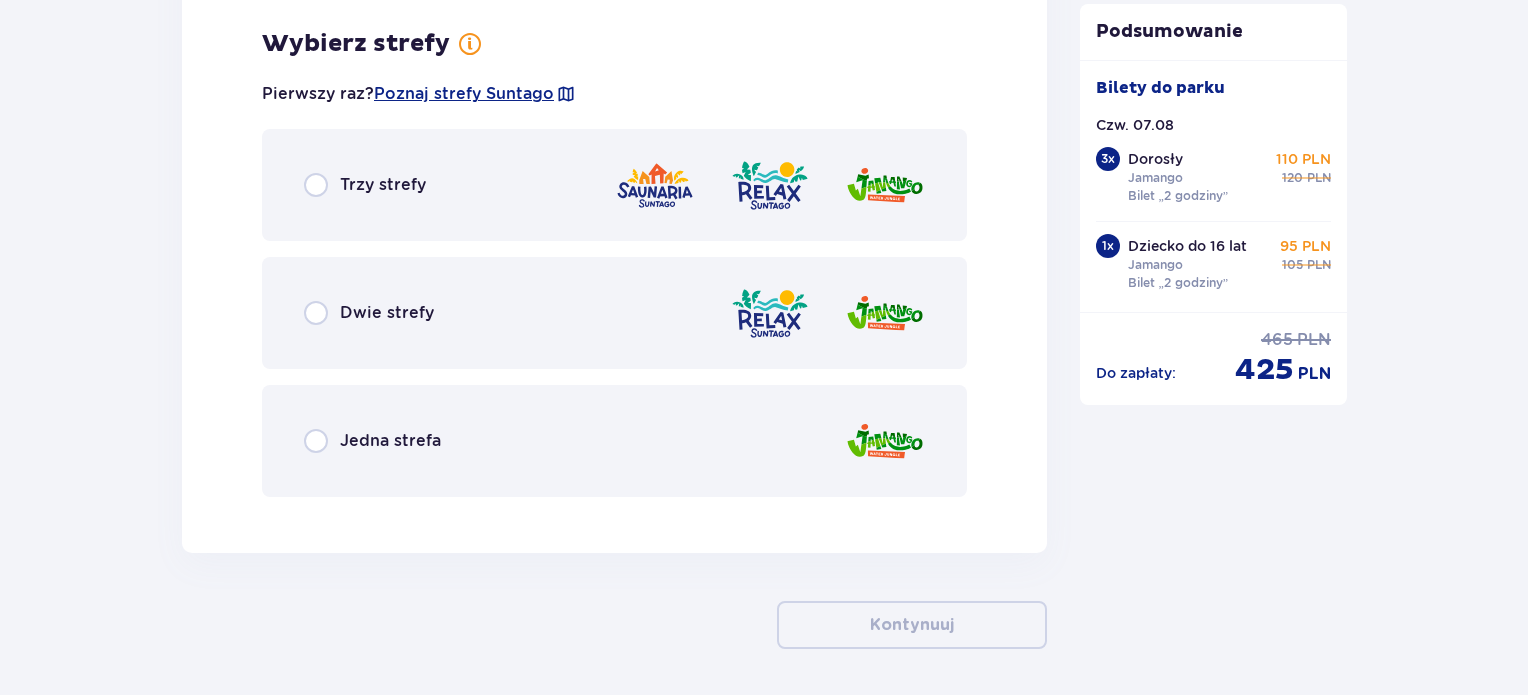 scroll, scrollTop: 7582, scrollLeft: 0, axis: vertical 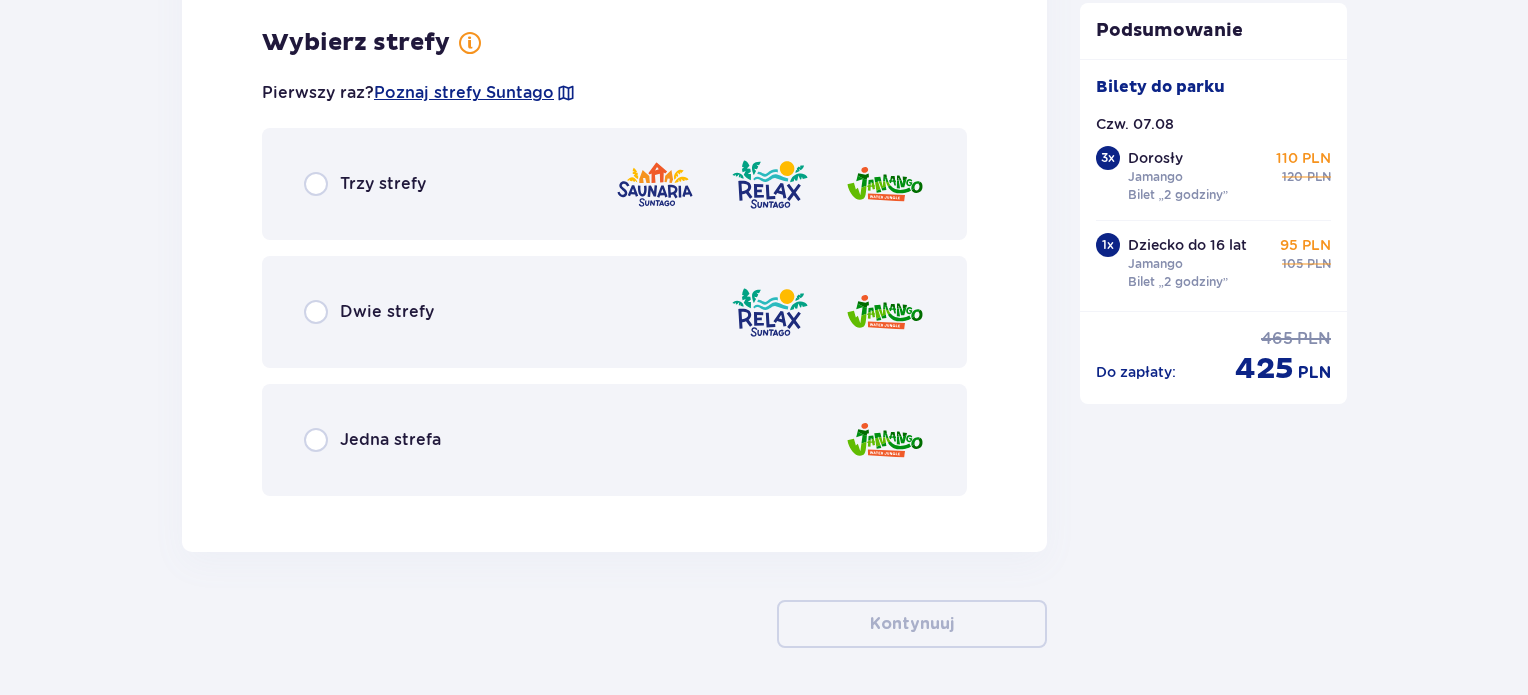 click on "Jedna strefa" at bounding box center [390, 440] 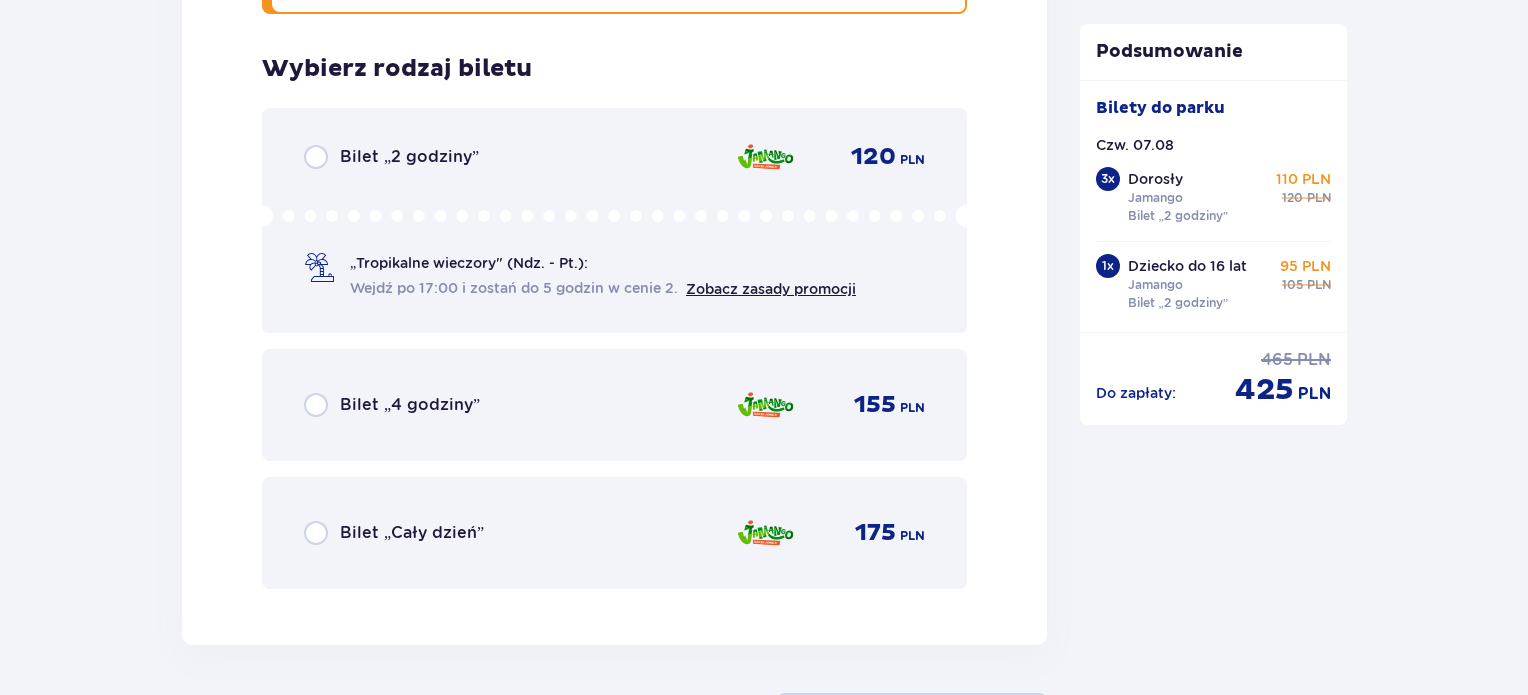 scroll, scrollTop: 8090, scrollLeft: 0, axis: vertical 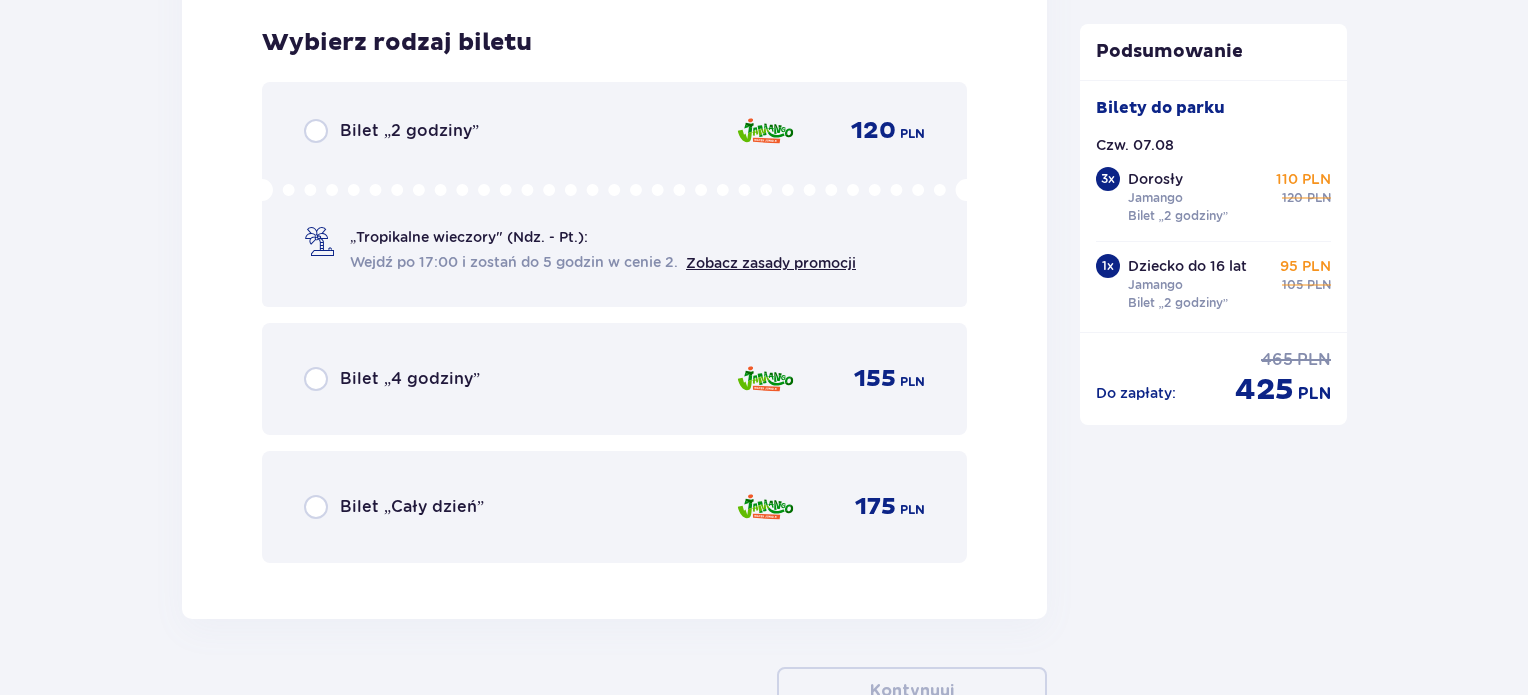 click on "„Tropikalne wieczory" (Ndz. - Pt.):" at bounding box center [469, 237] 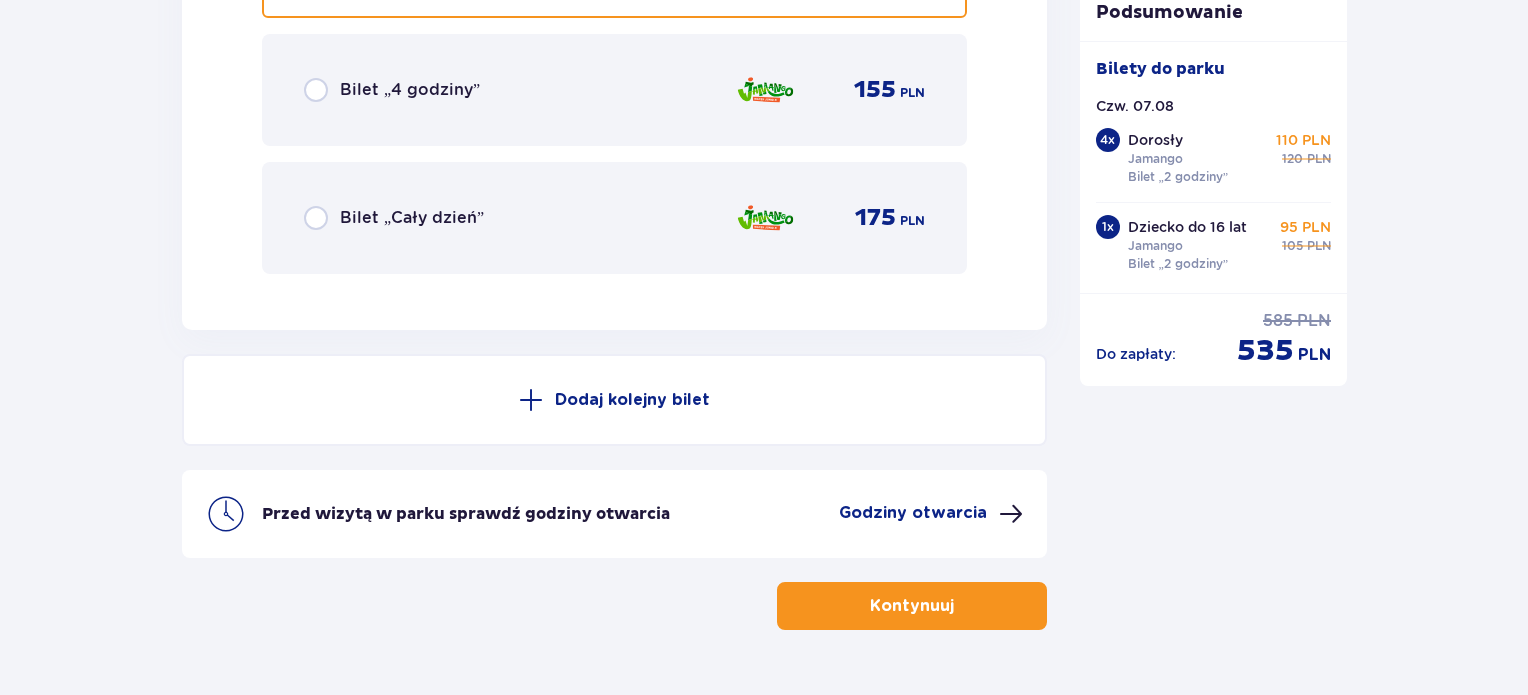 scroll, scrollTop: 8428, scrollLeft: 0, axis: vertical 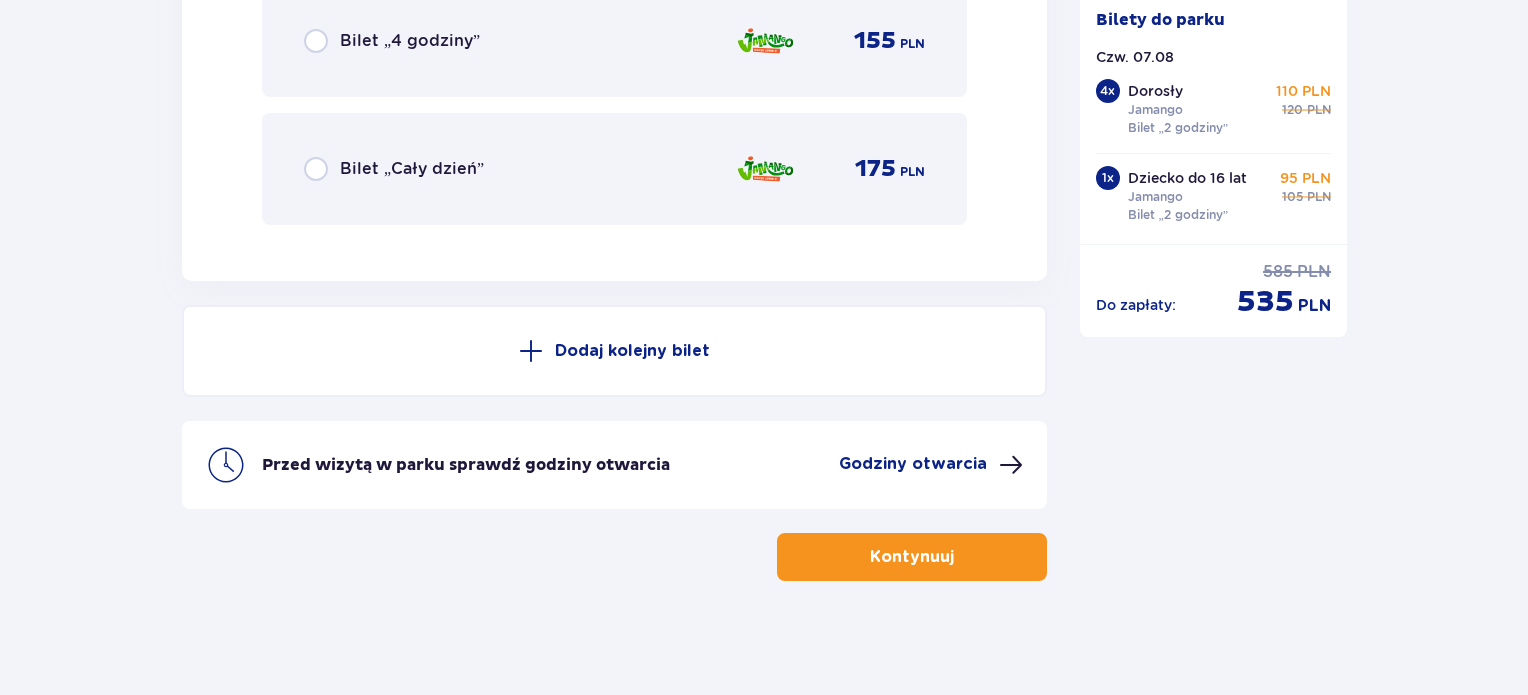 click on "Kontynuuj" at bounding box center [912, 557] 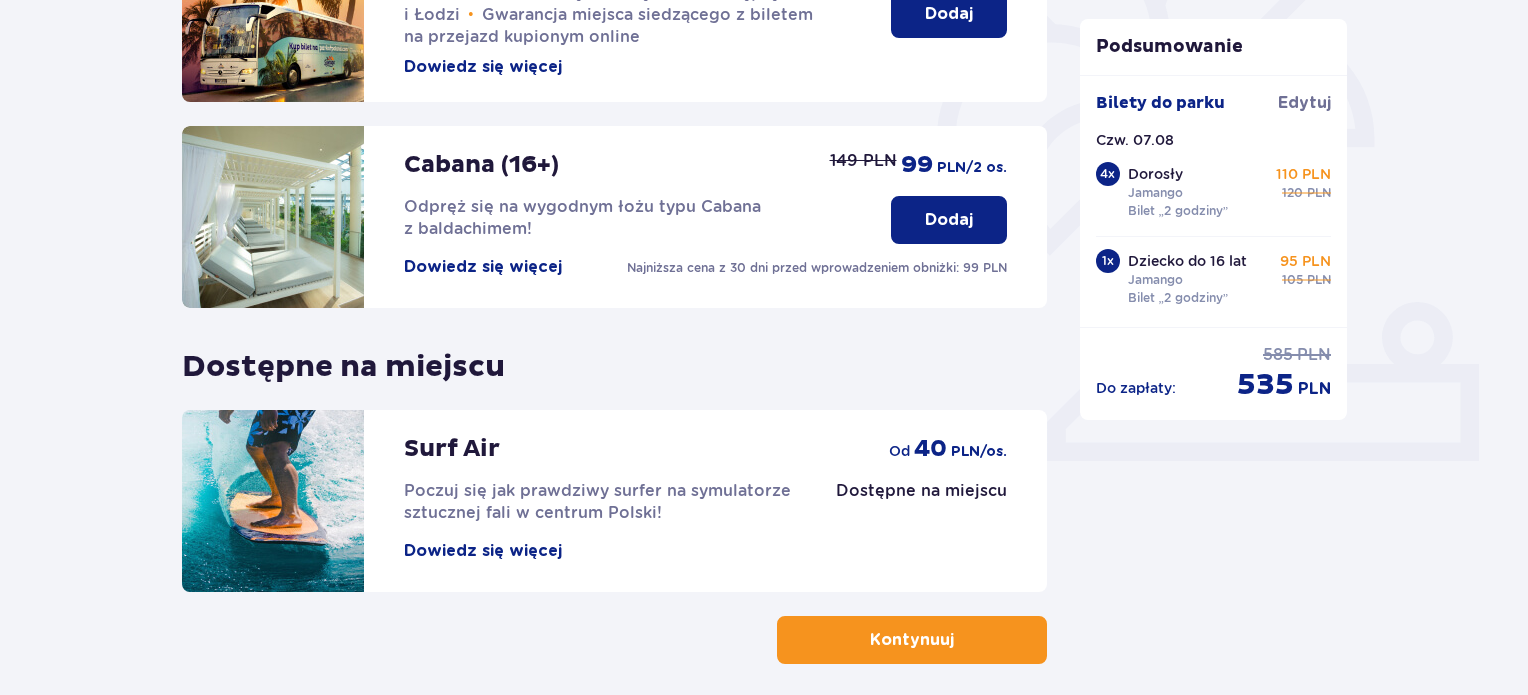 scroll, scrollTop: 660, scrollLeft: 0, axis: vertical 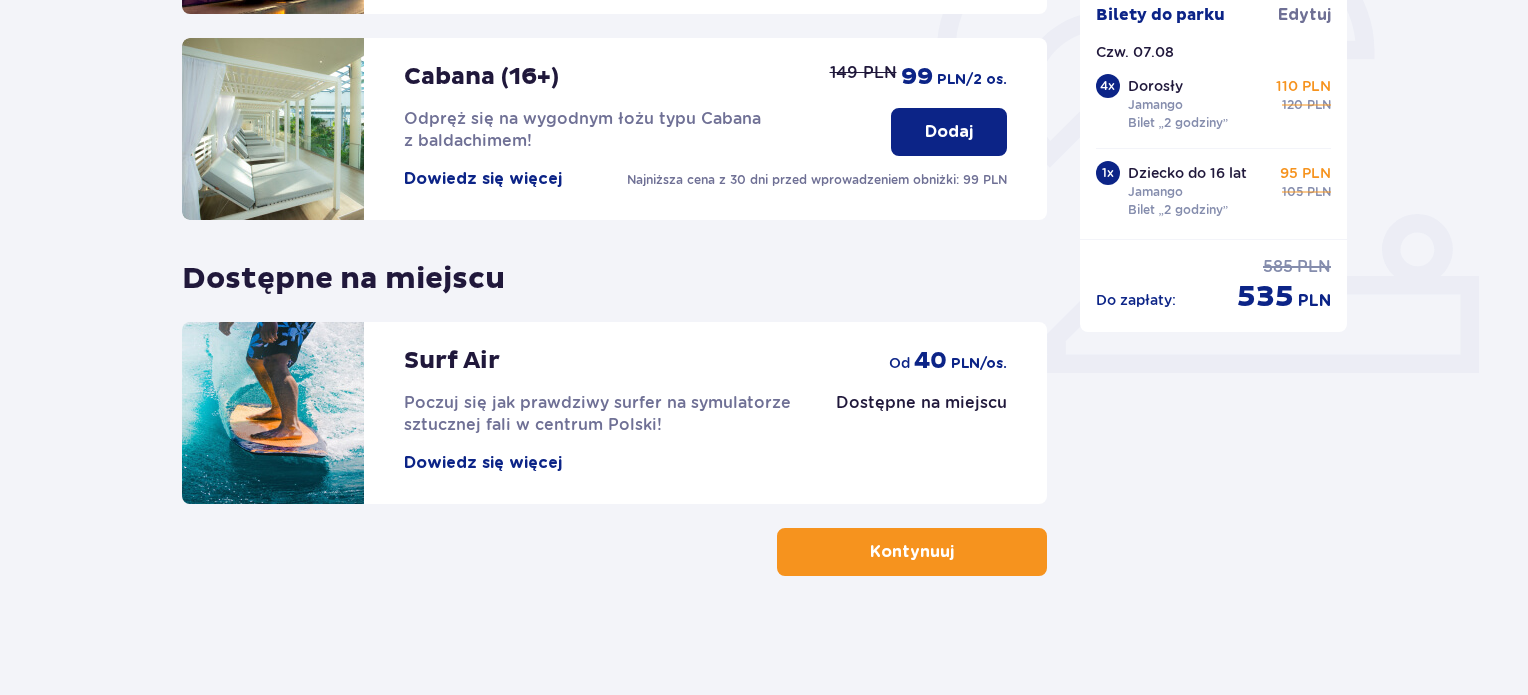 click on "Kontynuuj" at bounding box center [912, 552] 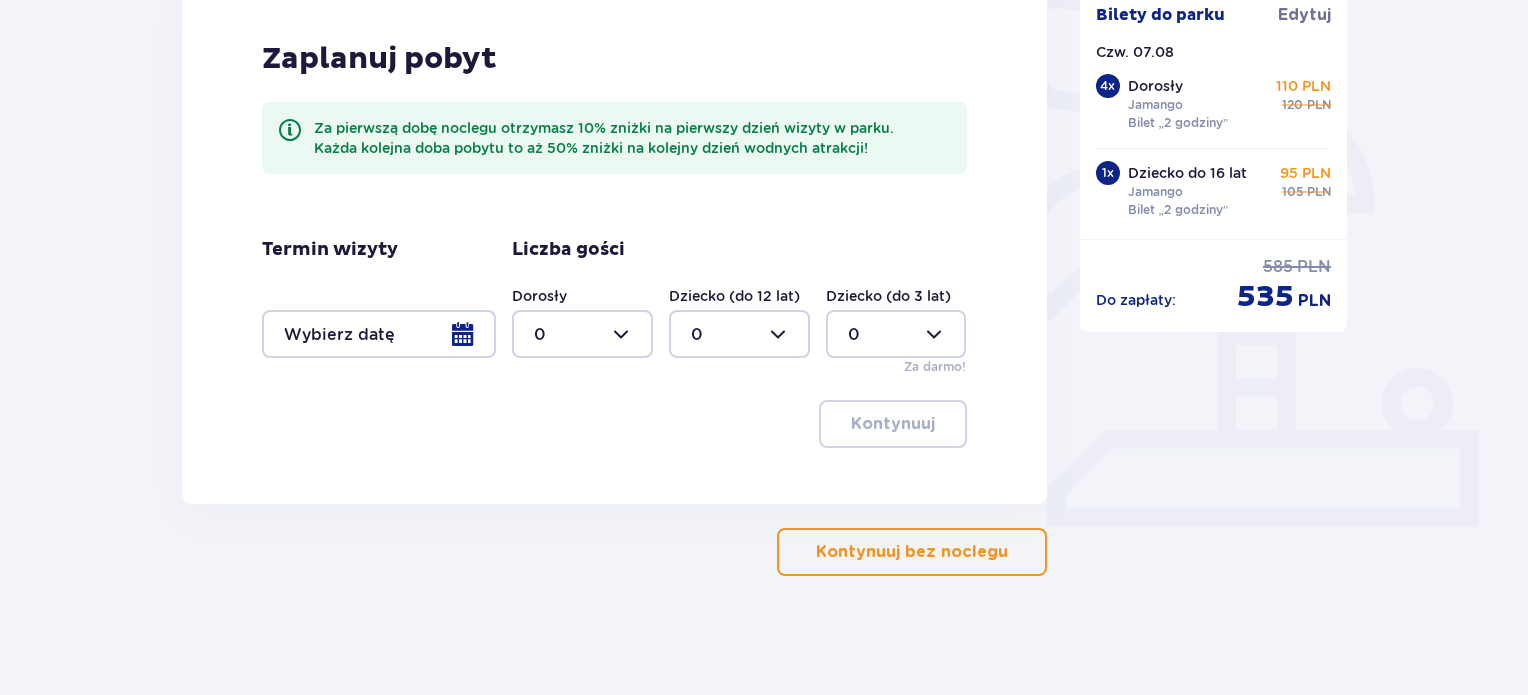 scroll, scrollTop: 507, scrollLeft: 0, axis: vertical 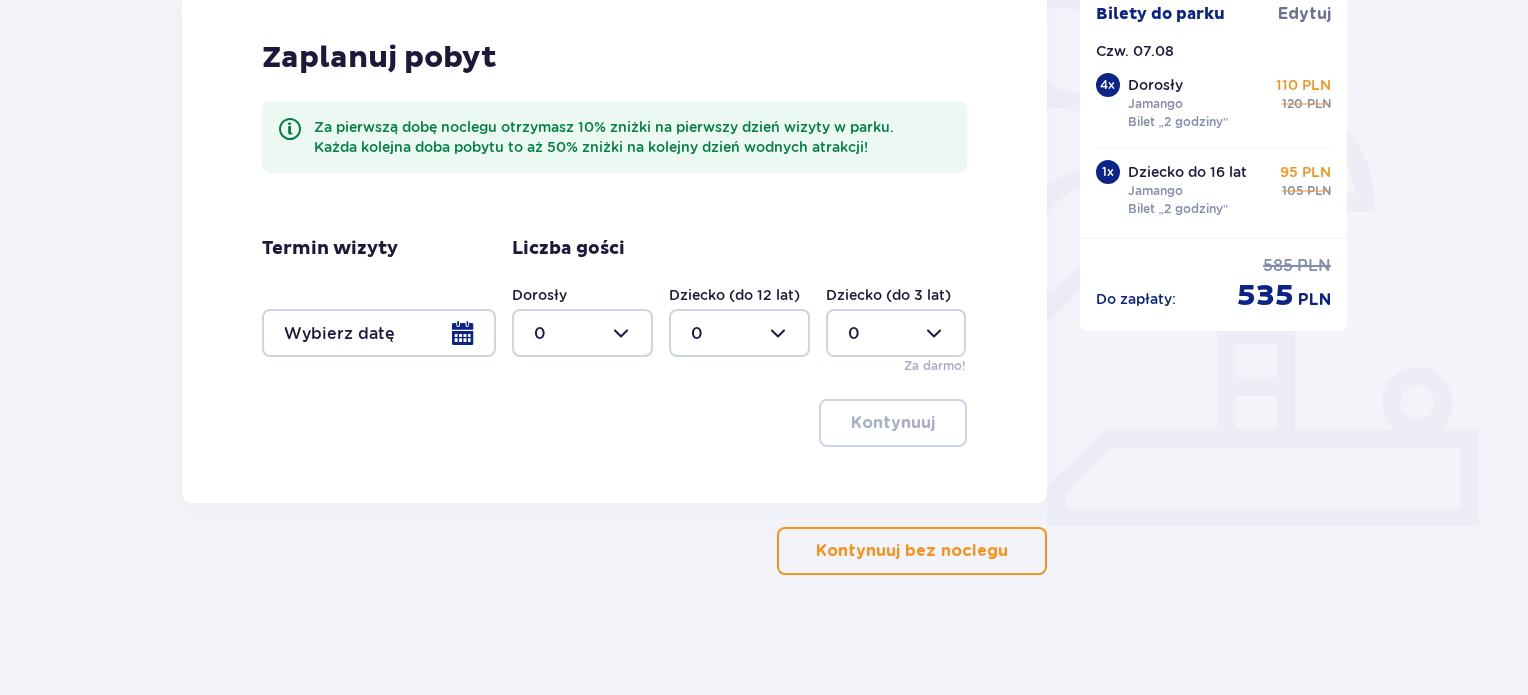 click on "Kontynuuj bez noclegu" at bounding box center (912, 551) 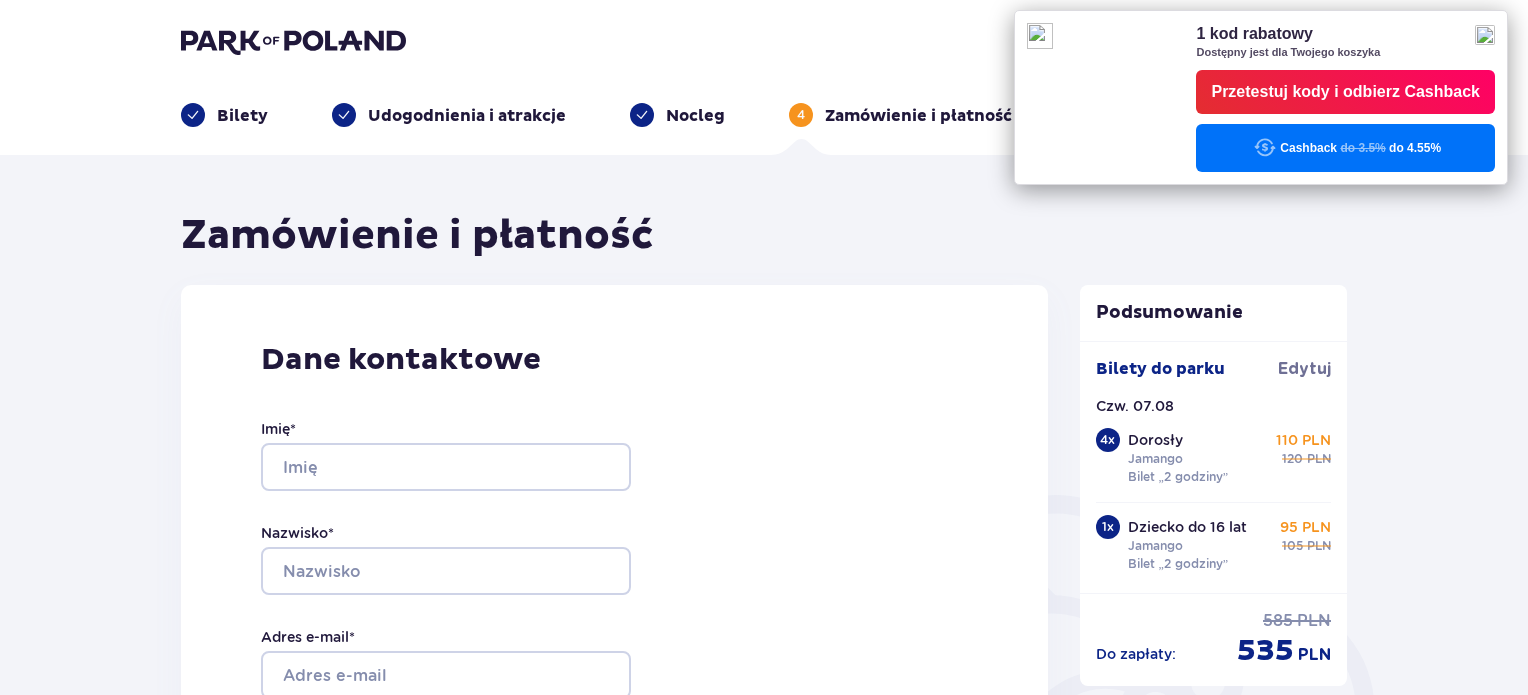 scroll, scrollTop: 0, scrollLeft: 0, axis: both 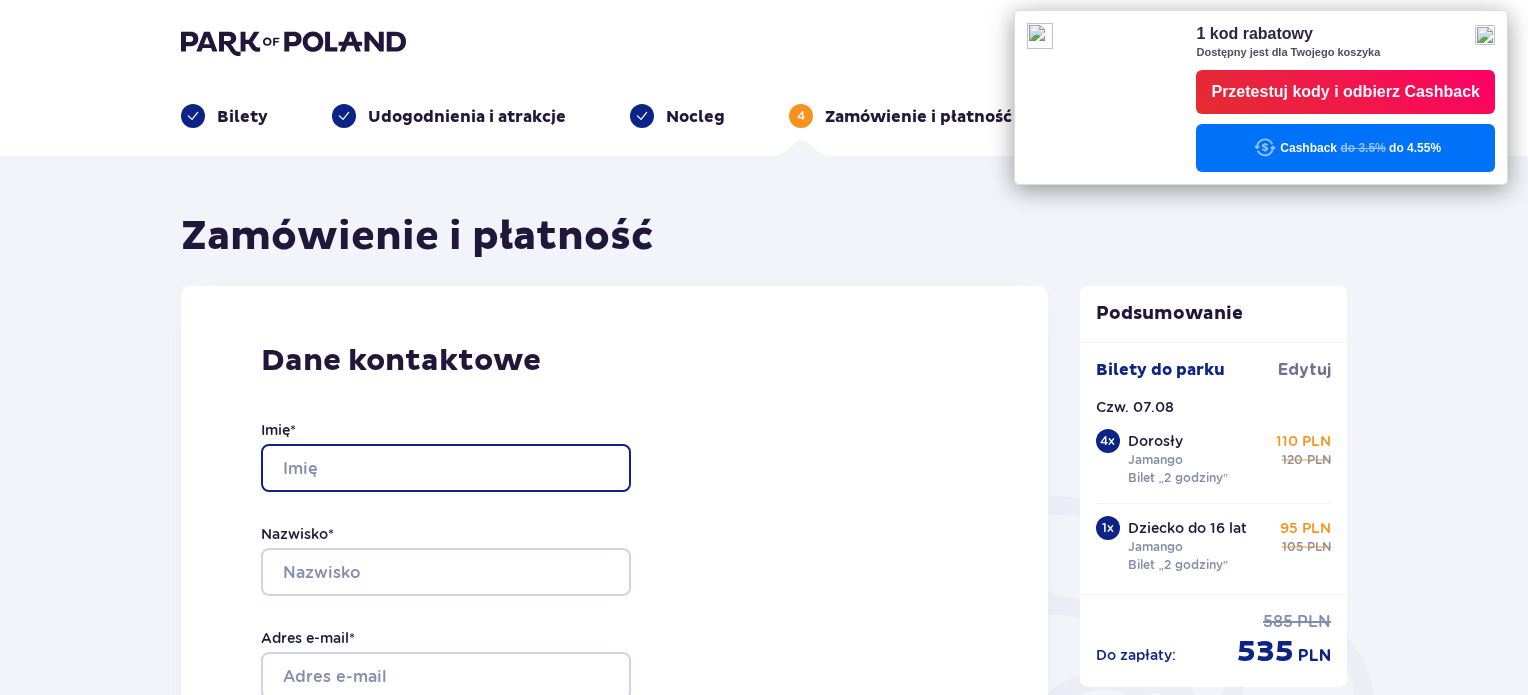 click on "Imię *" at bounding box center (446, 468) 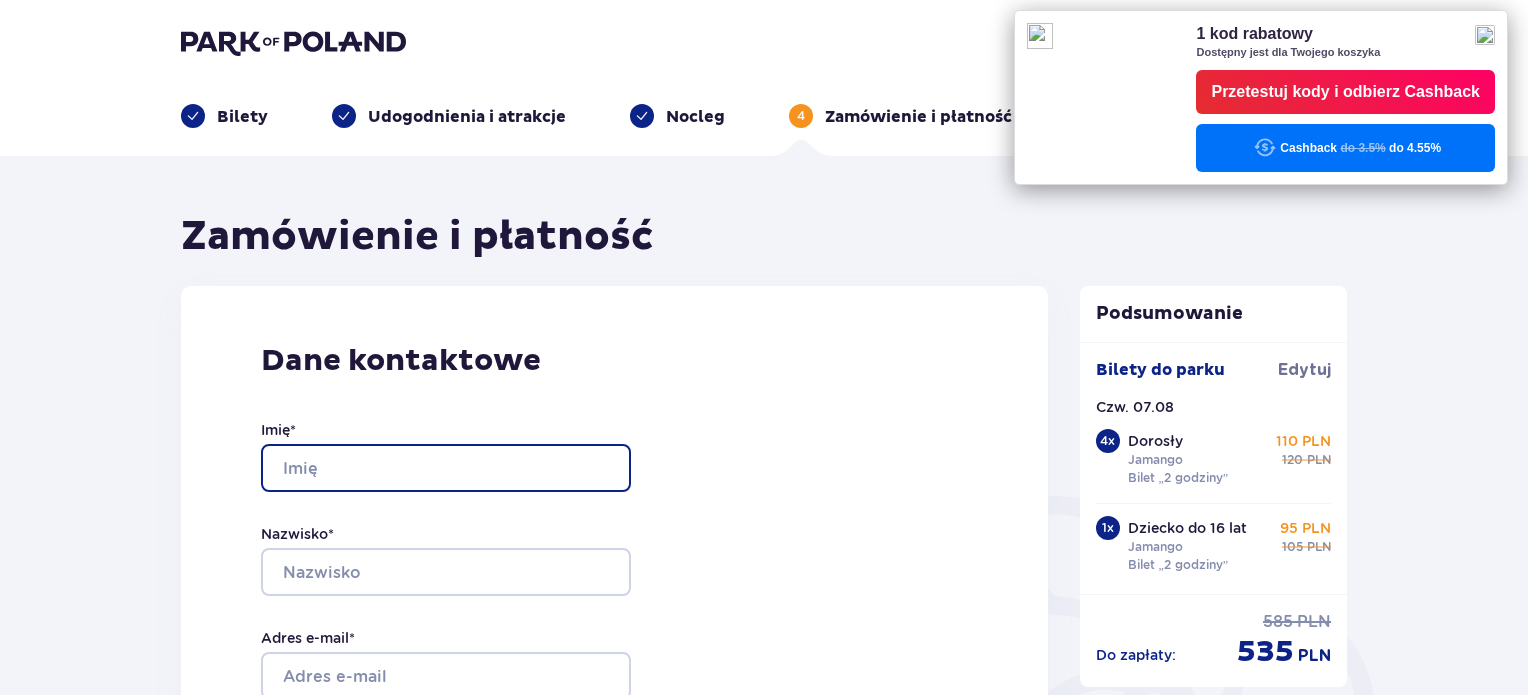 type on "Monika" 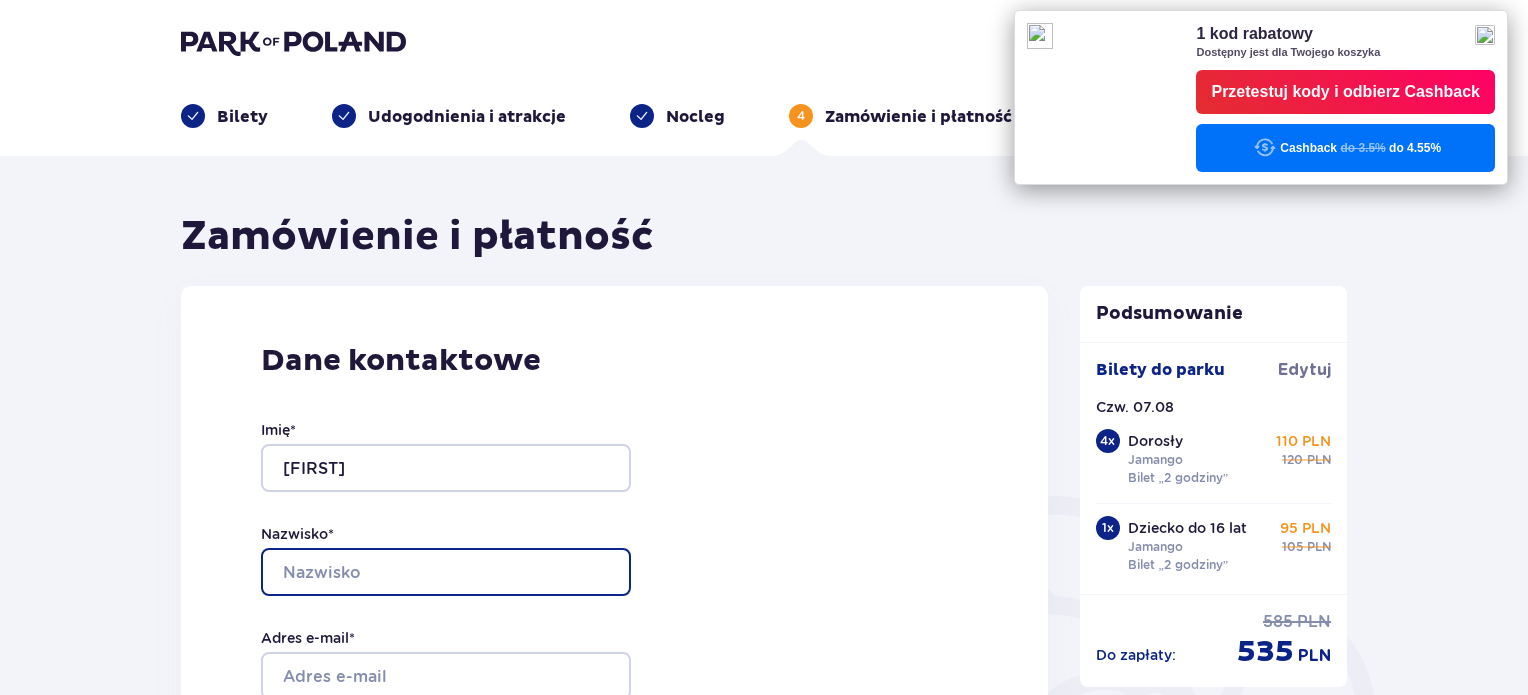 type on "Darmochraj" 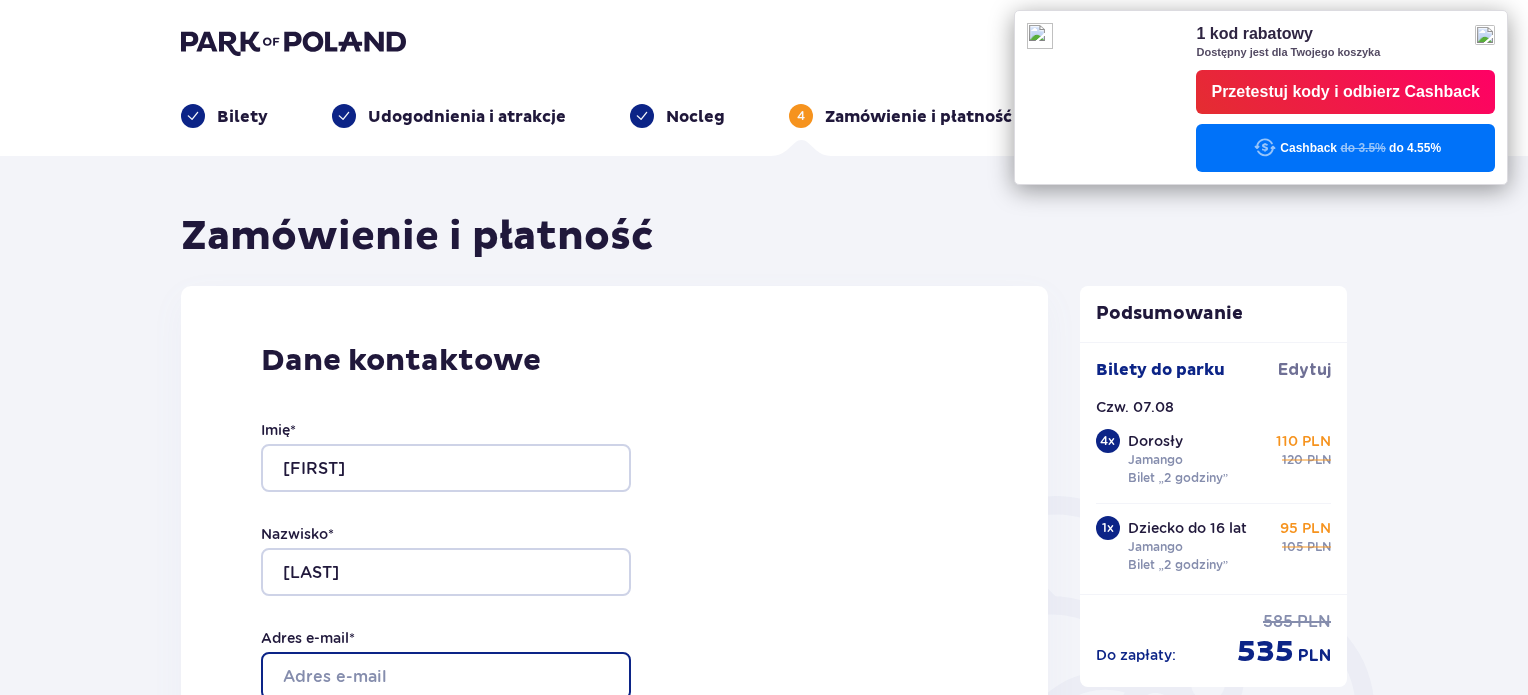 type on "mmperla@wp.pl" 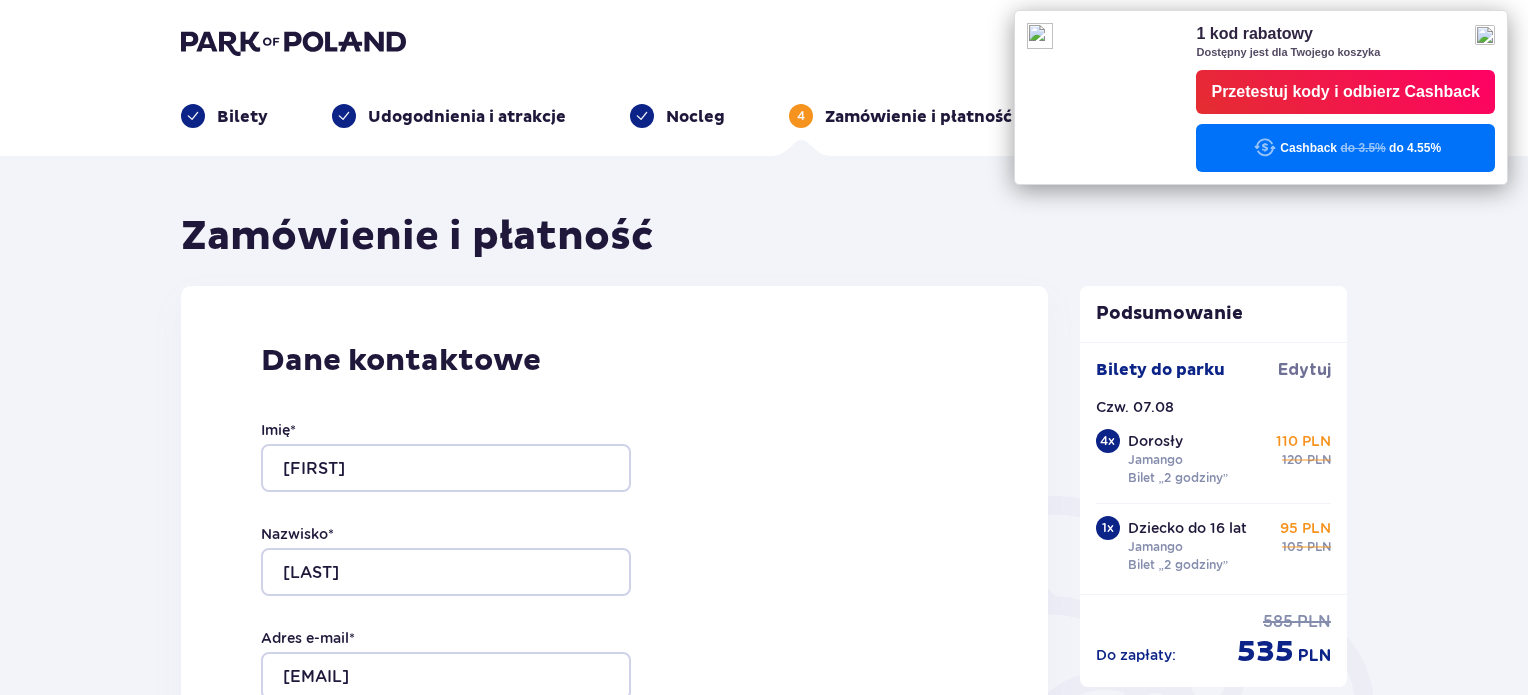 type on "mmperla@wp.pl" 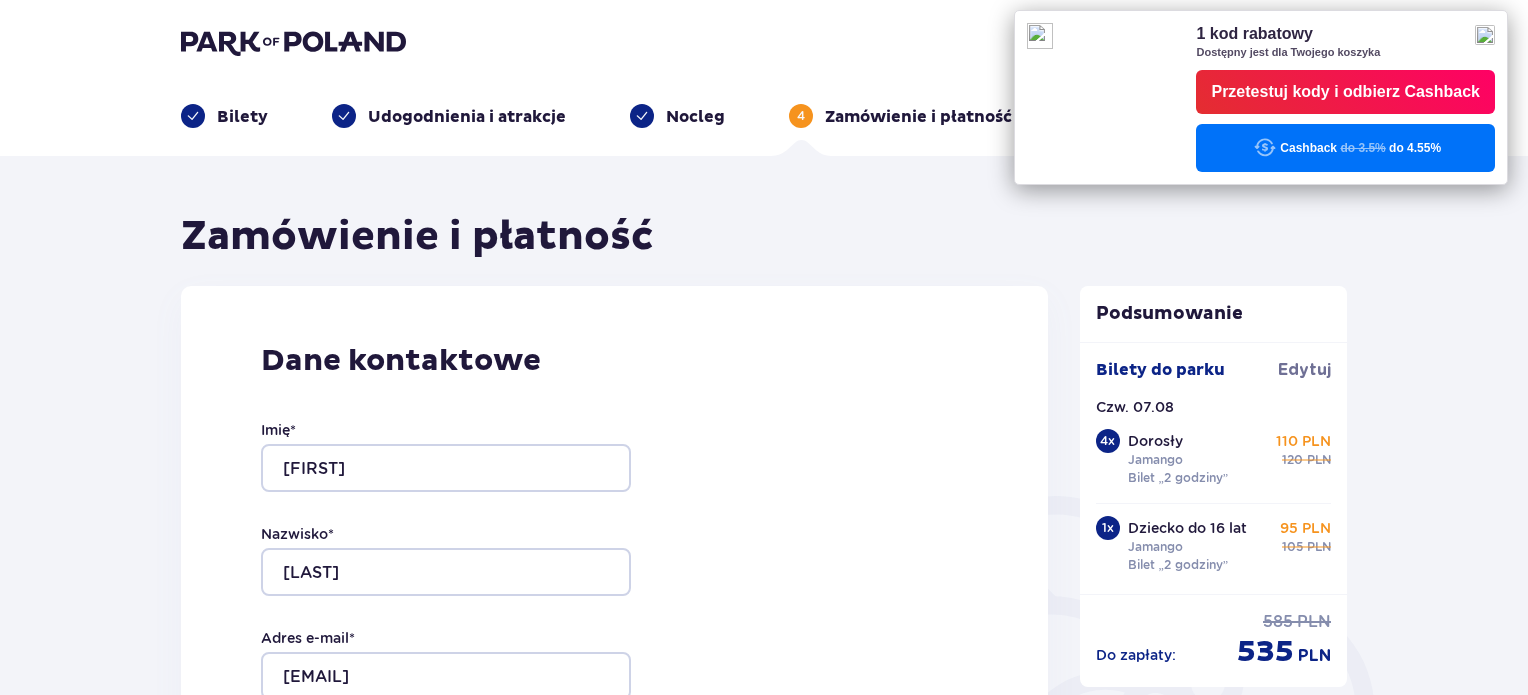 type on "501565244" 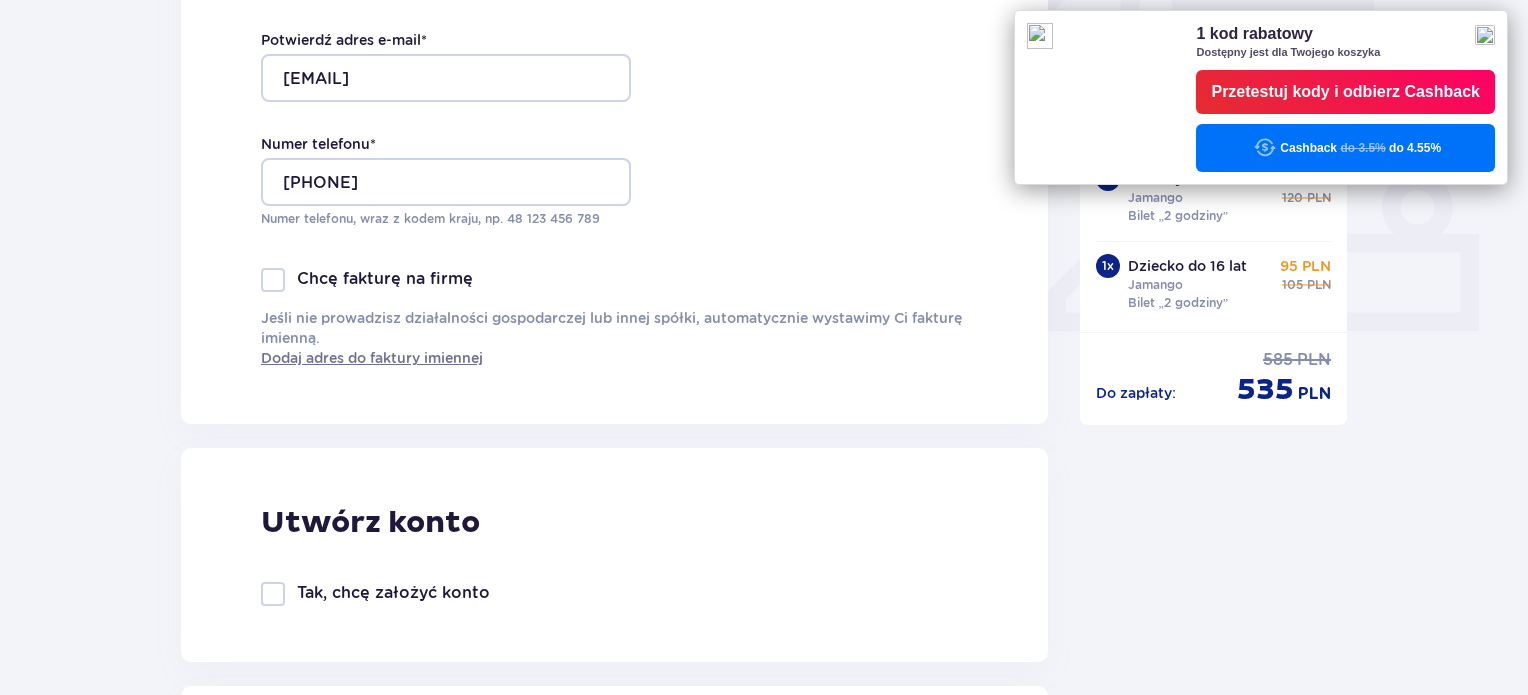 scroll, scrollTop: 700, scrollLeft: 0, axis: vertical 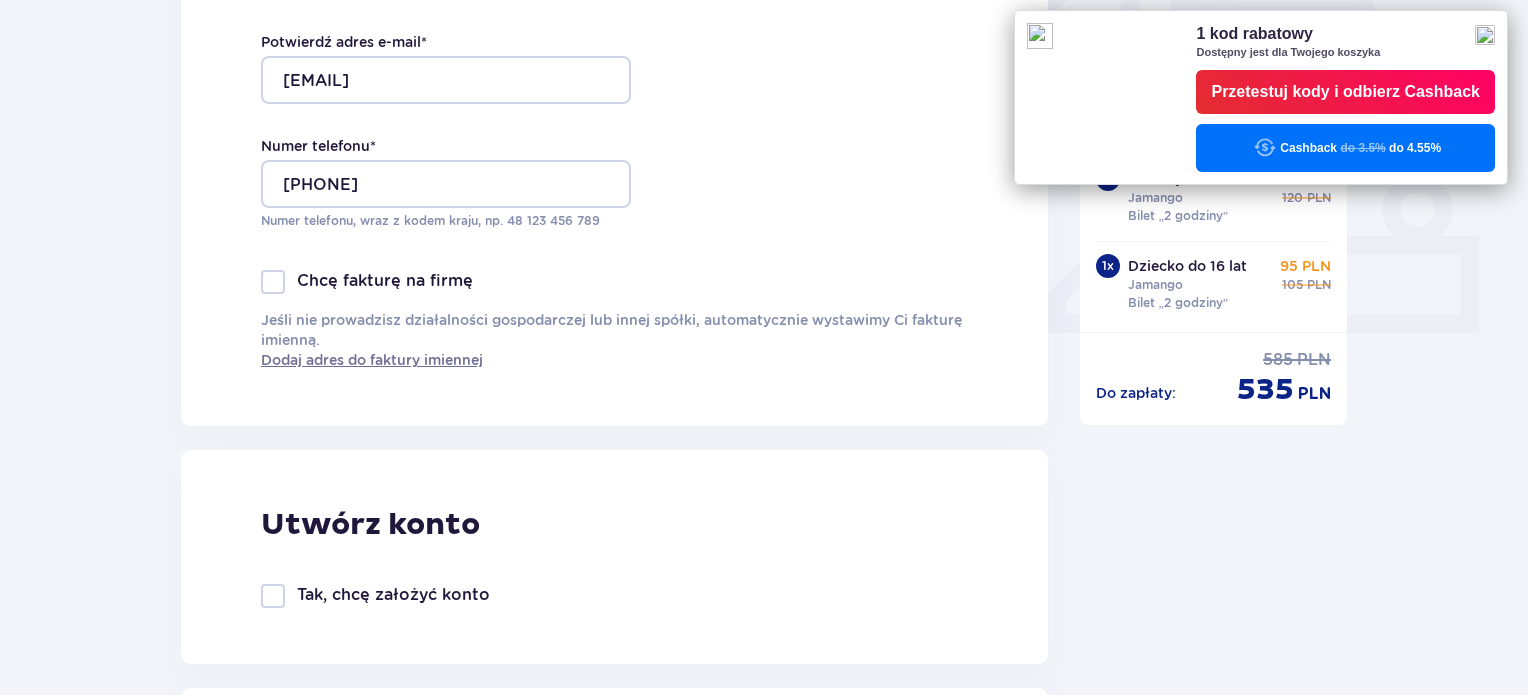 click at bounding box center (1485, 35) 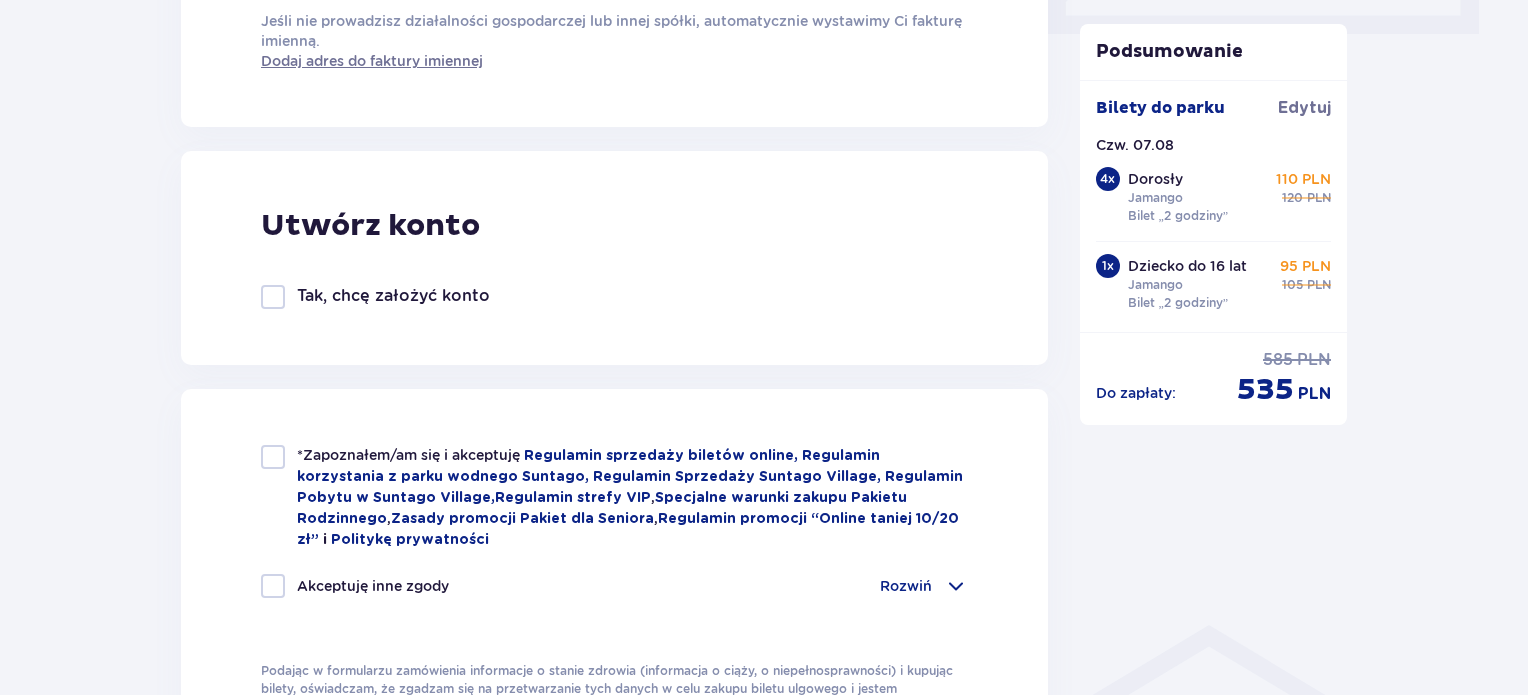 scroll, scrollTop: 1200, scrollLeft: 0, axis: vertical 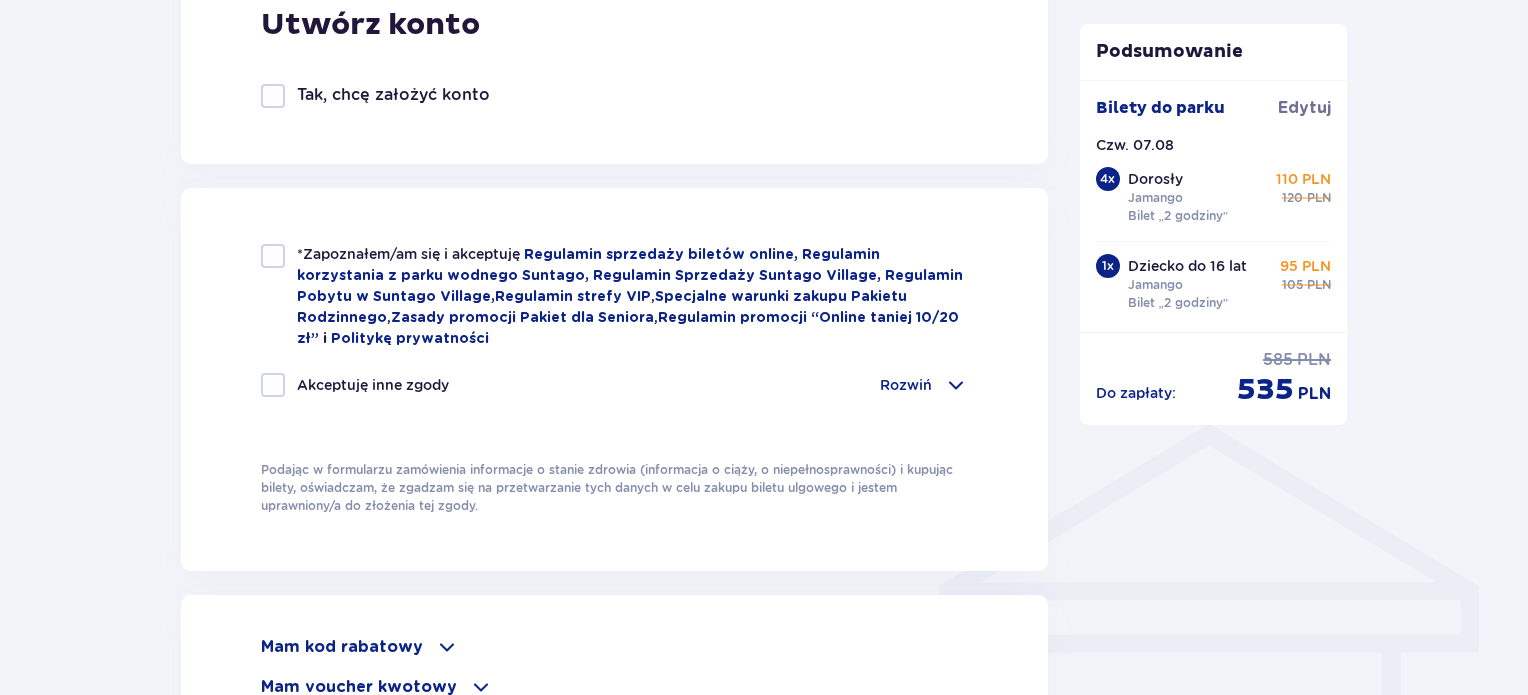 drag, startPoint x: 283, startPoint y: 256, endPoint x: 274, endPoint y: 269, distance: 15.811388 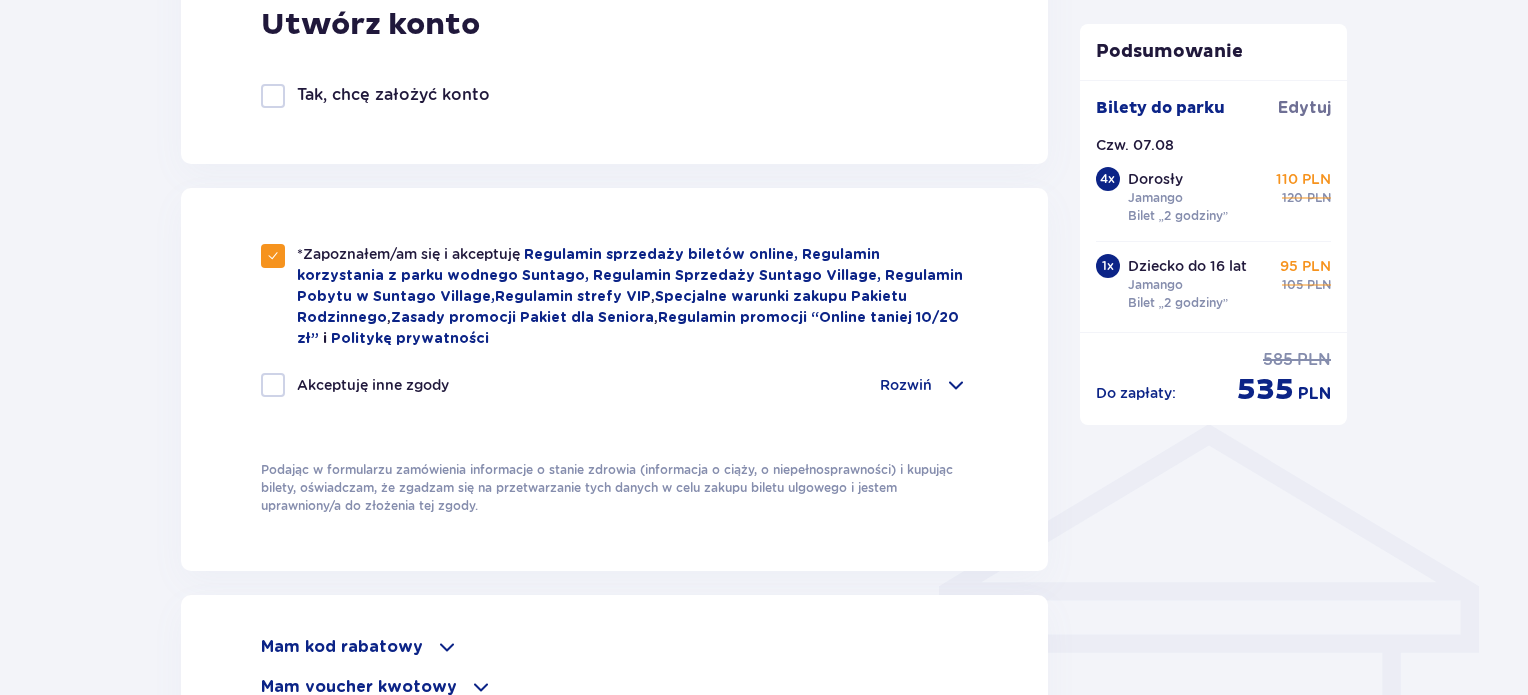 click at bounding box center [273, 385] 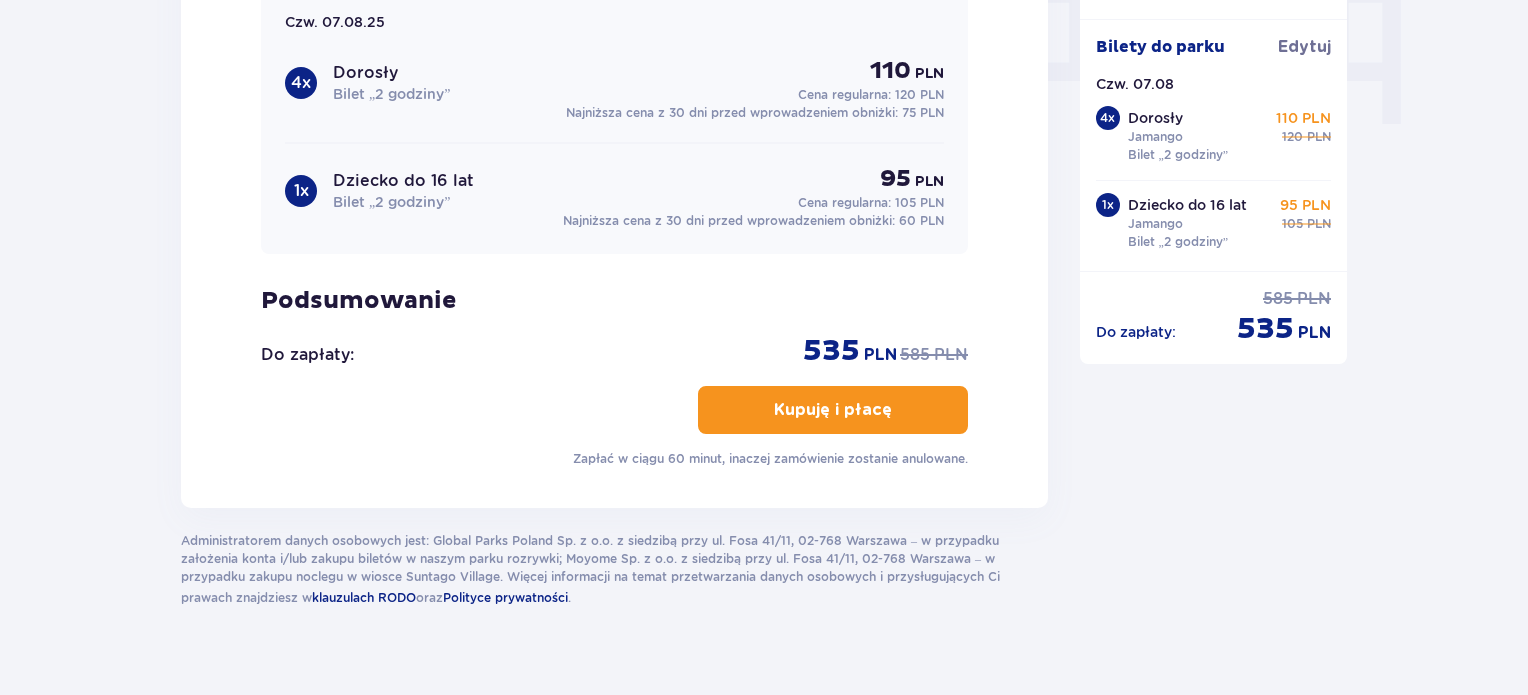 scroll, scrollTop: 2060, scrollLeft: 0, axis: vertical 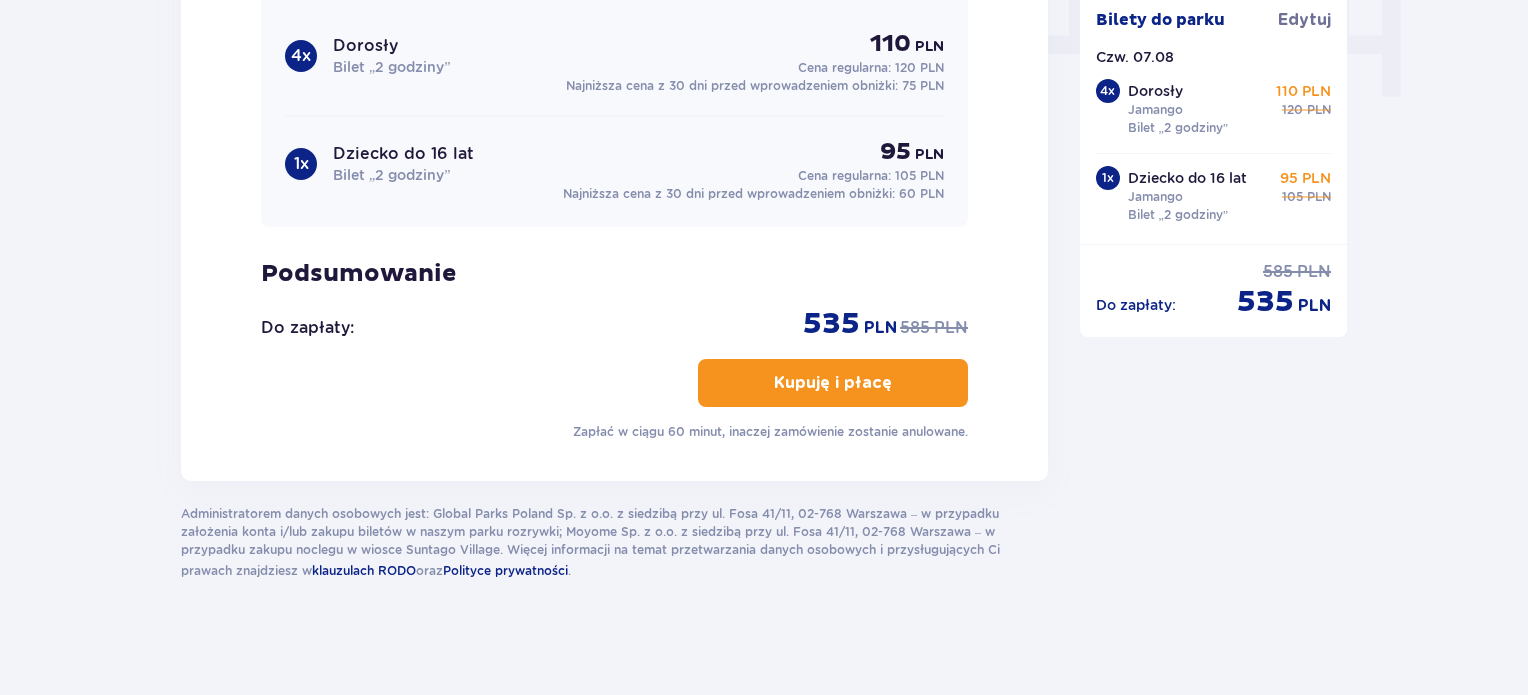 click on "Kupuję i płacę" at bounding box center [833, 383] 